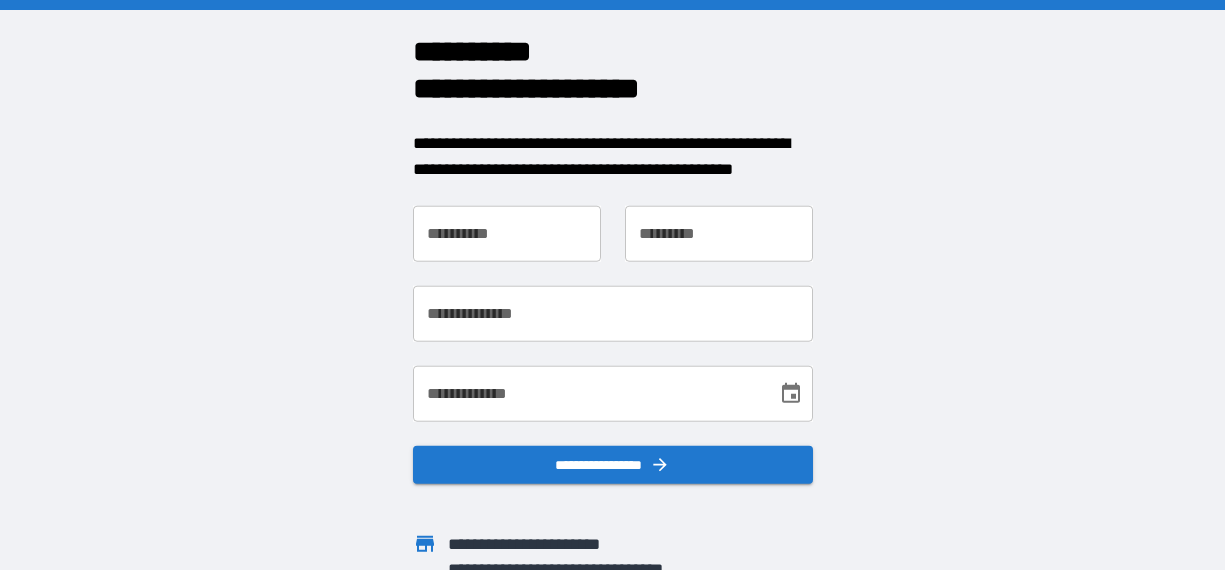 scroll, scrollTop: 0, scrollLeft: 0, axis: both 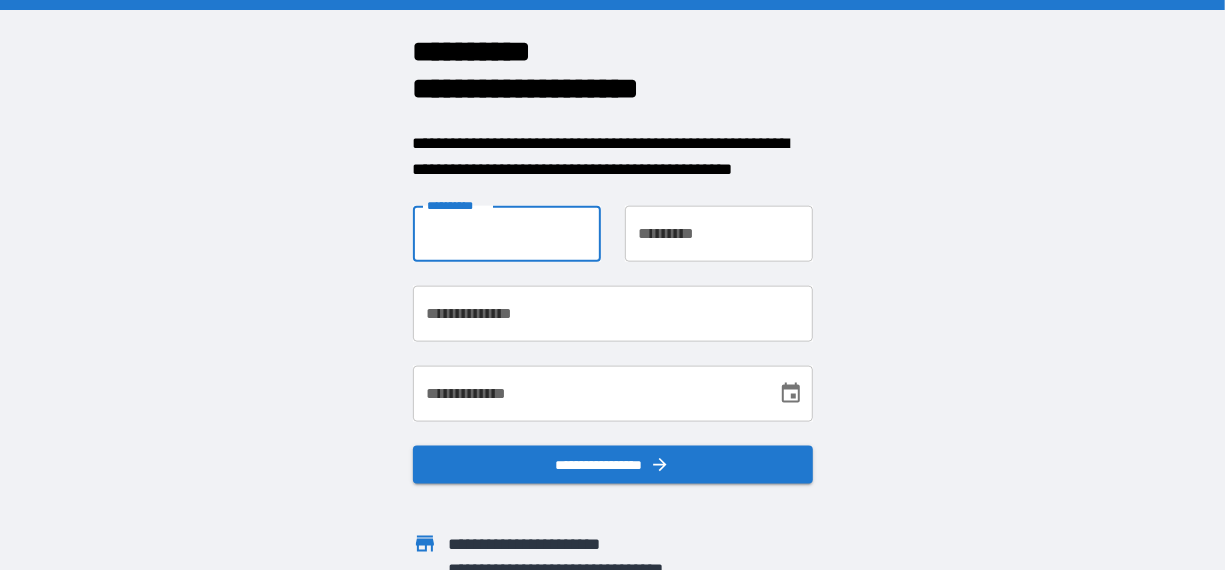 click on "**********" at bounding box center [507, 234] 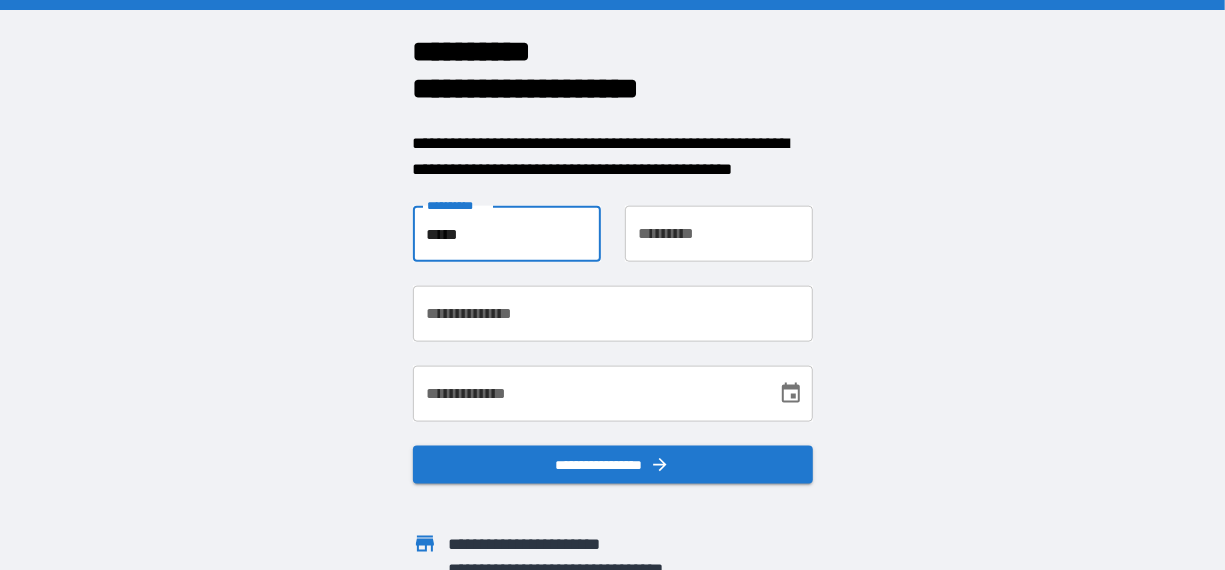 type on "*****" 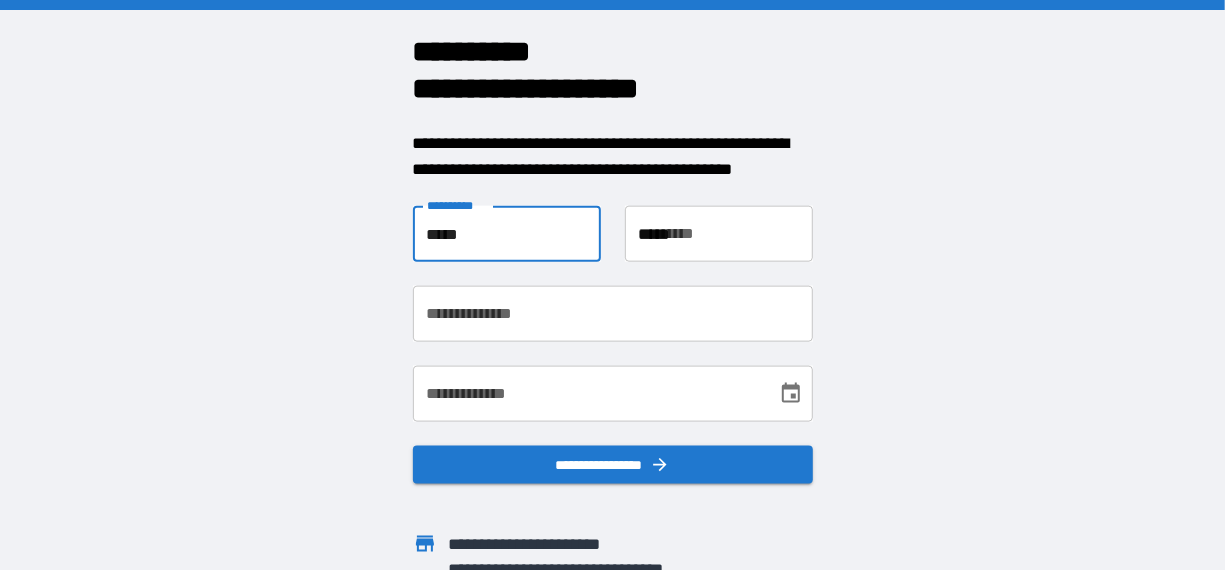 type on "**********" 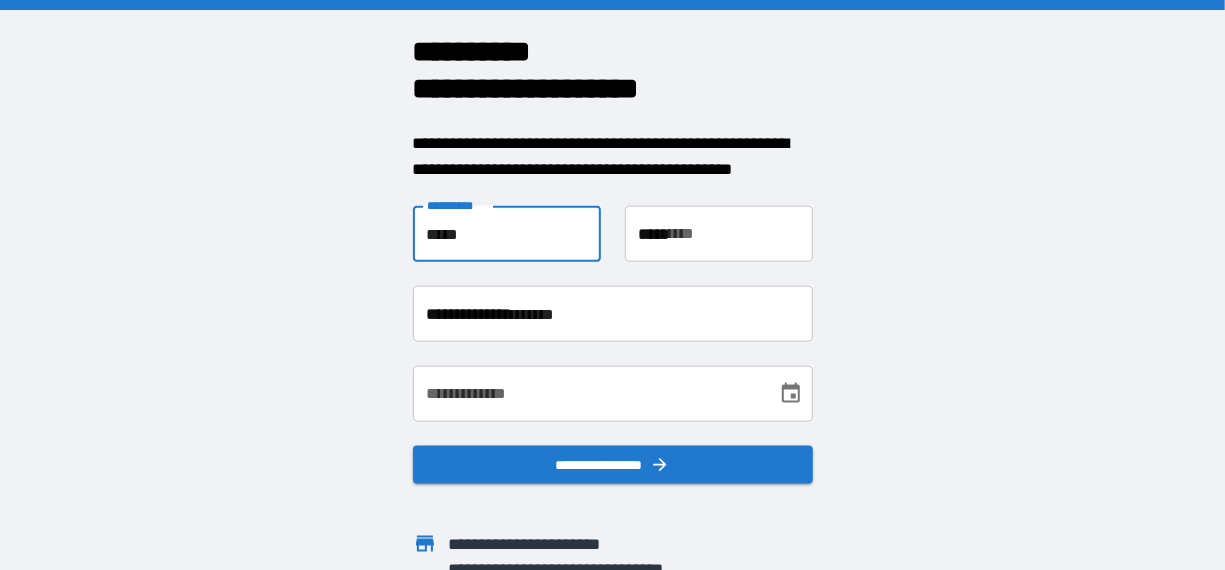 type on "**********" 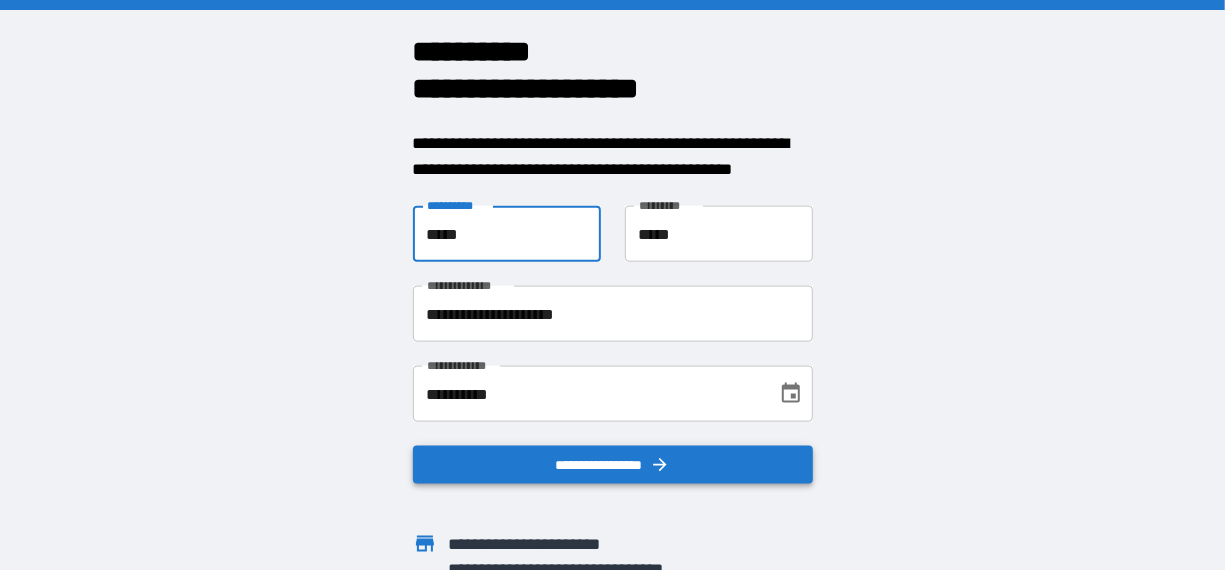 click on "**********" at bounding box center [613, 465] 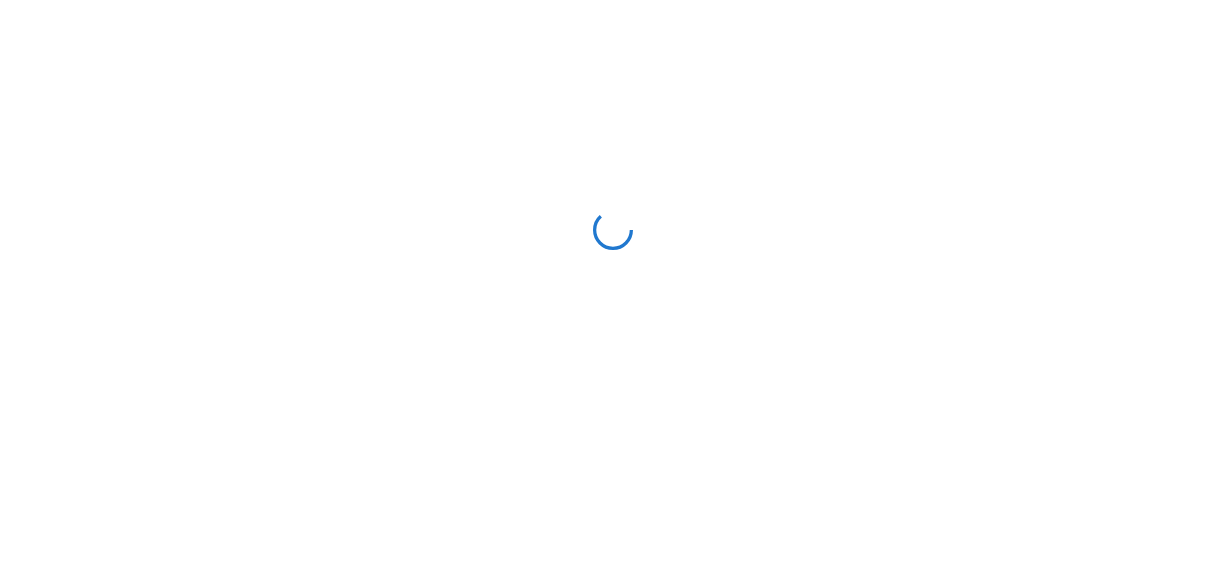 scroll, scrollTop: 0, scrollLeft: 0, axis: both 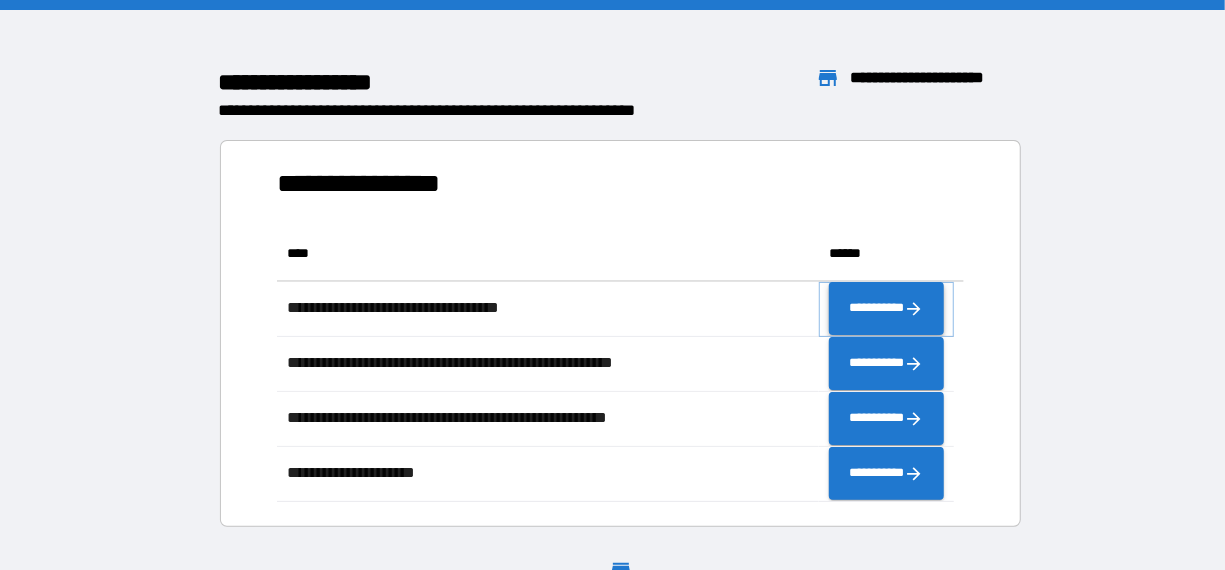 click on "**********" at bounding box center [886, 309] 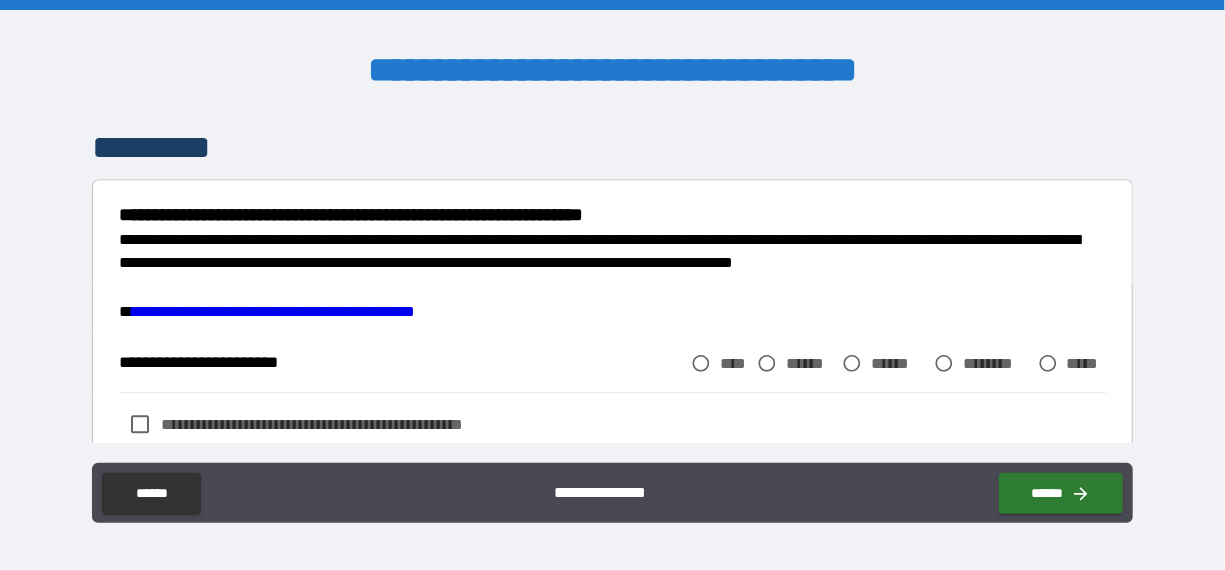 scroll, scrollTop: 2639, scrollLeft: 0, axis: vertical 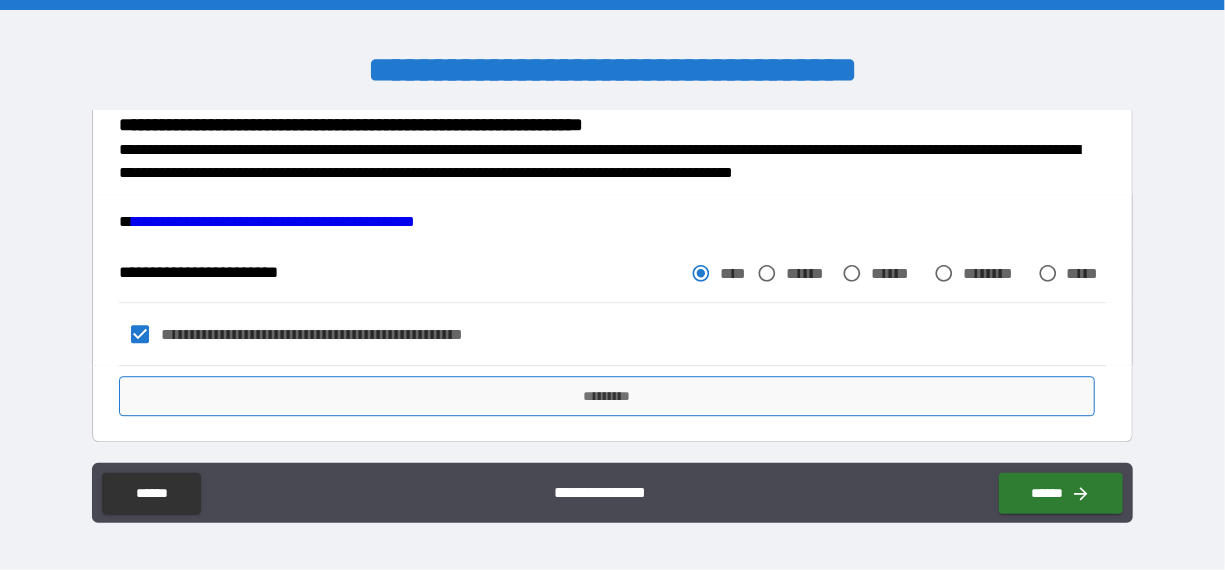 click on "*********" at bounding box center [607, 396] 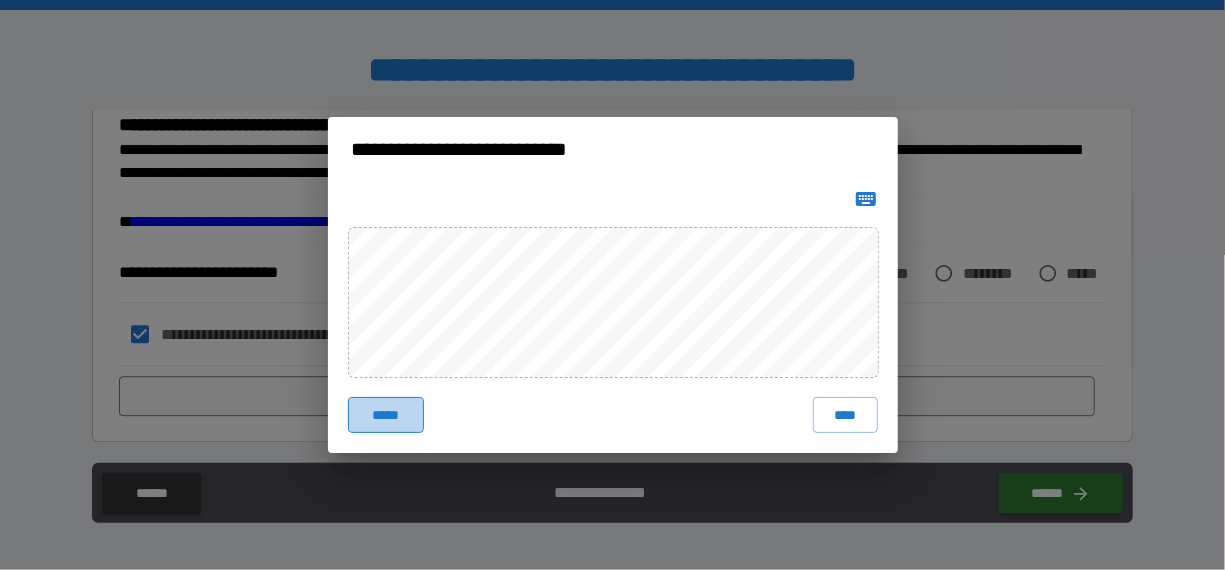 click on "*****" at bounding box center [386, 415] 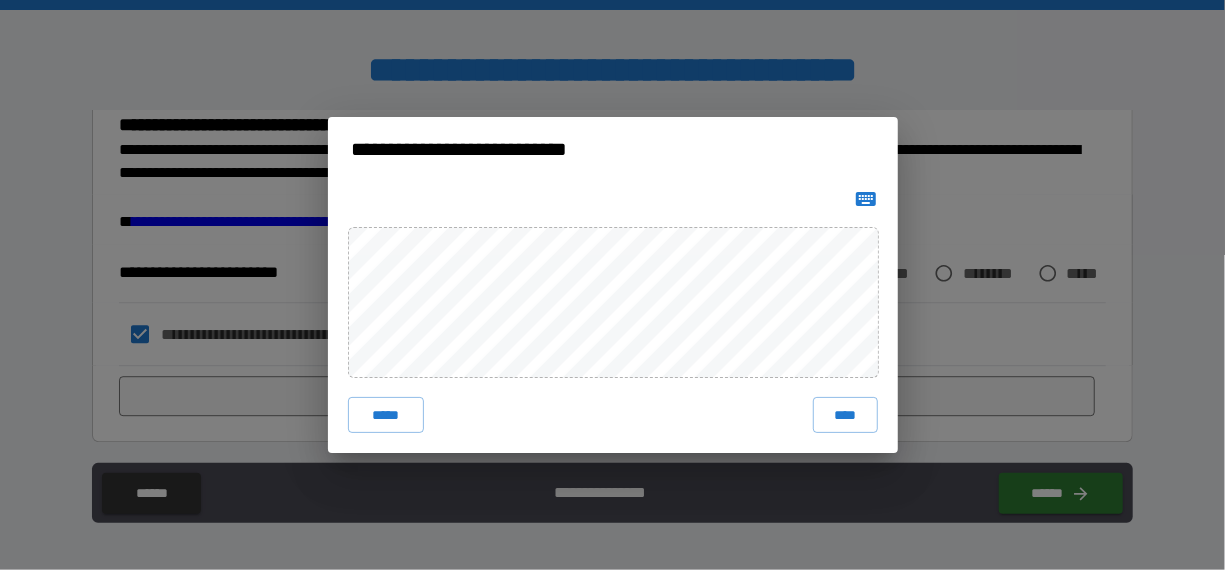 click on "**********" at bounding box center [612, 285] 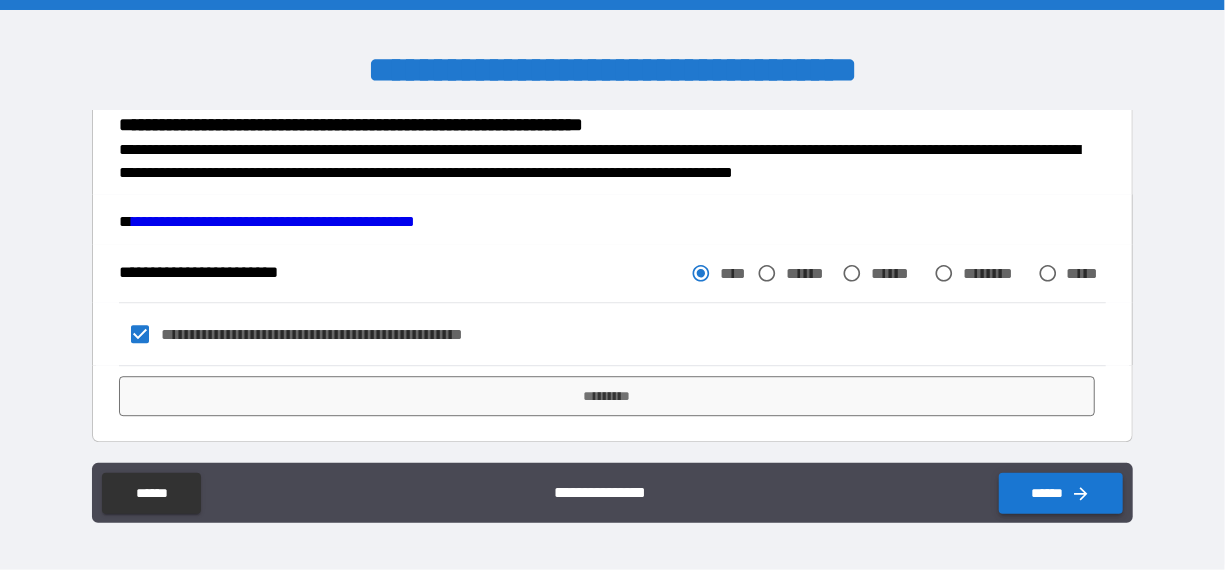click on "******" at bounding box center [1061, 493] 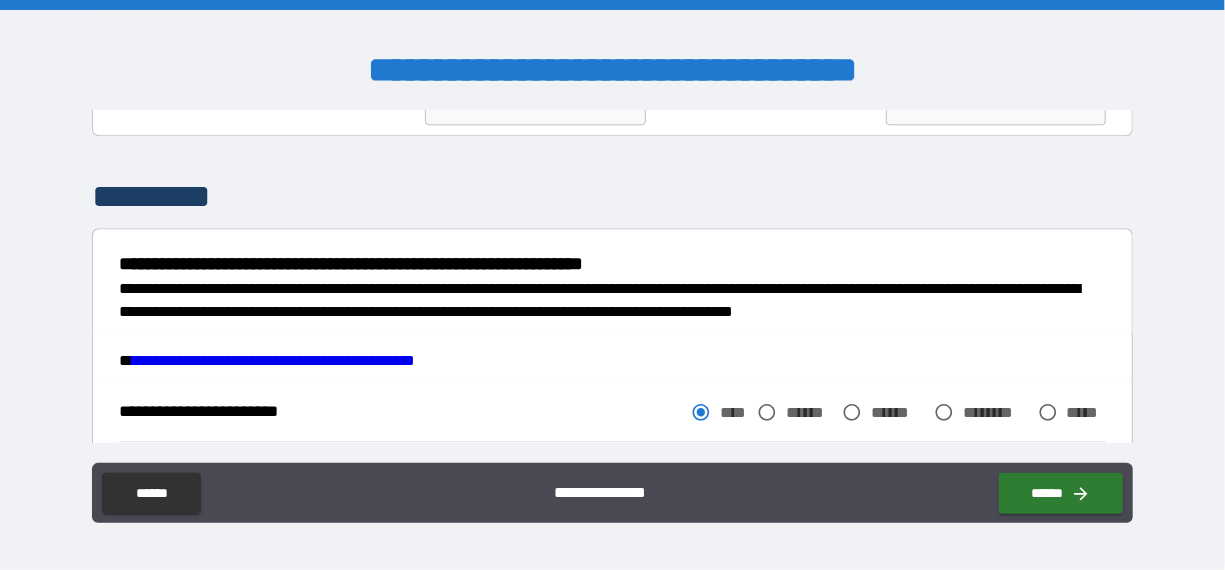 scroll, scrollTop: 2639, scrollLeft: 0, axis: vertical 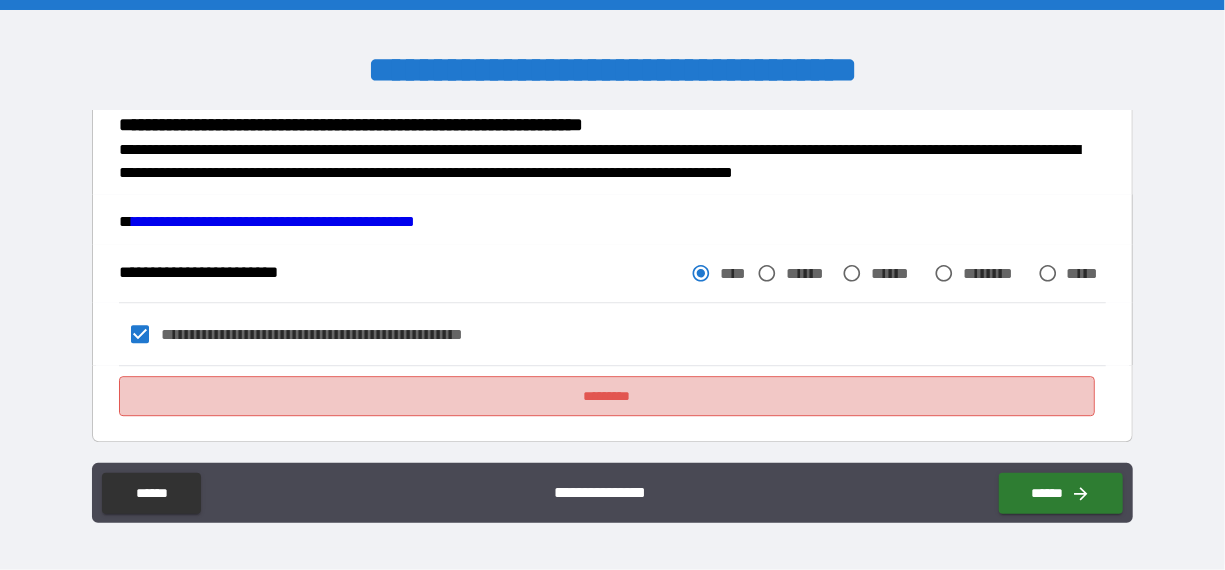 click on "*********" at bounding box center (607, 396) 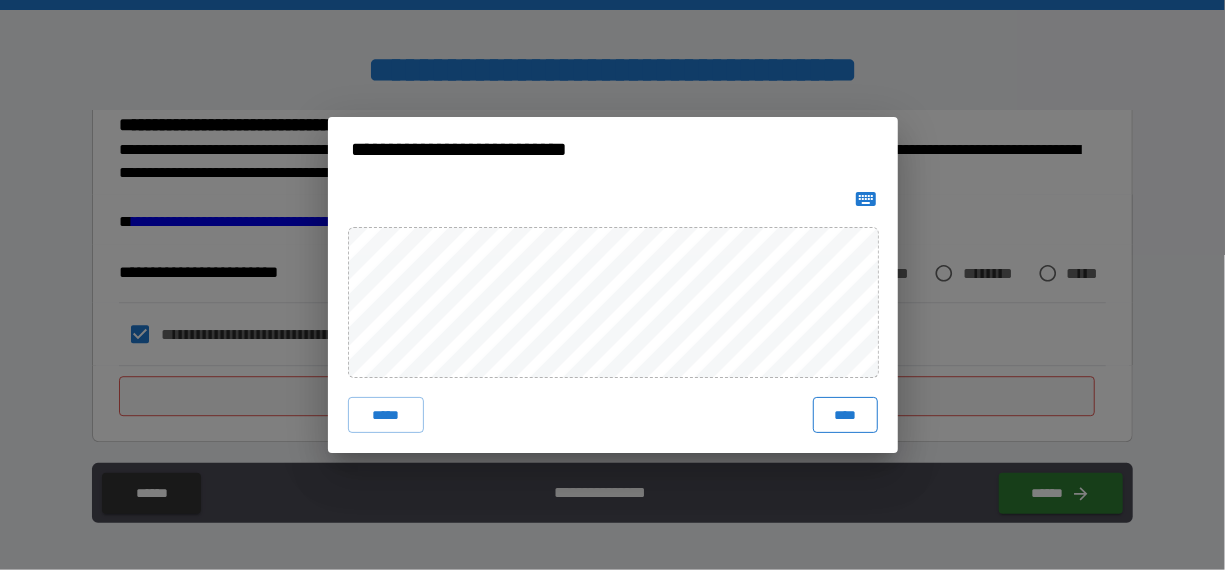 click on "****" at bounding box center (845, 415) 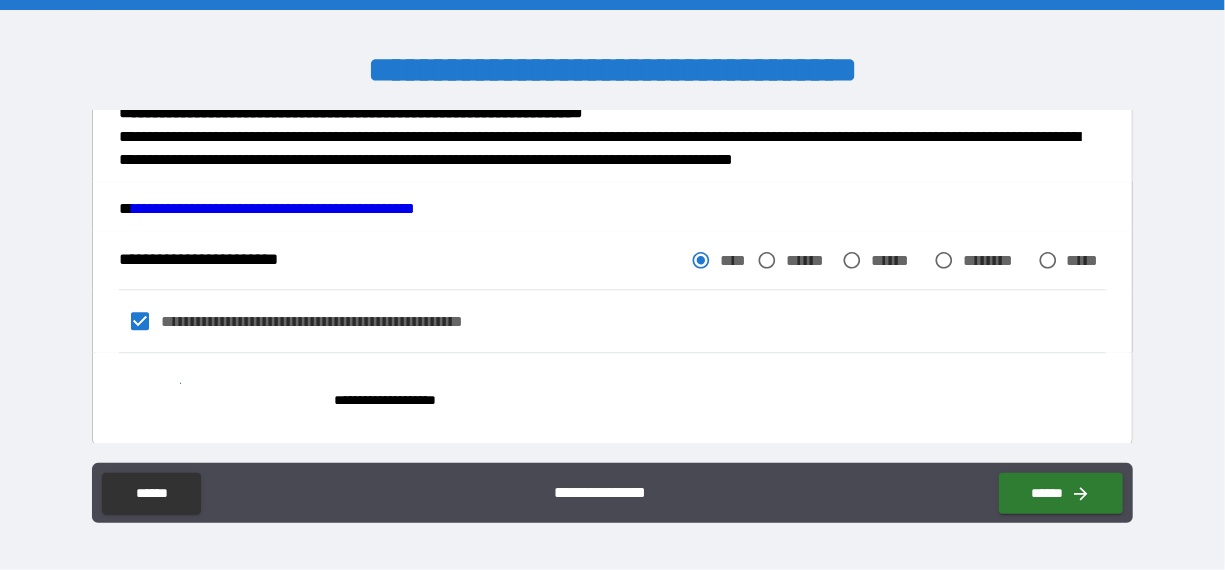scroll, scrollTop: 2656, scrollLeft: 0, axis: vertical 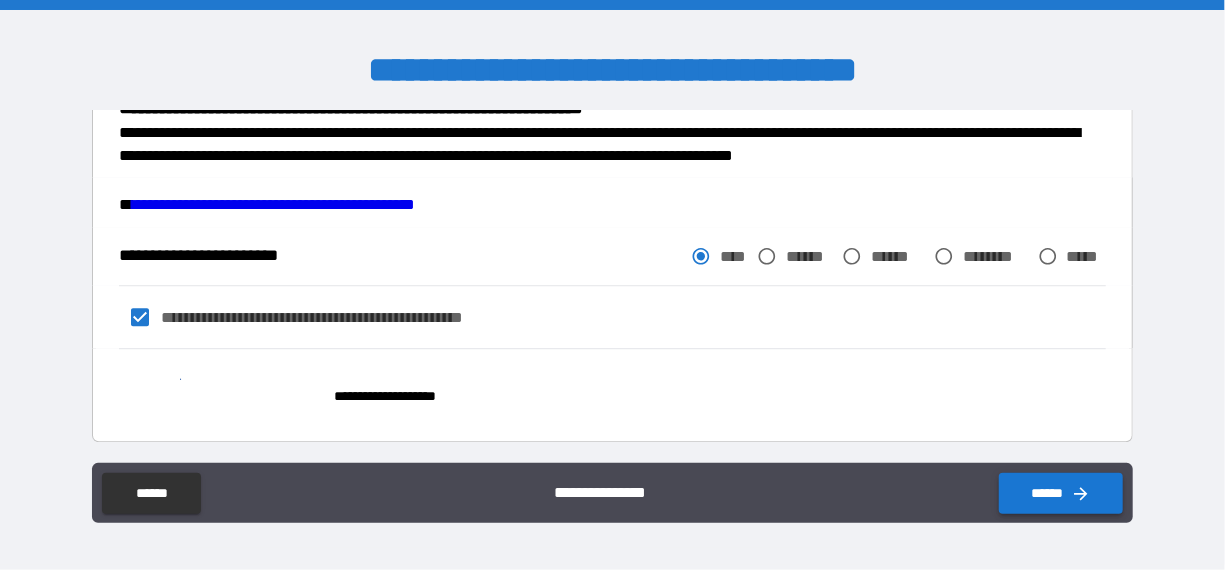 click on "******" at bounding box center (1061, 493) 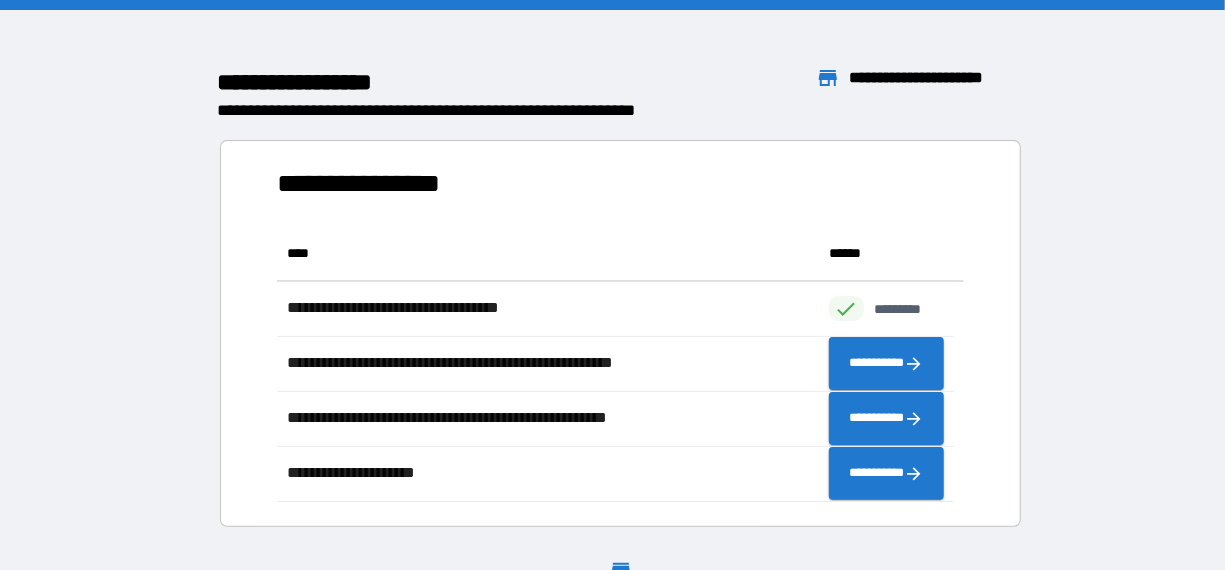 scroll, scrollTop: 16, scrollLeft: 16, axis: both 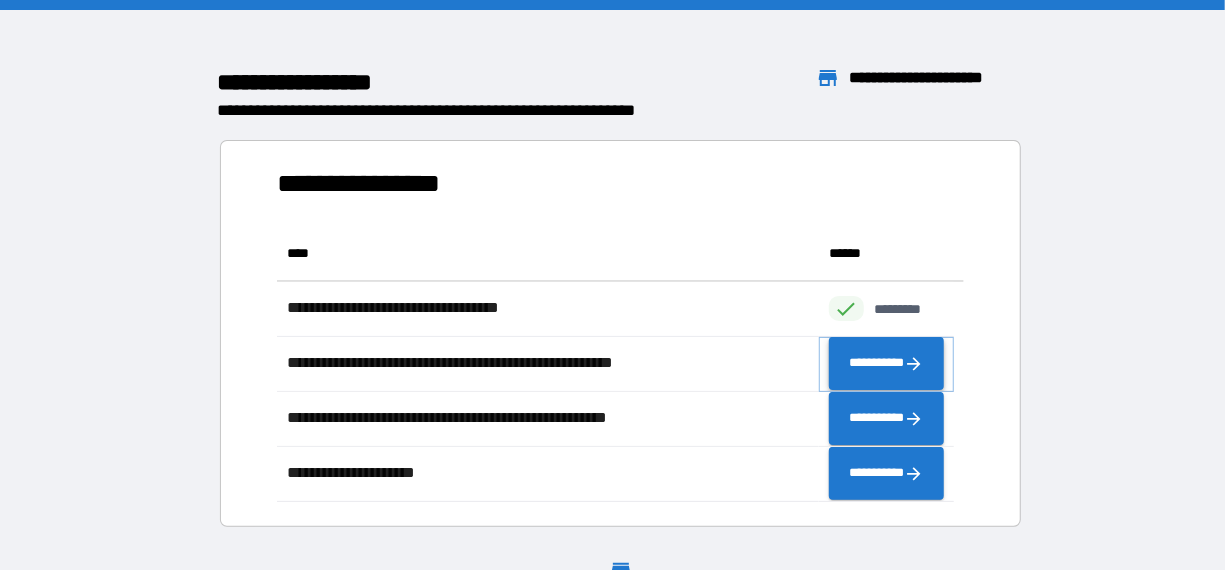 click on "**********" at bounding box center (886, 364) 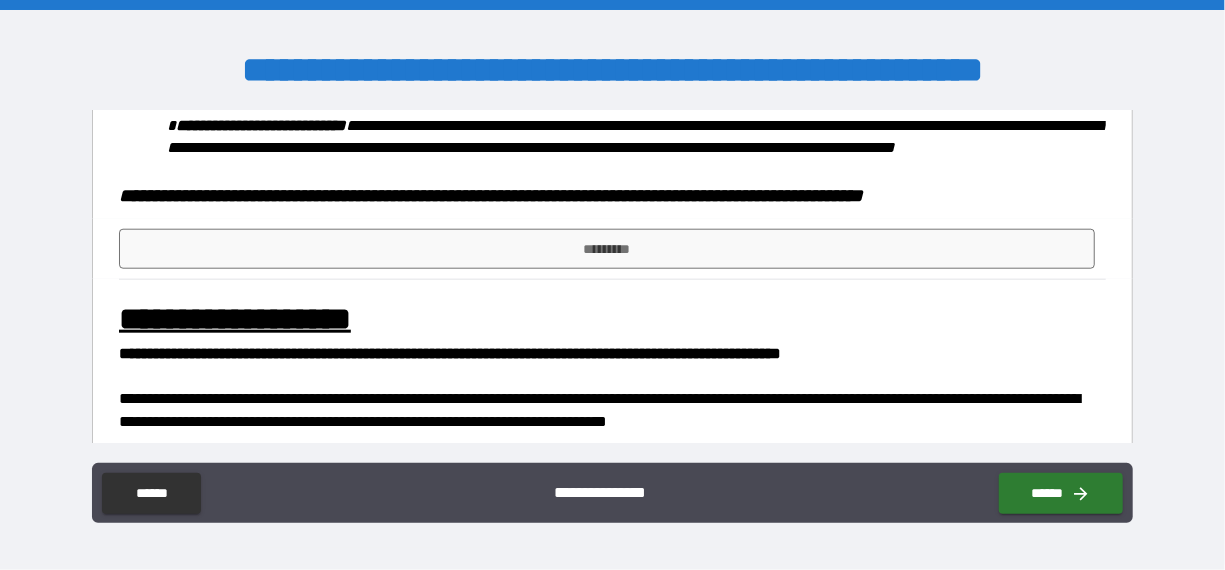 scroll, scrollTop: 1274, scrollLeft: 0, axis: vertical 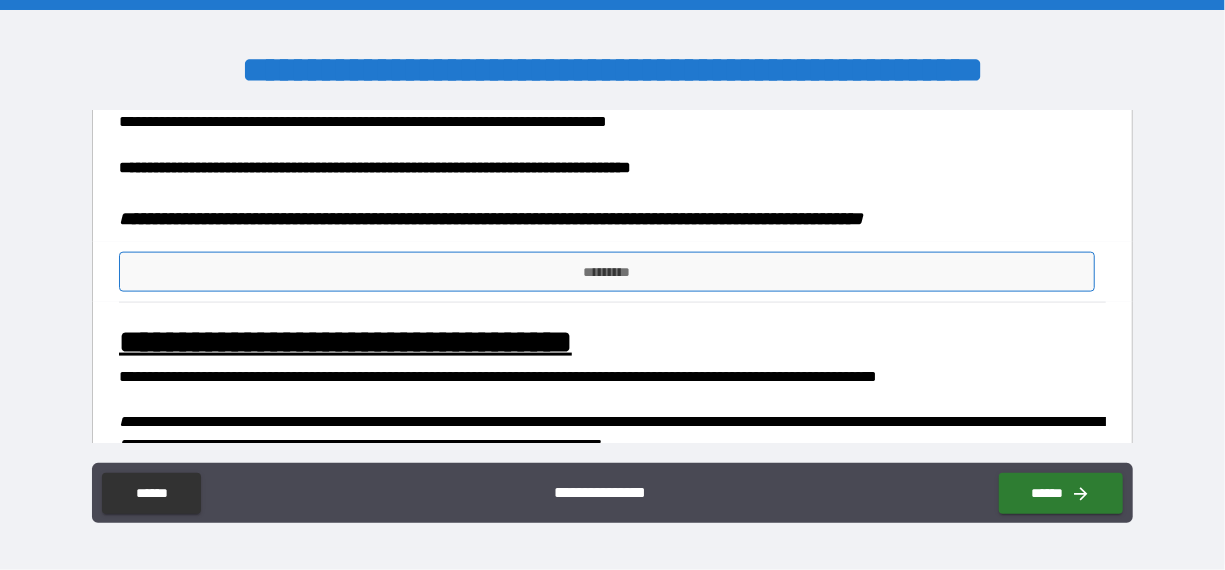 click on "*********" at bounding box center (607, 272) 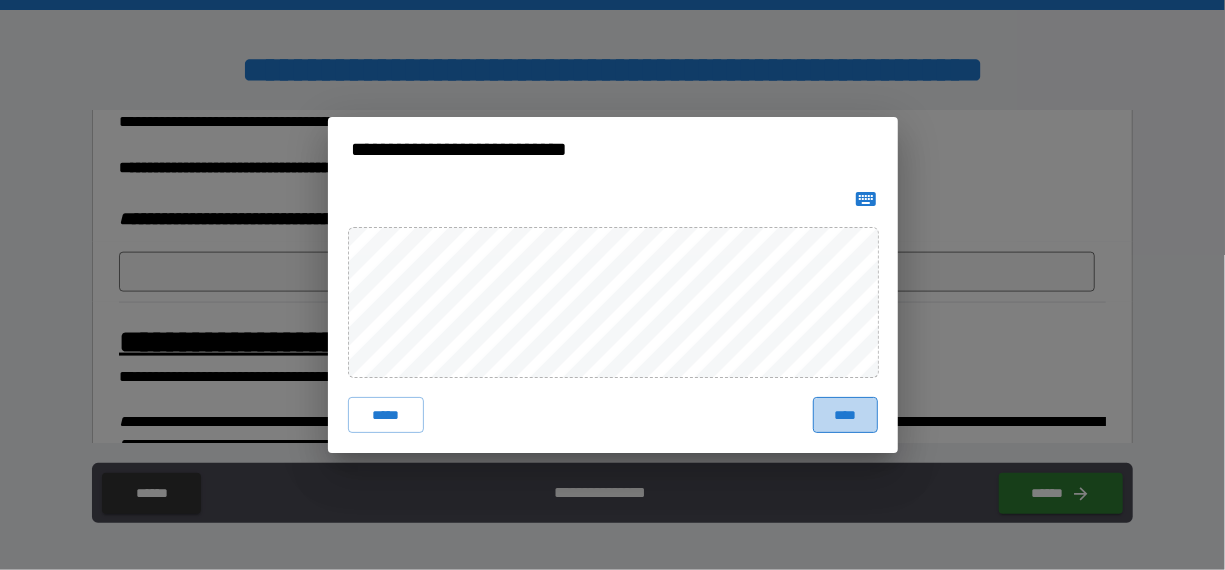 click on "****" at bounding box center (845, 415) 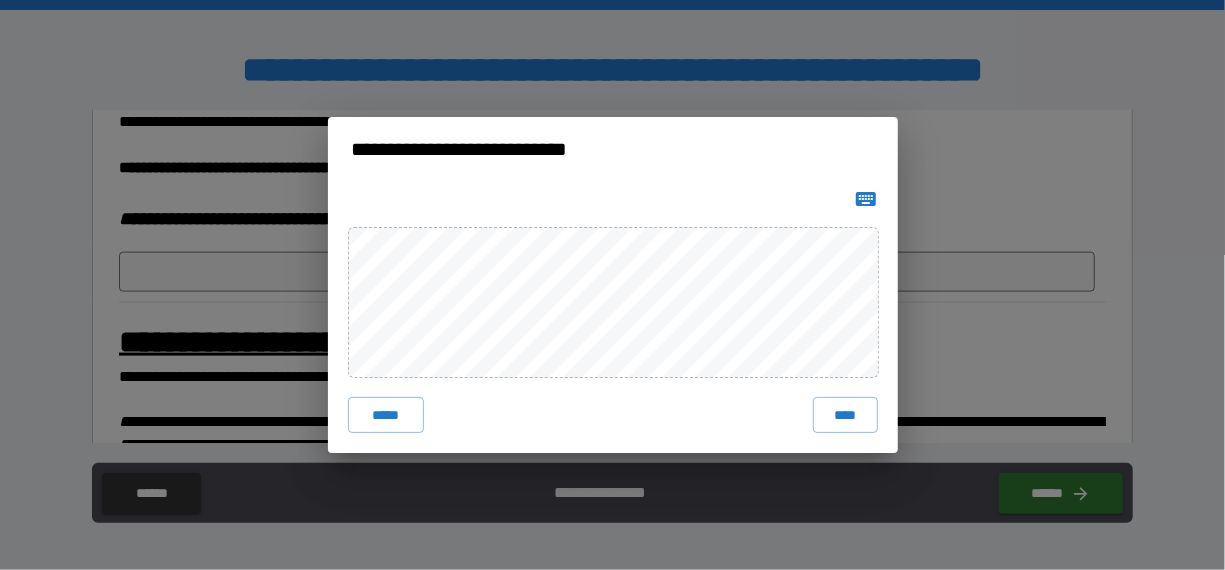click 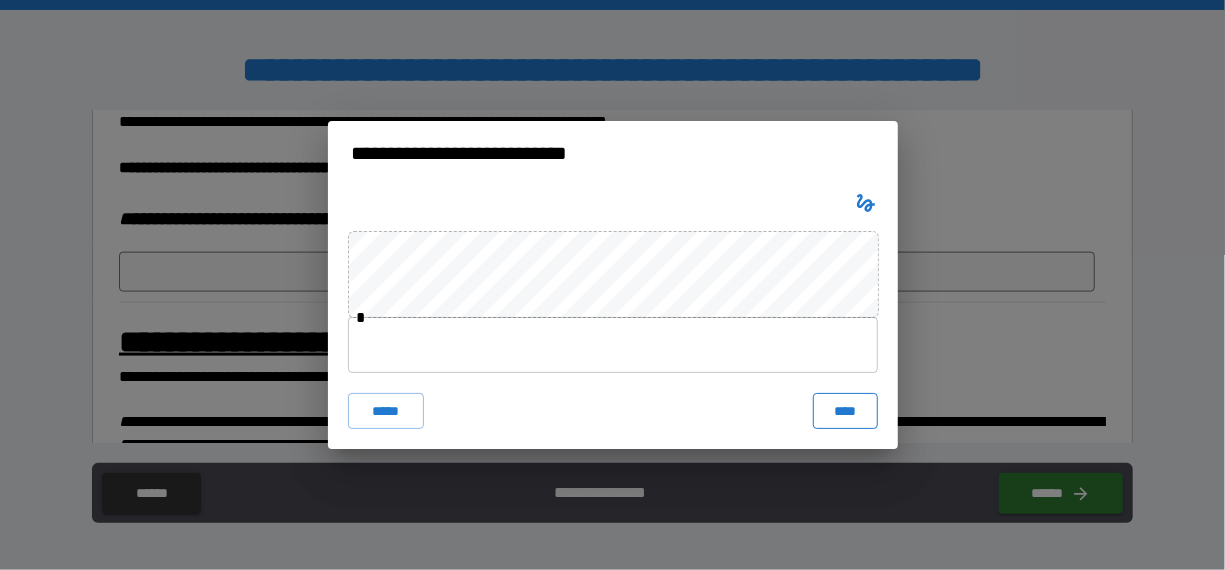 click on "****" at bounding box center [845, 411] 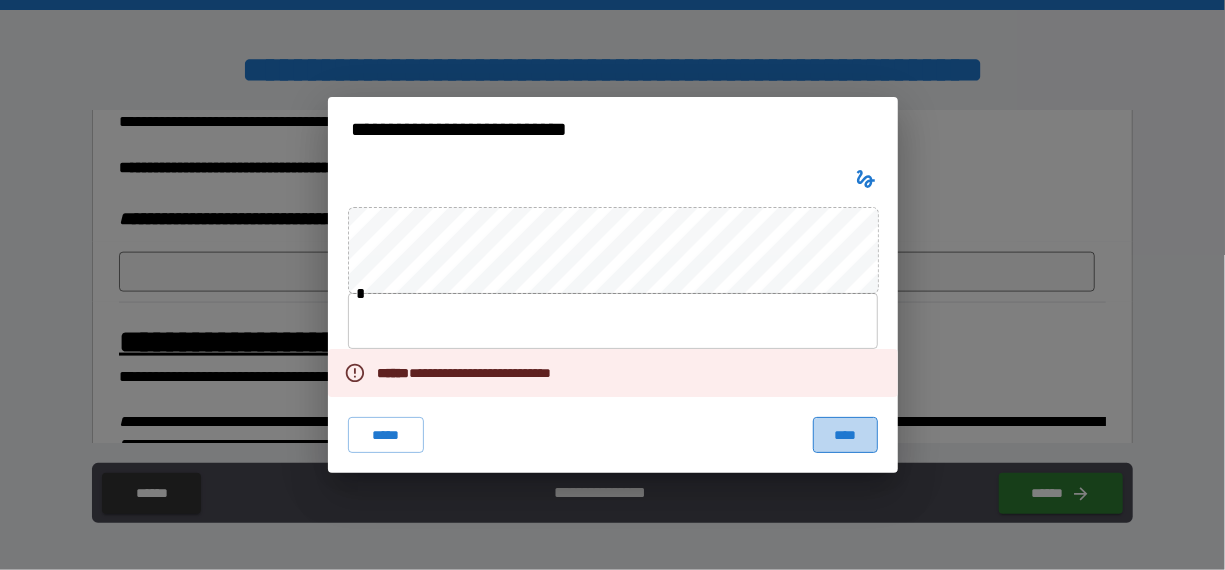 click on "****" at bounding box center (845, 435) 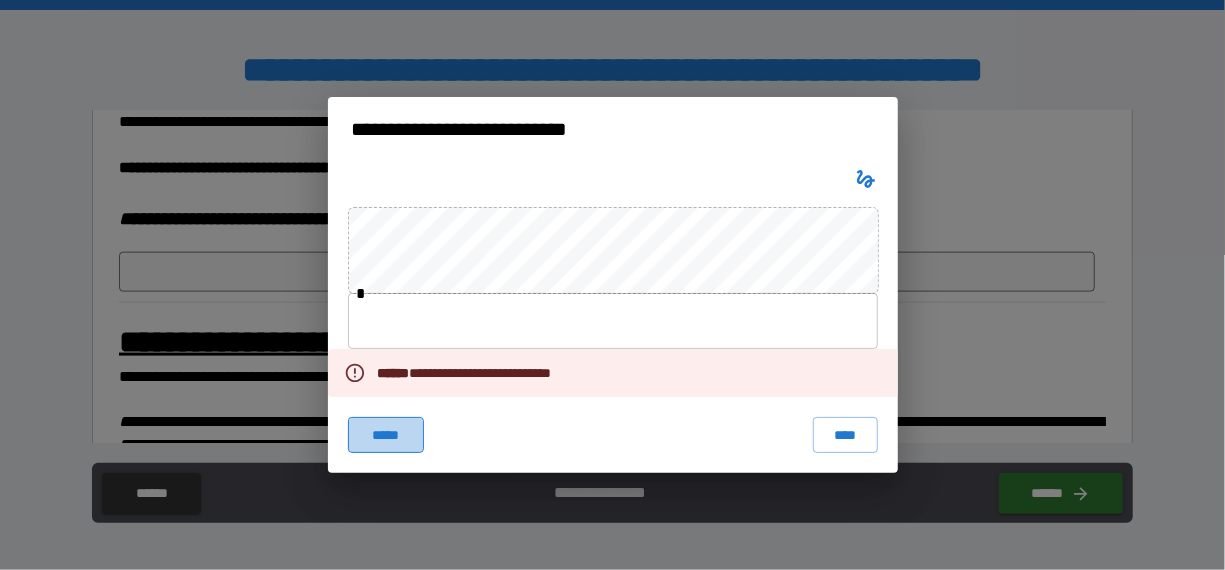 click on "*****" at bounding box center (386, 435) 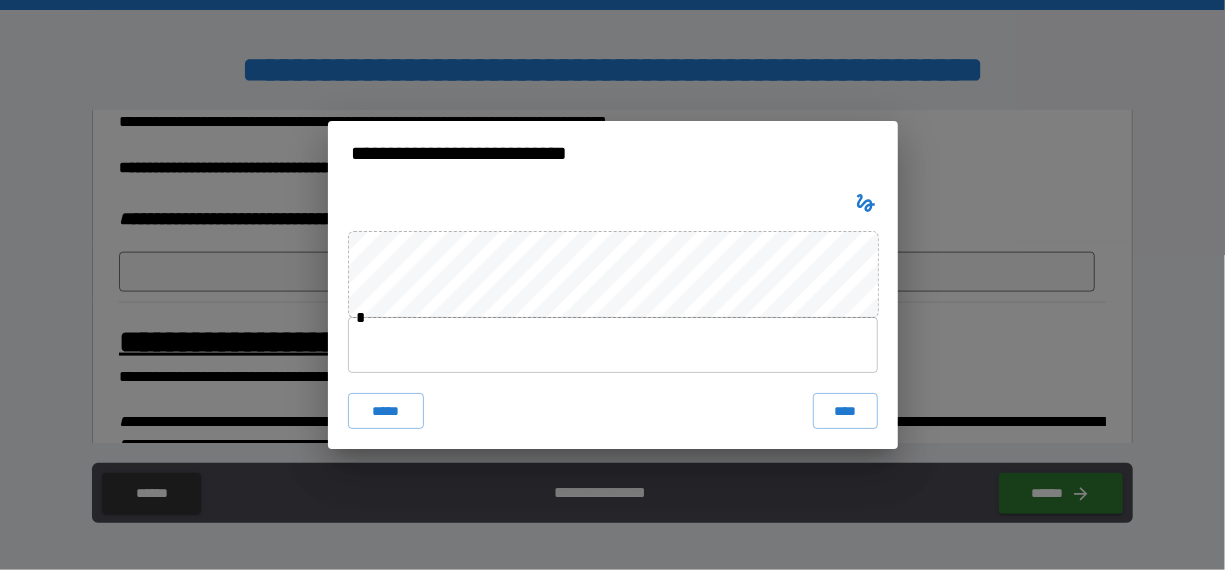 drag, startPoint x: 391, startPoint y: 204, endPoint x: 75, endPoint y: 242, distance: 318.2766 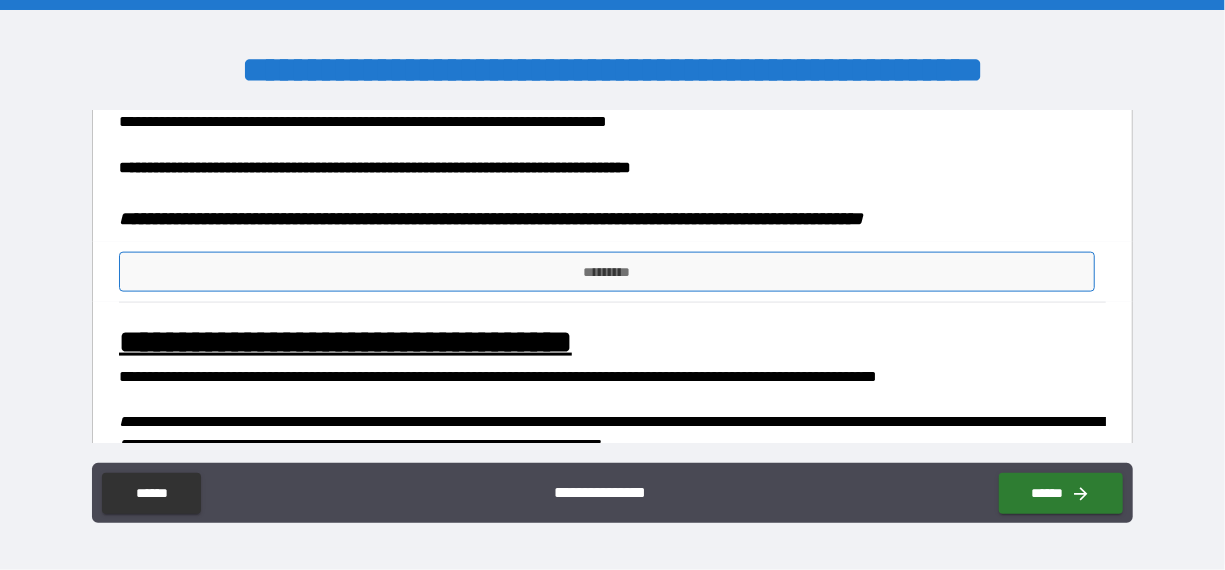 click on "*********" at bounding box center (607, 272) 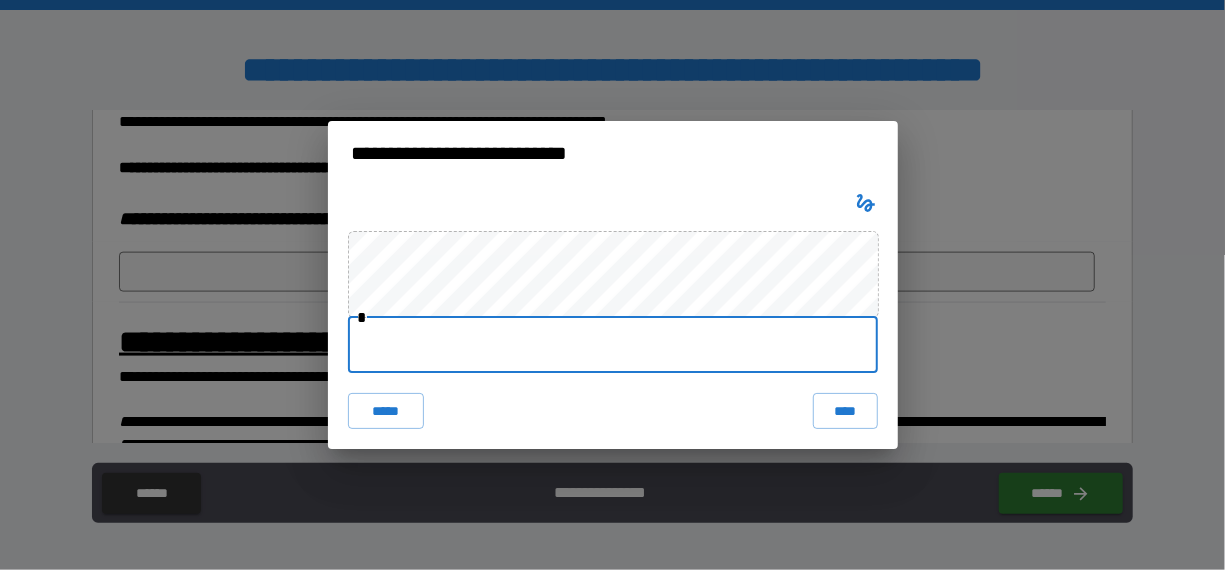click at bounding box center [613, 345] 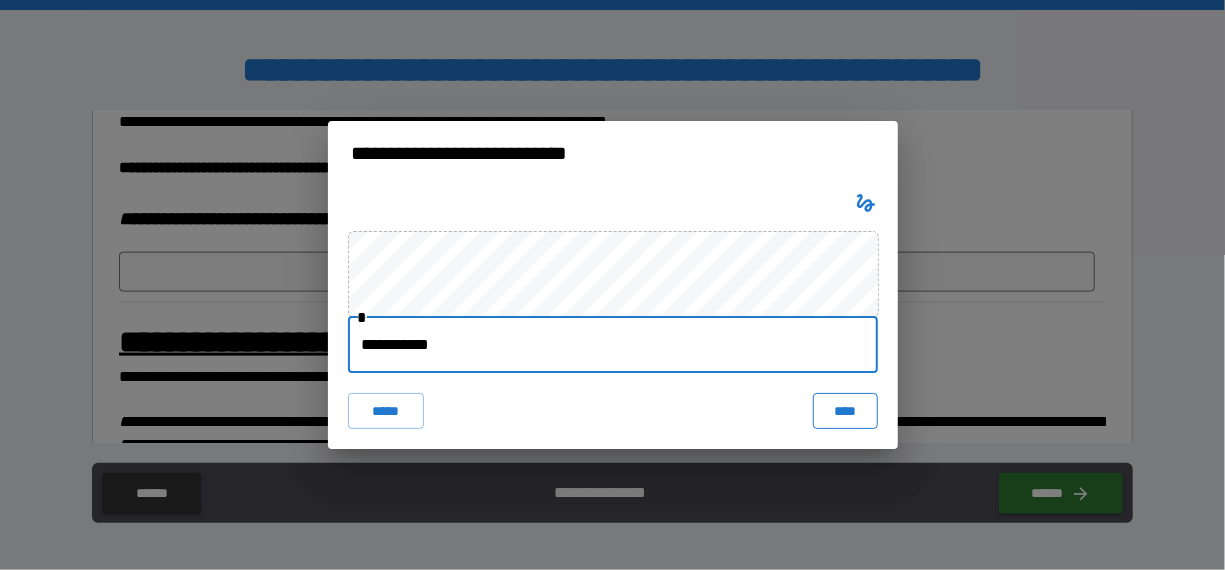 click on "****" at bounding box center [845, 411] 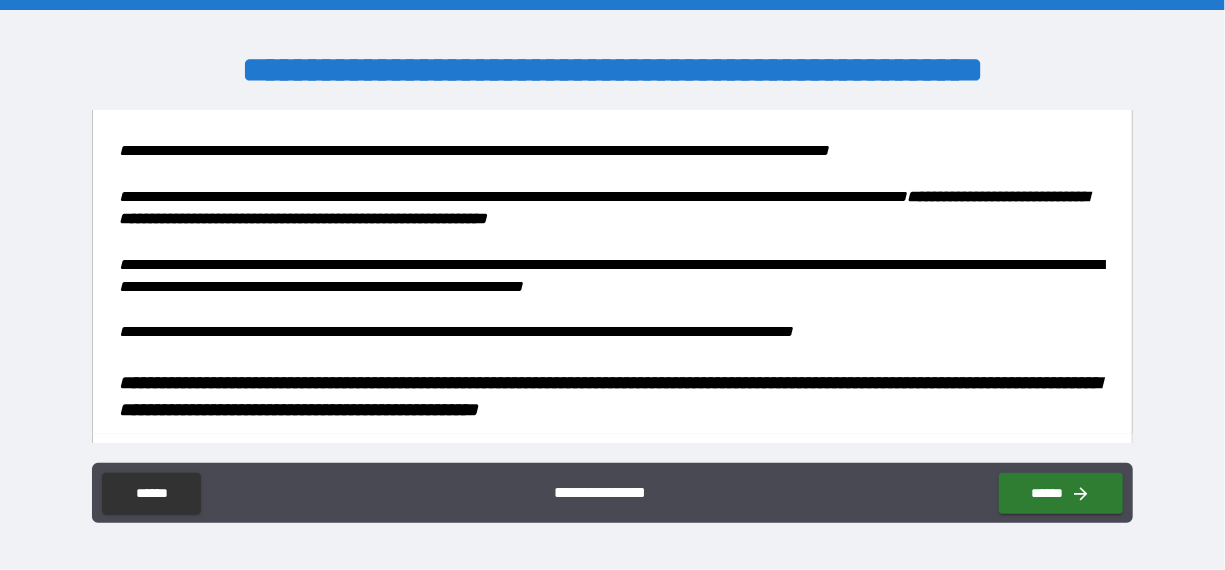 scroll, scrollTop: 1766, scrollLeft: 0, axis: vertical 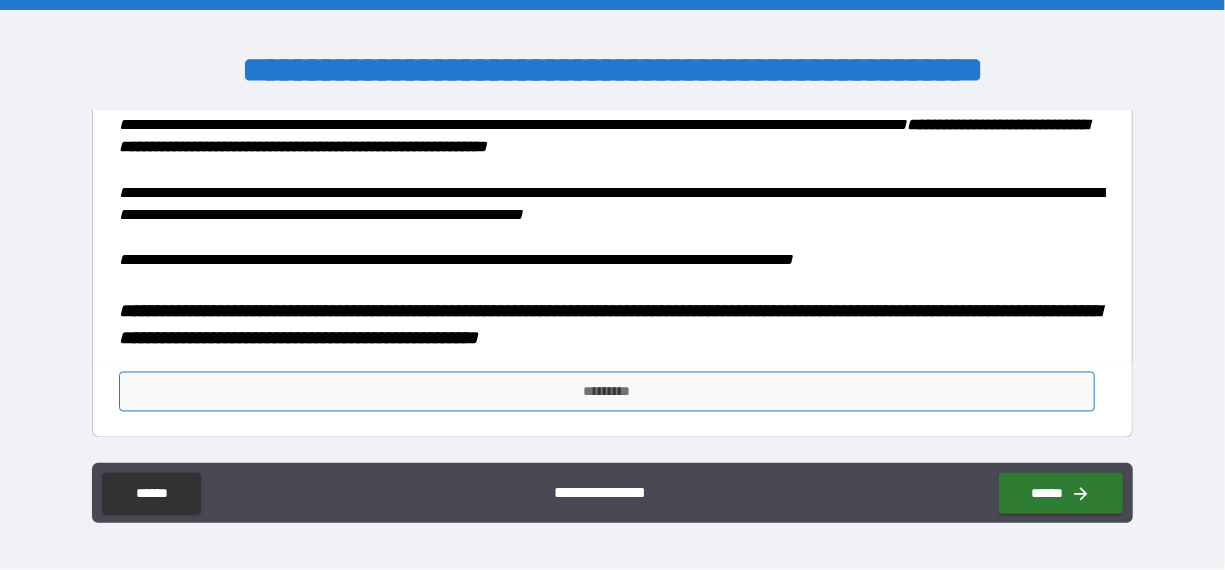click on "*********" at bounding box center [607, 392] 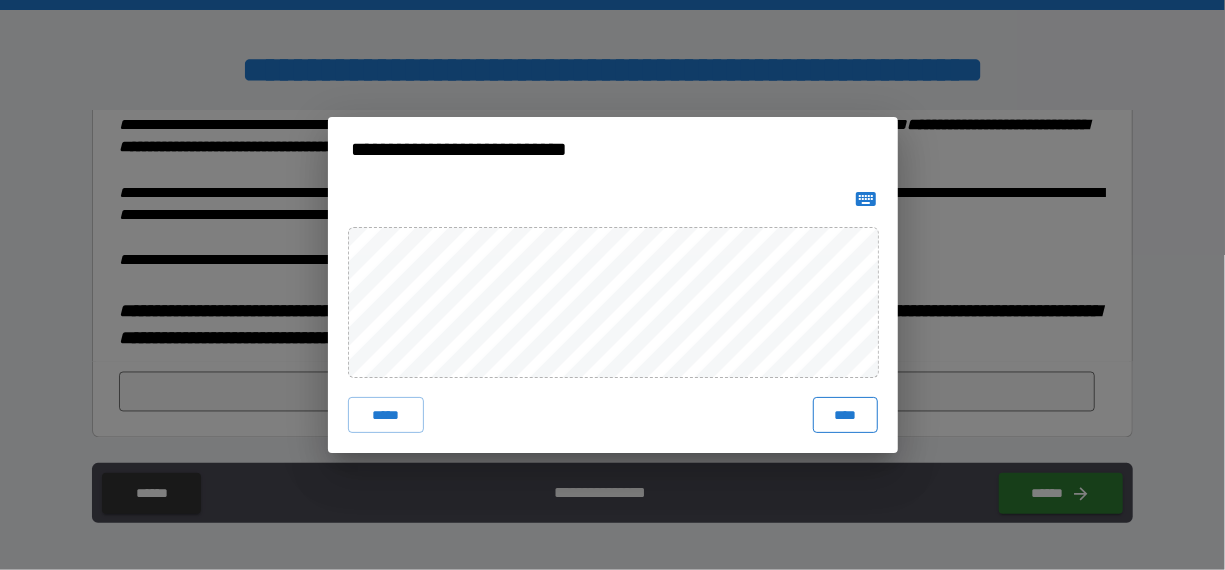 click on "****" at bounding box center (845, 415) 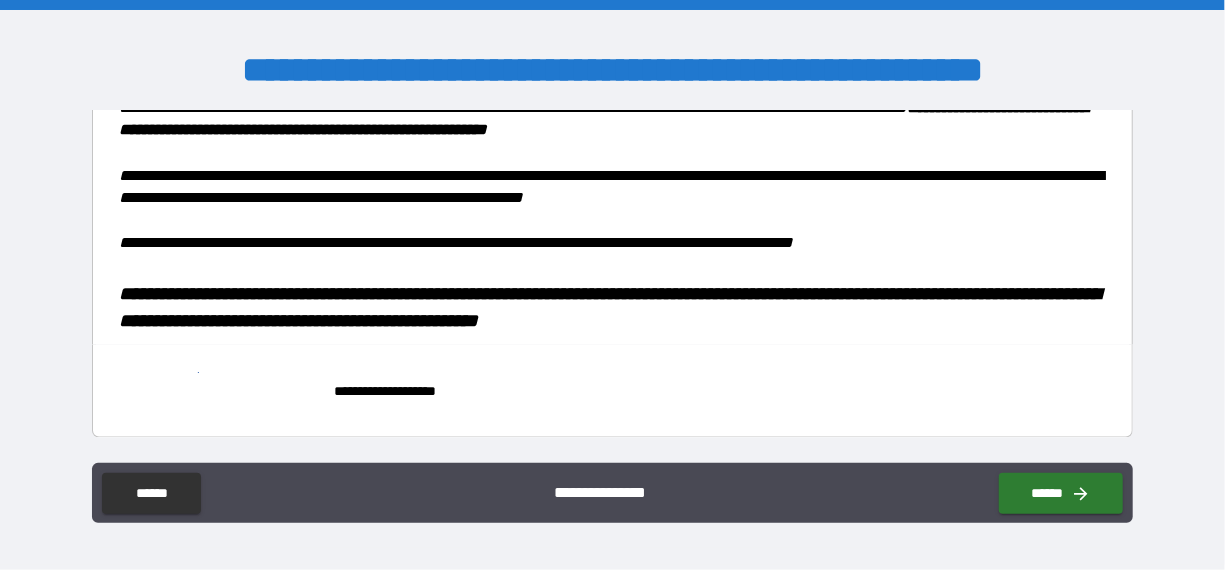 scroll, scrollTop: 1783, scrollLeft: 0, axis: vertical 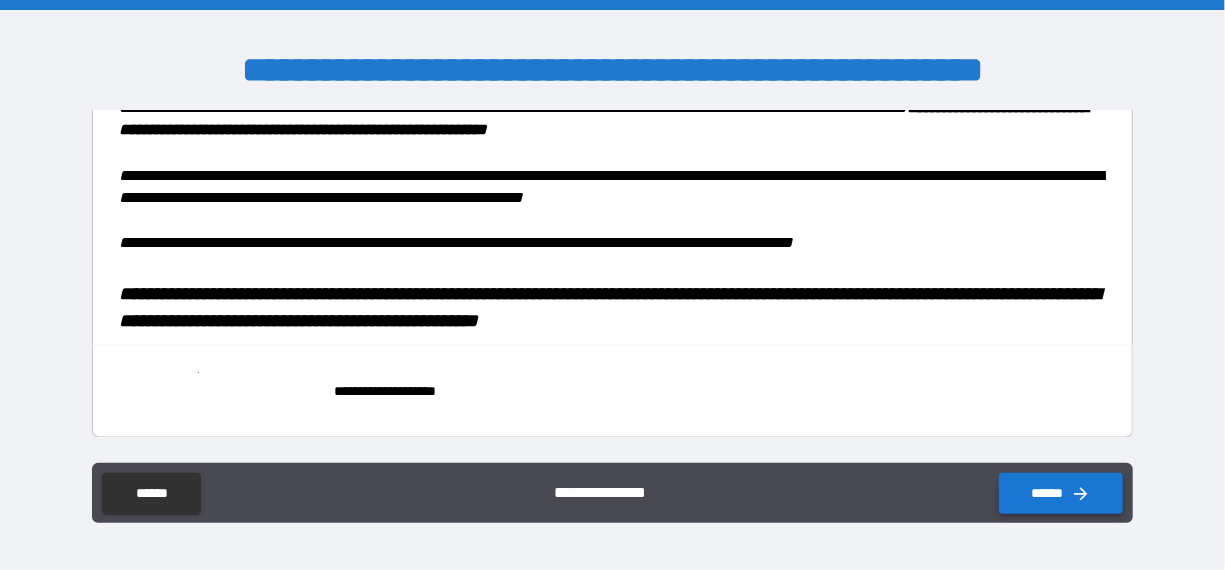 click on "******" at bounding box center (1061, 493) 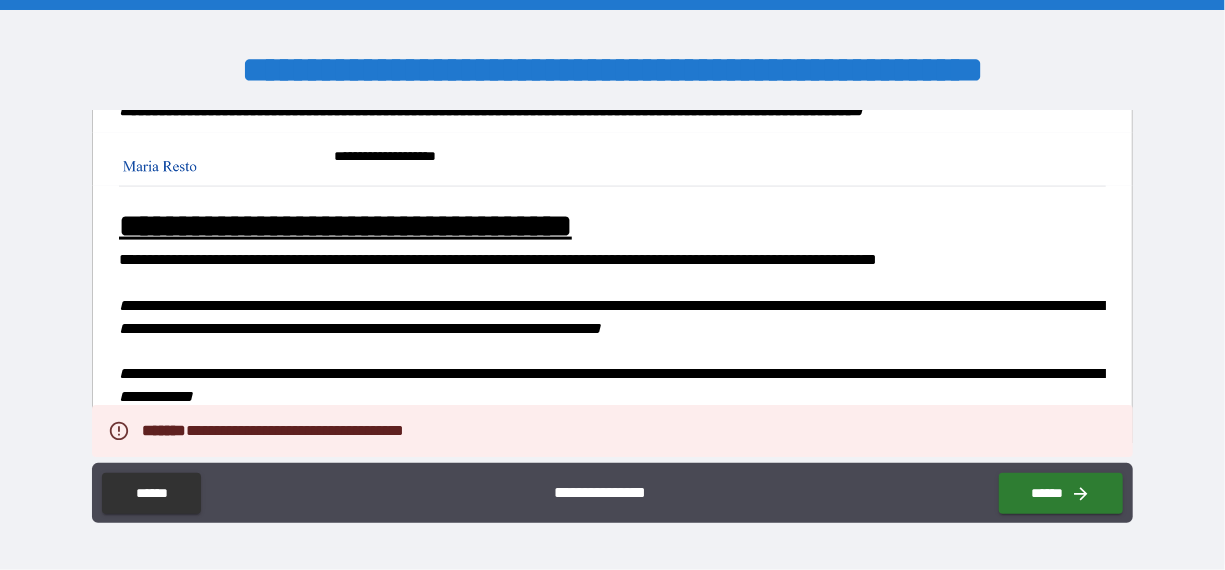 scroll, scrollTop: 1783, scrollLeft: 0, axis: vertical 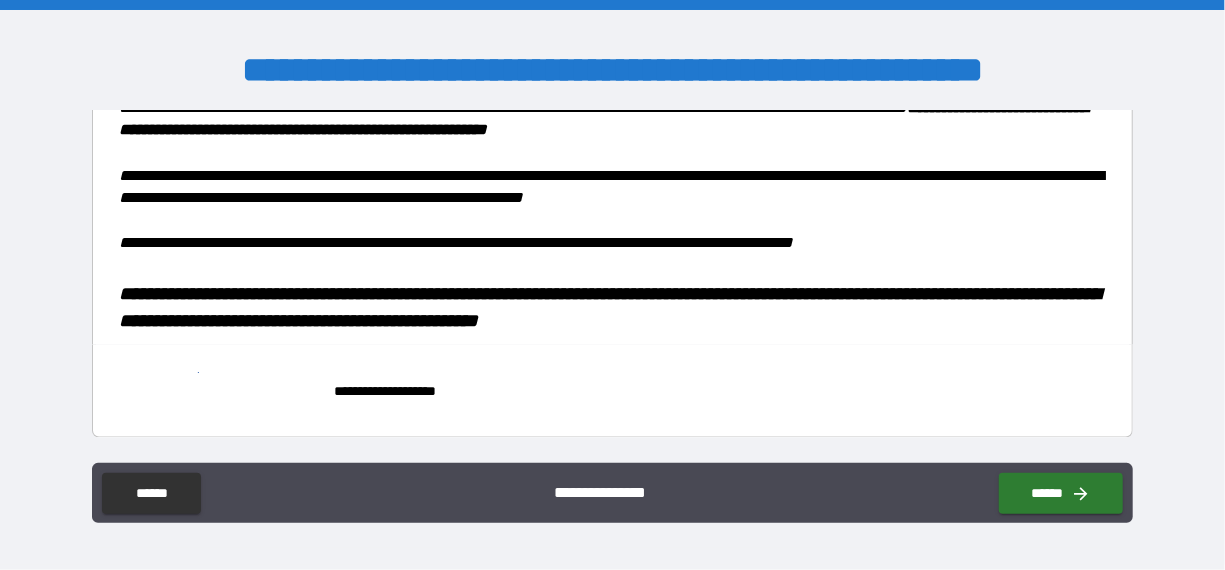 click on "**********" at bounding box center (613, 75) 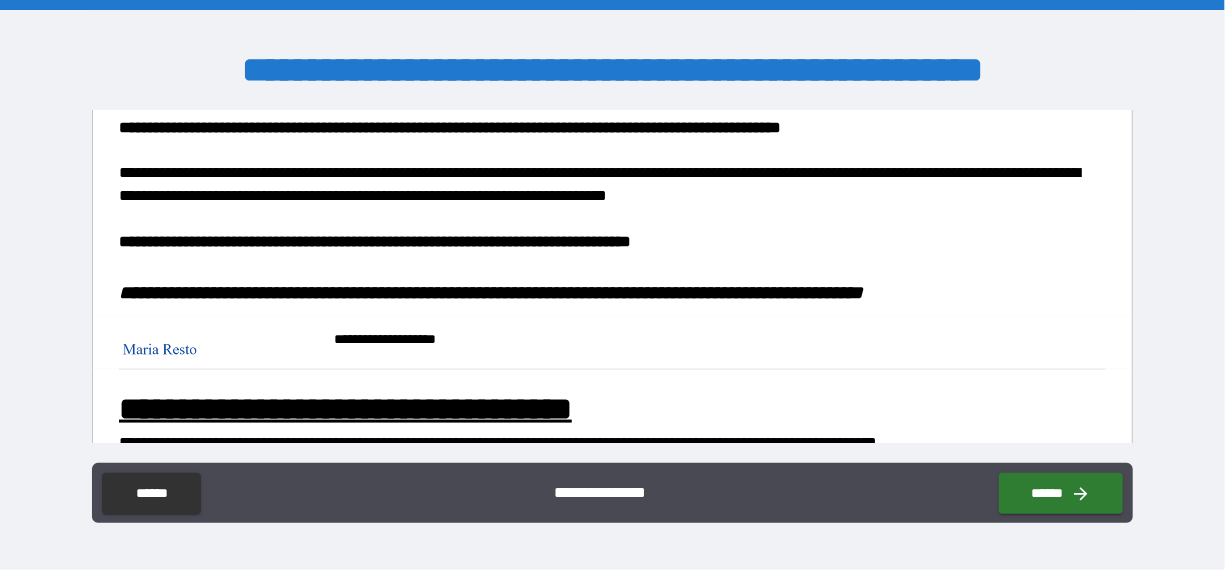 scroll, scrollTop: 1000, scrollLeft: 0, axis: vertical 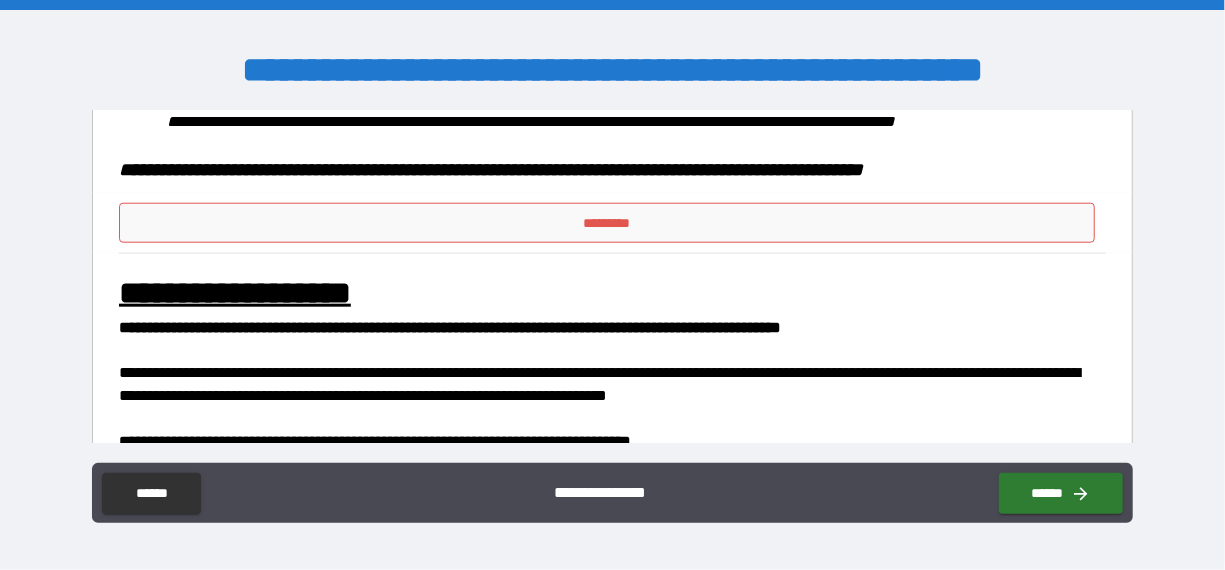 click on "*********" at bounding box center (607, 223) 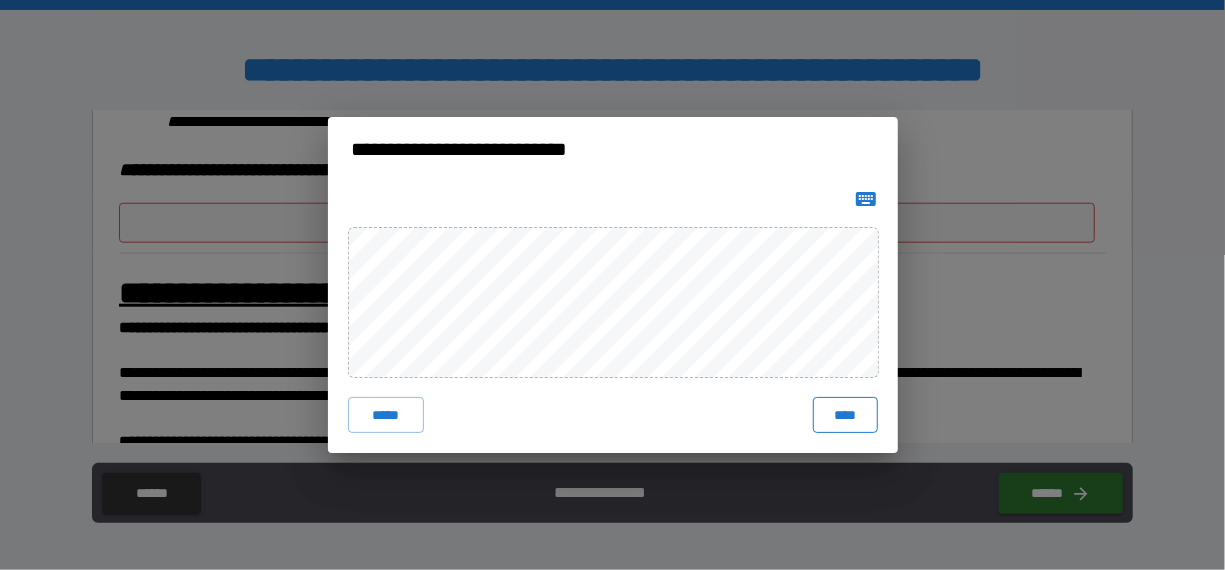 click on "****" at bounding box center (845, 415) 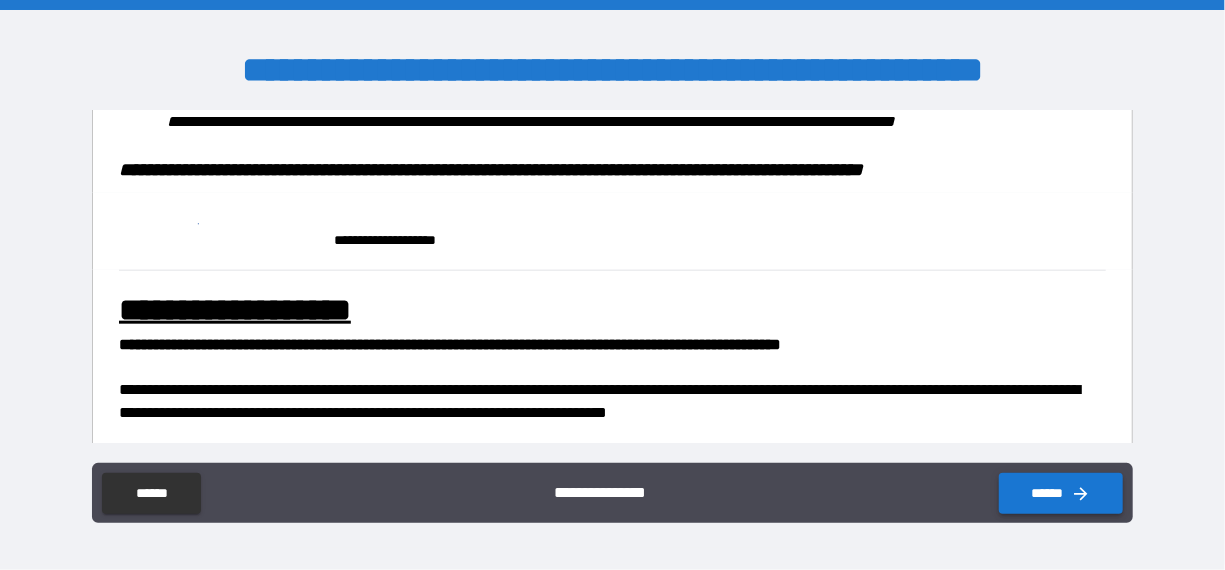 click on "******" at bounding box center [1061, 493] 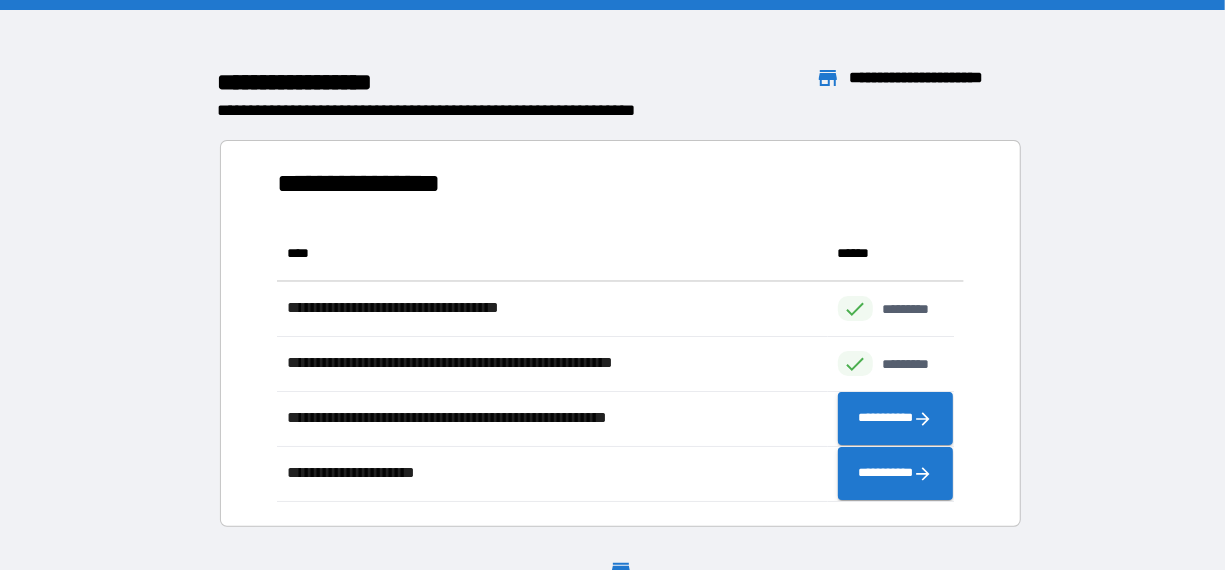 scroll, scrollTop: 260, scrollLeft: 662, axis: both 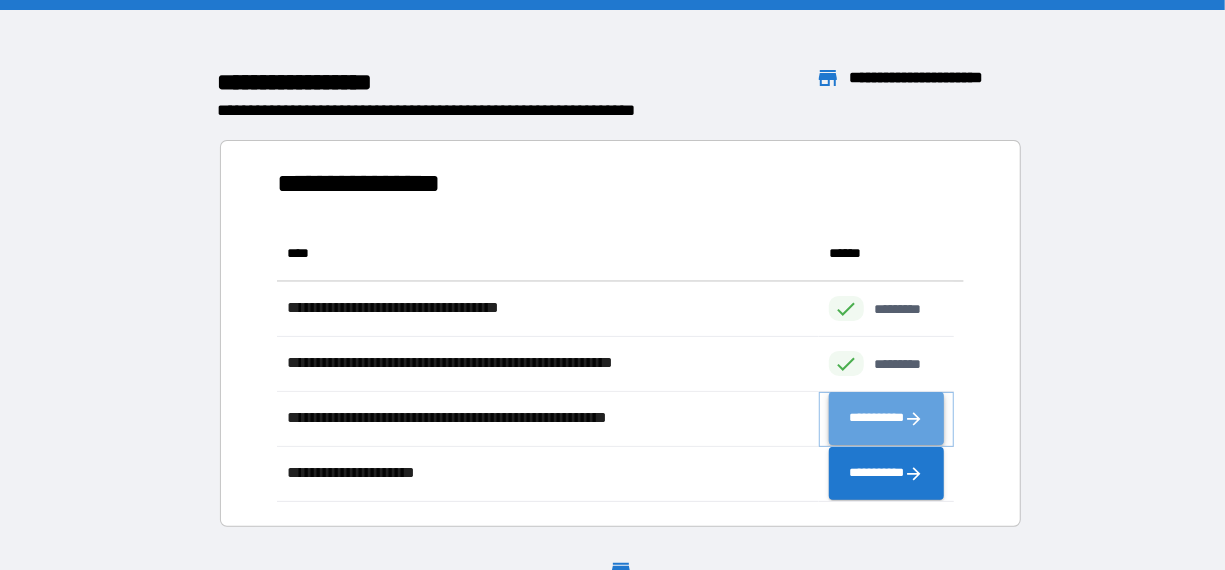 click on "**********" at bounding box center (886, 419) 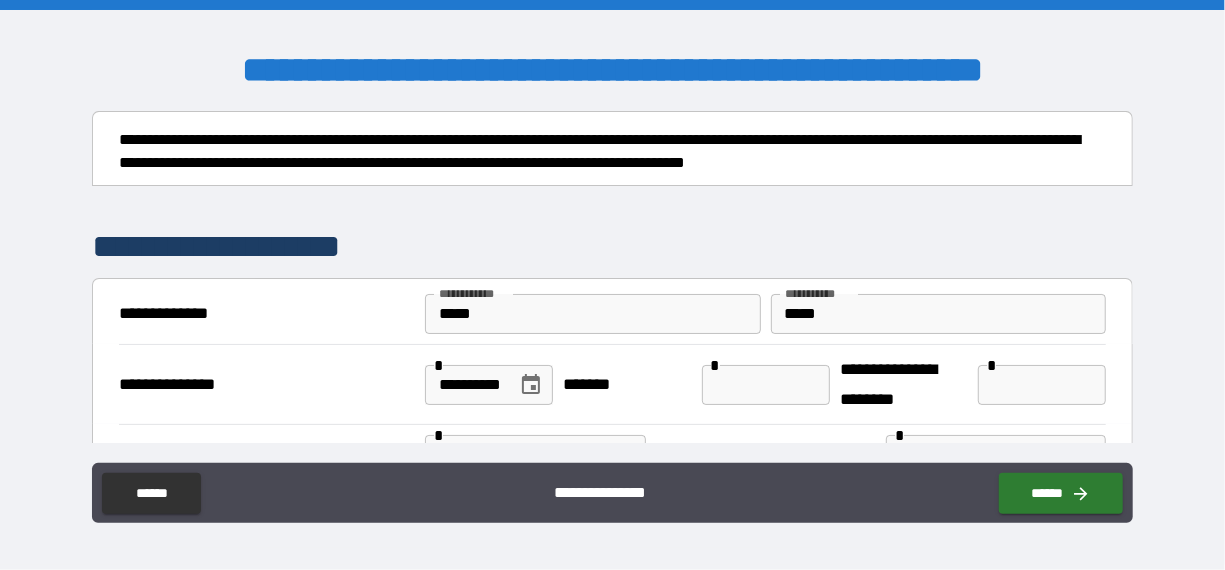click at bounding box center (766, 385) 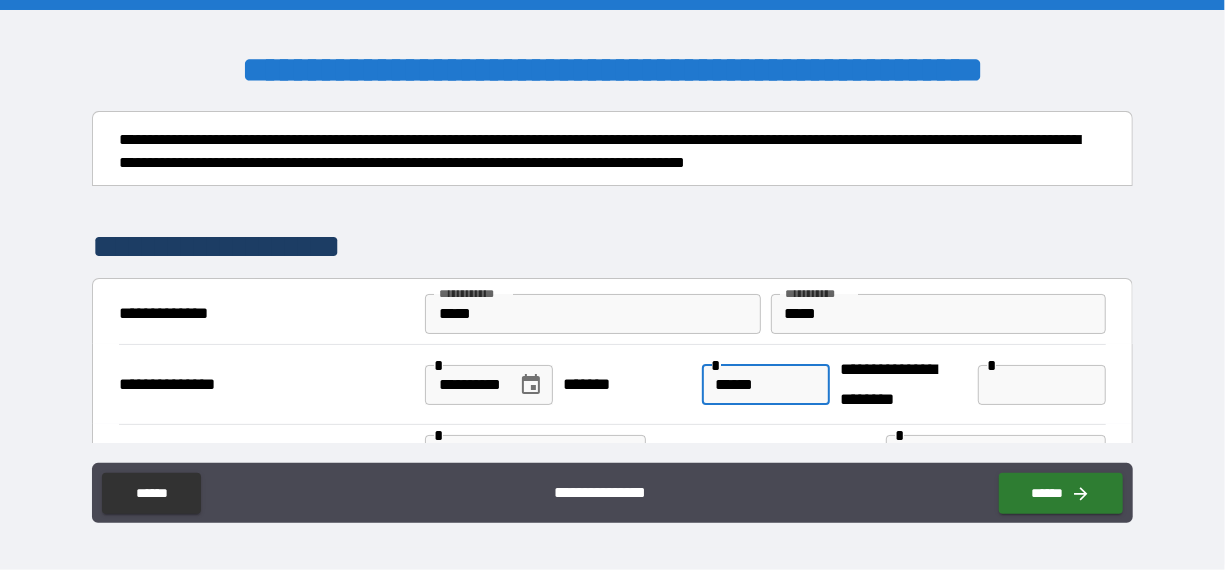 click on "******" at bounding box center (766, 385) 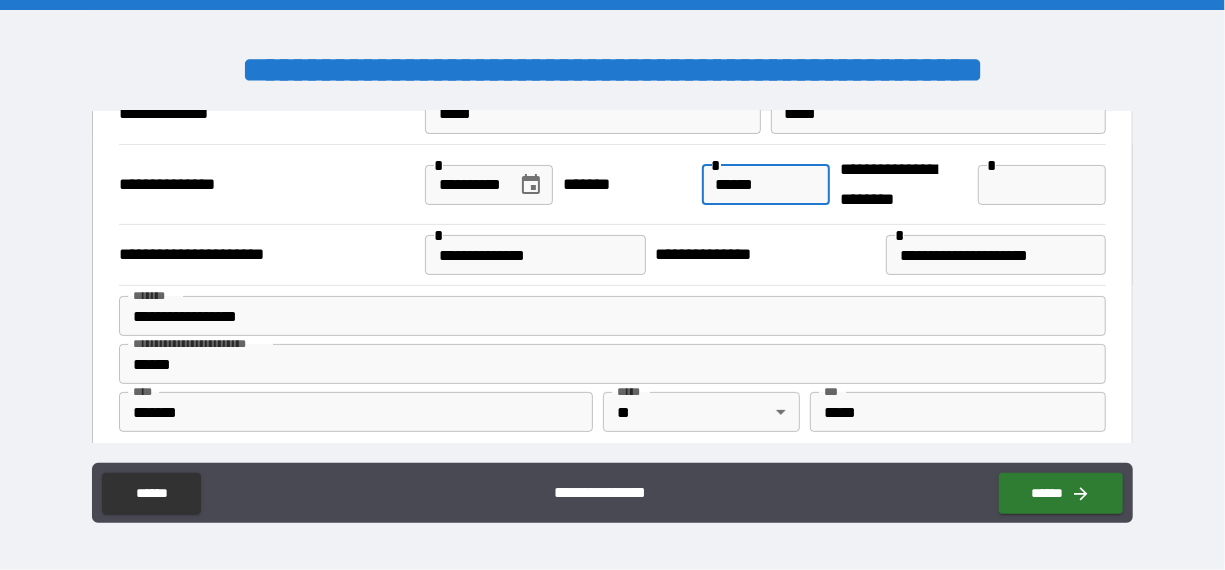 scroll, scrollTop: 100, scrollLeft: 0, axis: vertical 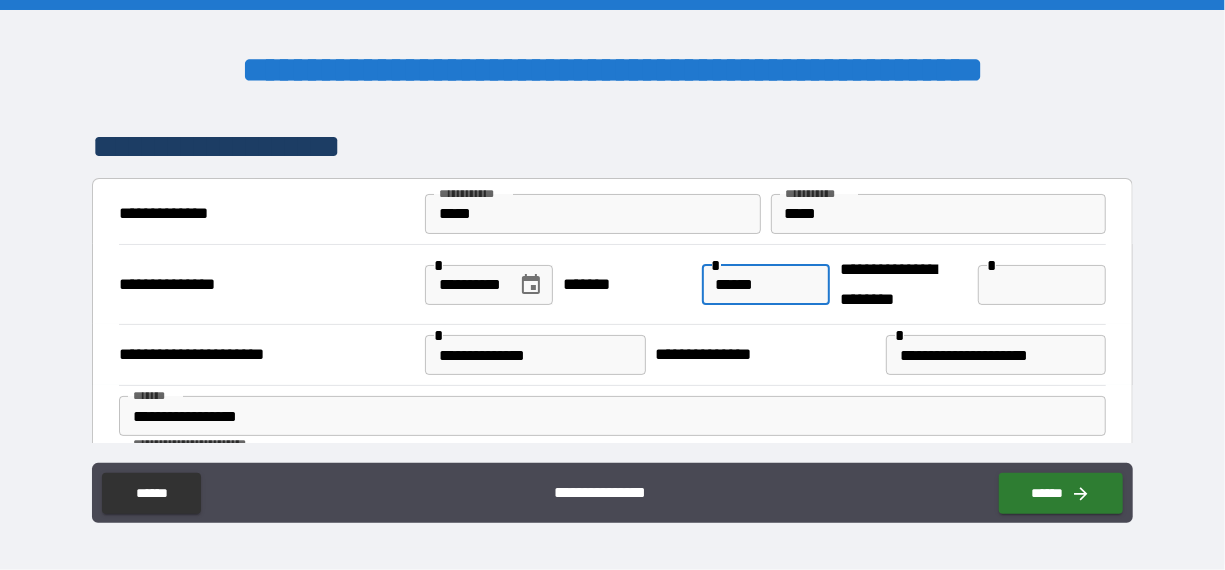 type on "******" 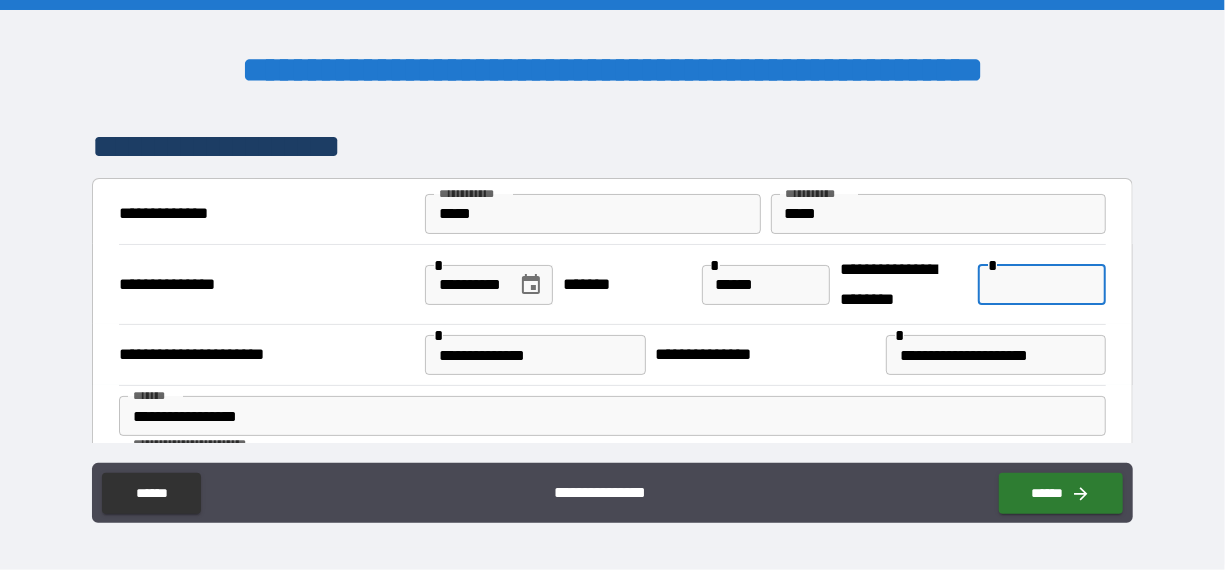 click at bounding box center [1042, 285] 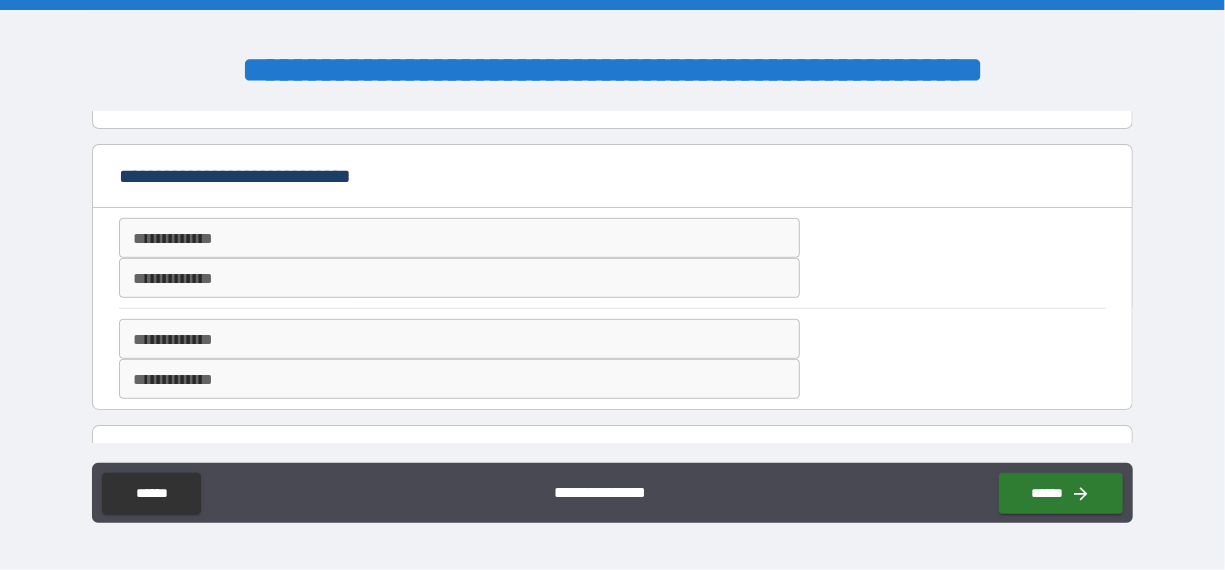 scroll, scrollTop: 500, scrollLeft: 0, axis: vertical 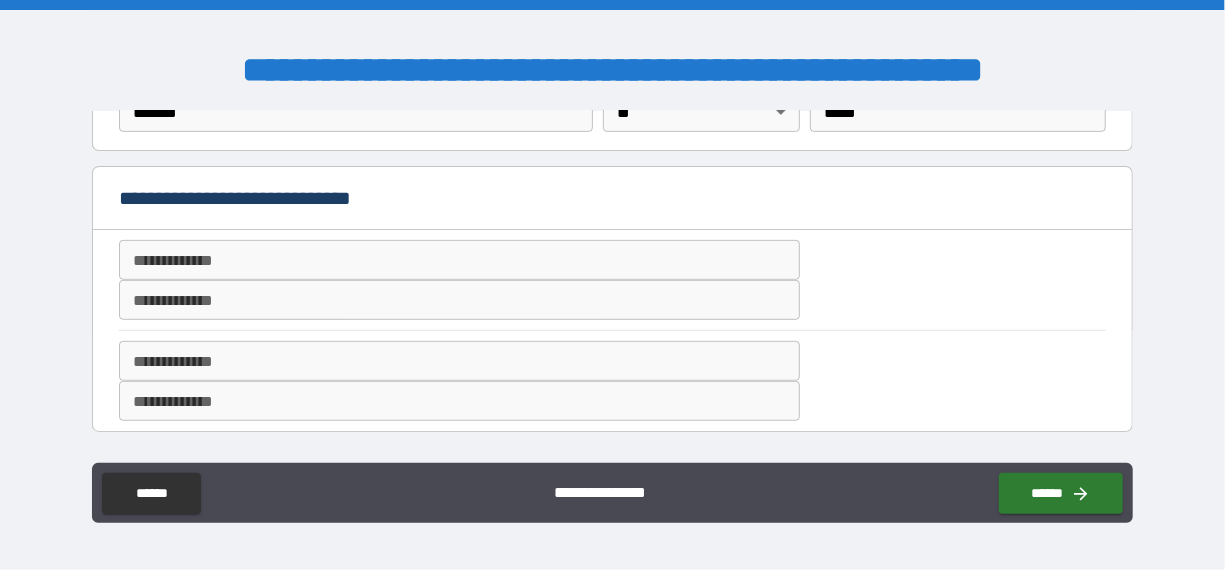 type on "**********" 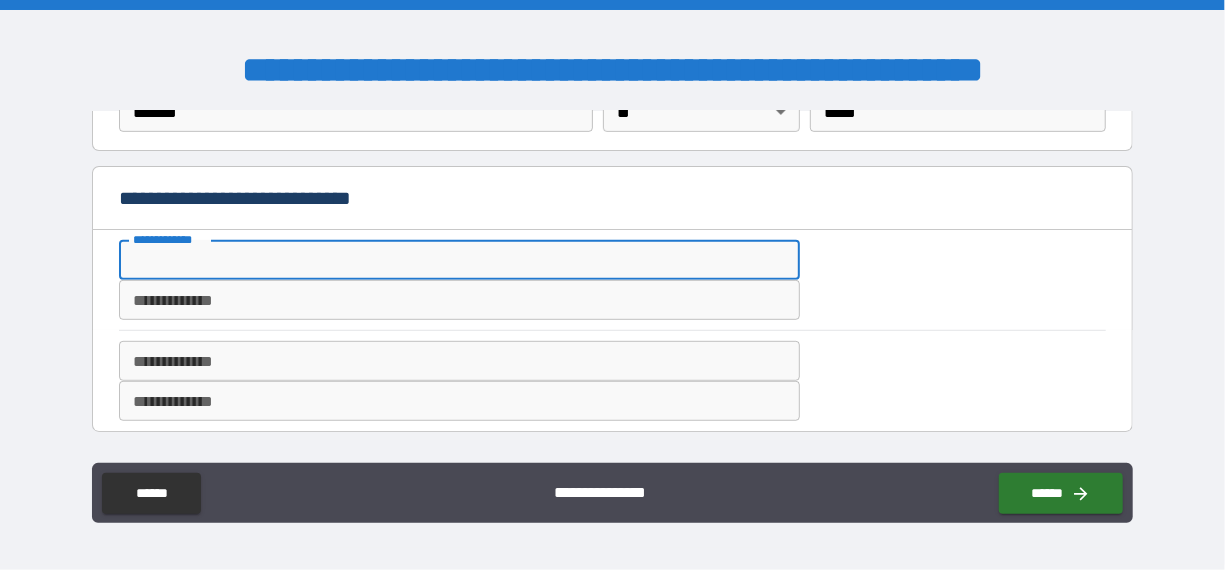 type on "**********" 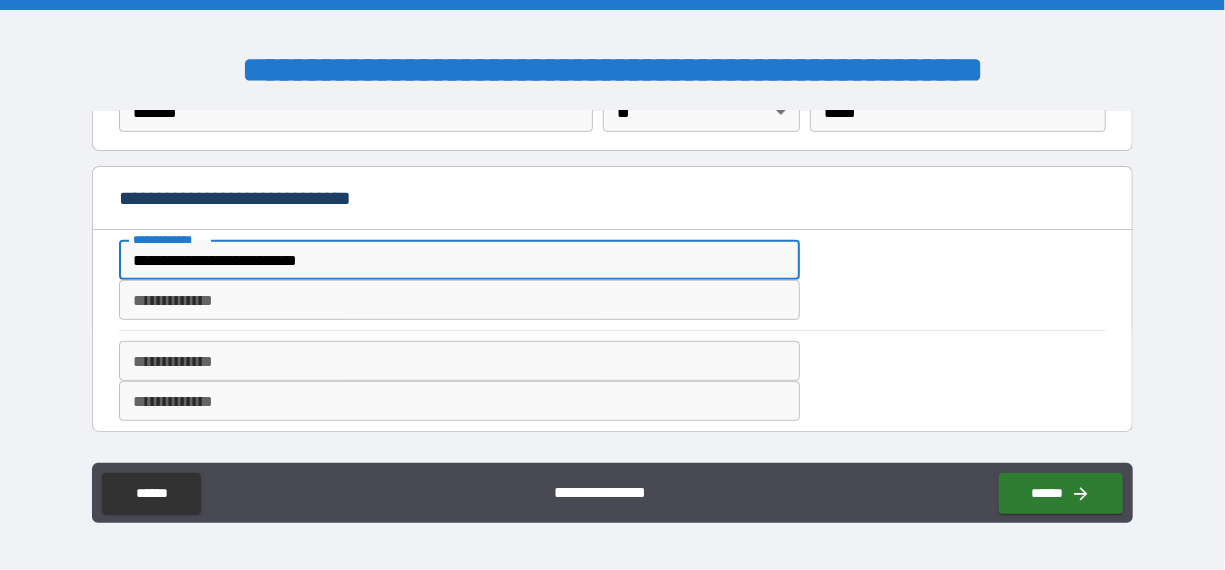 type on "**********" 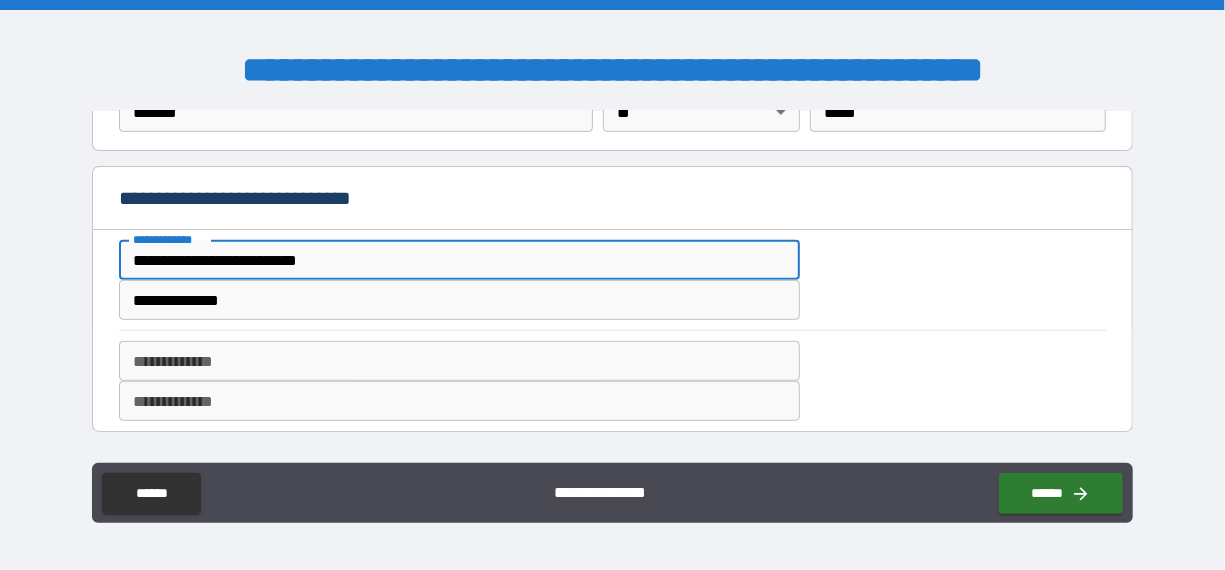 click on "**********" at bounding box center [459, 300] 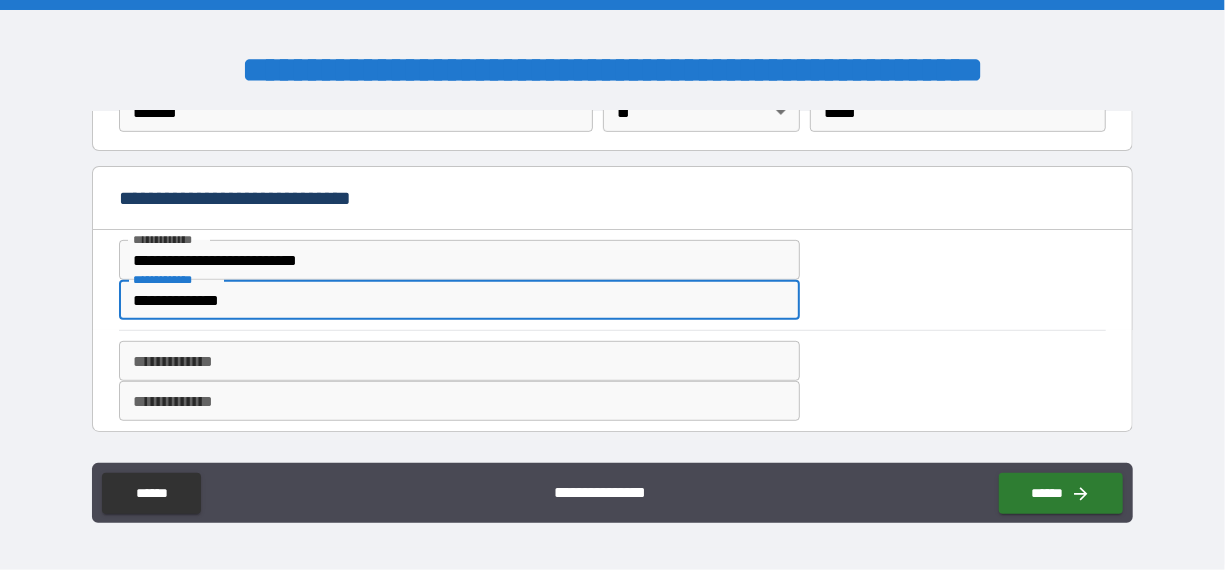 click on "**********" at bounding box center [613, 280] 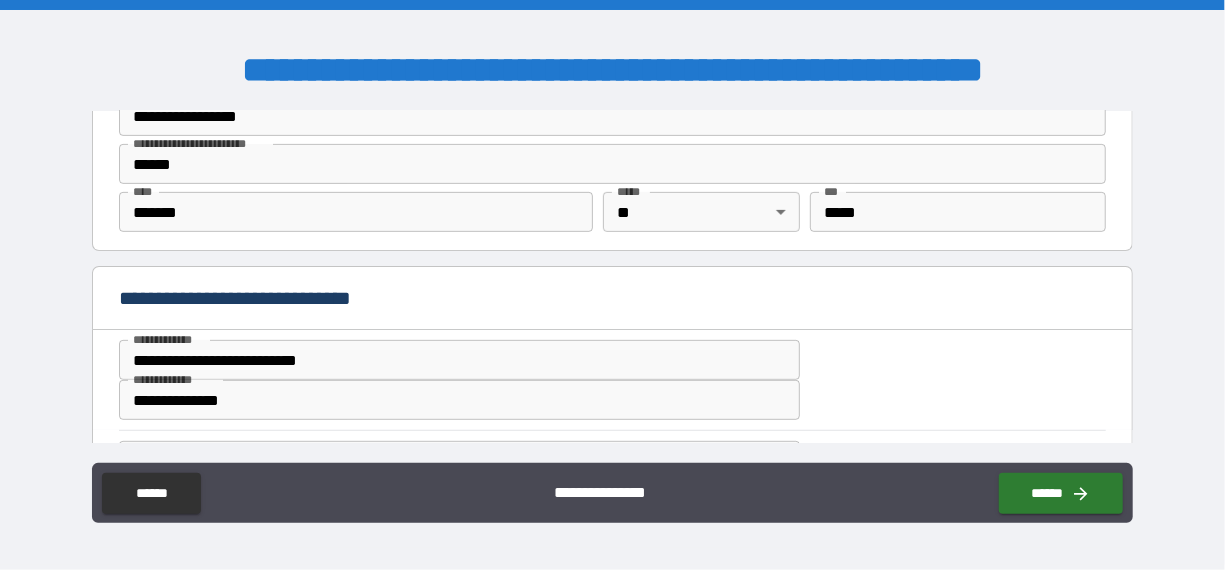 scroll, scrollTop: 600, scrollLeft: 0, axis: vertical 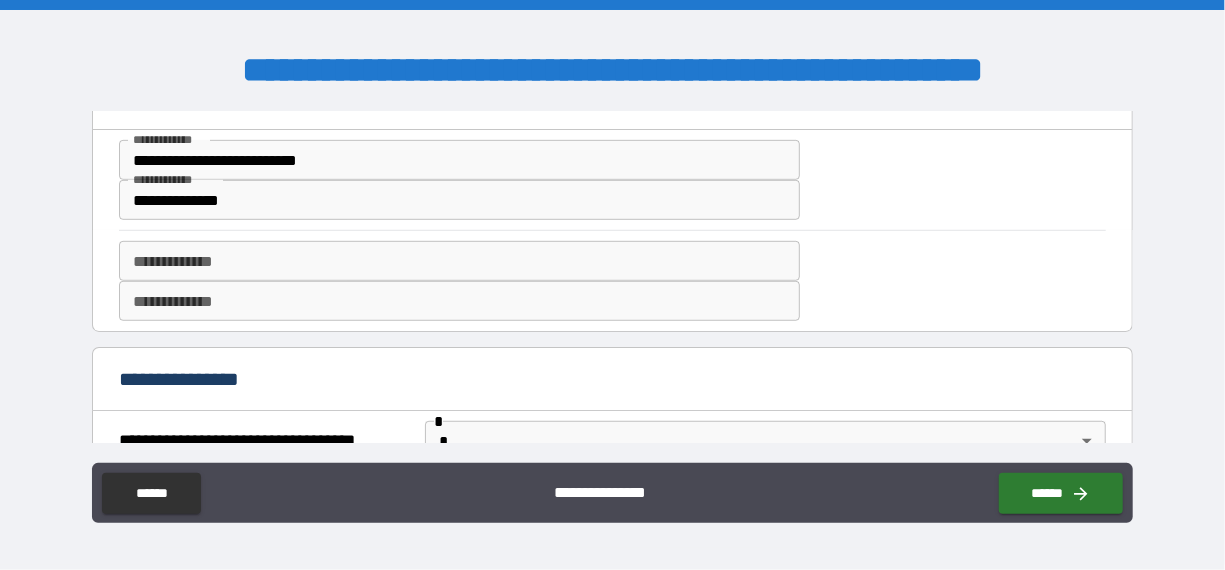 click on "**********" at bounding box center [459, 261] 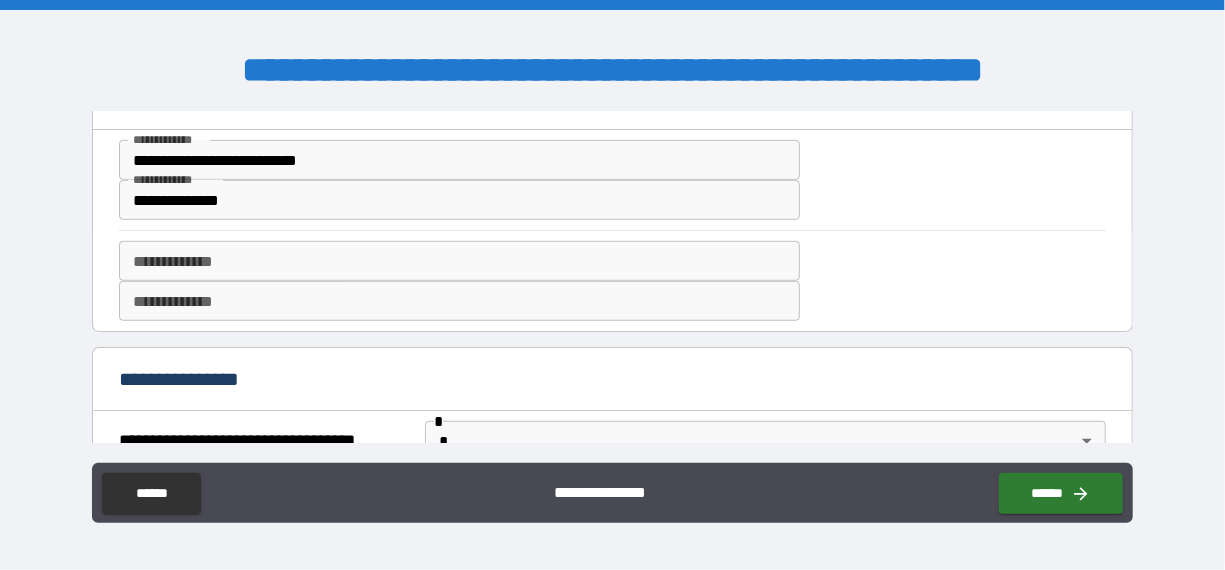 click on "**********" at bounding box center (613, 180) 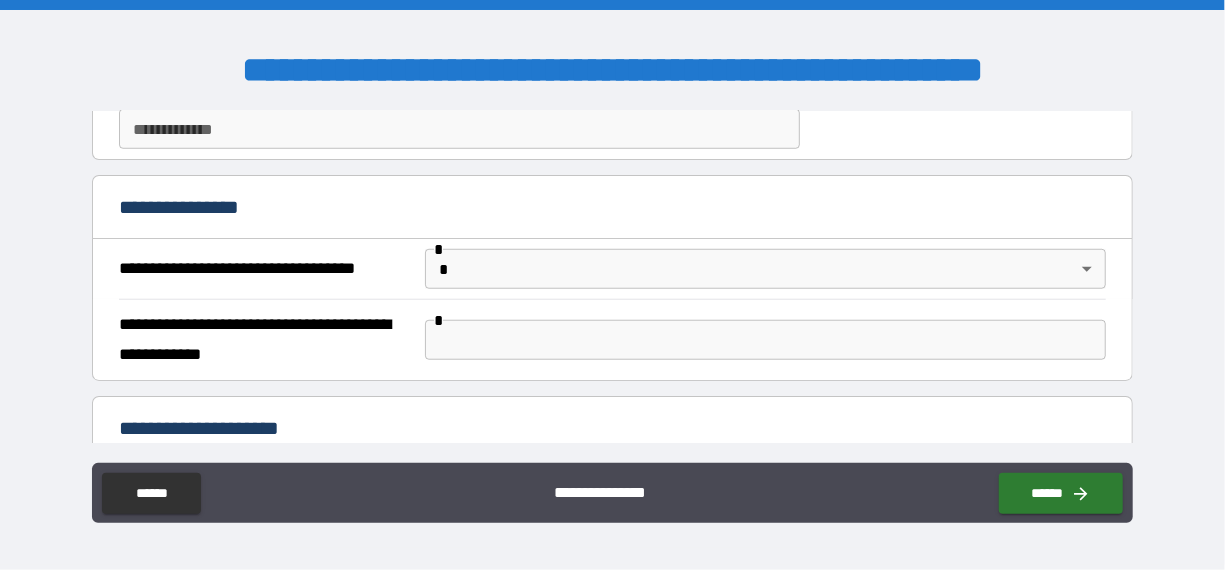 scroll, scrollTop: 800, scrollLeft: 0, axis: vertical 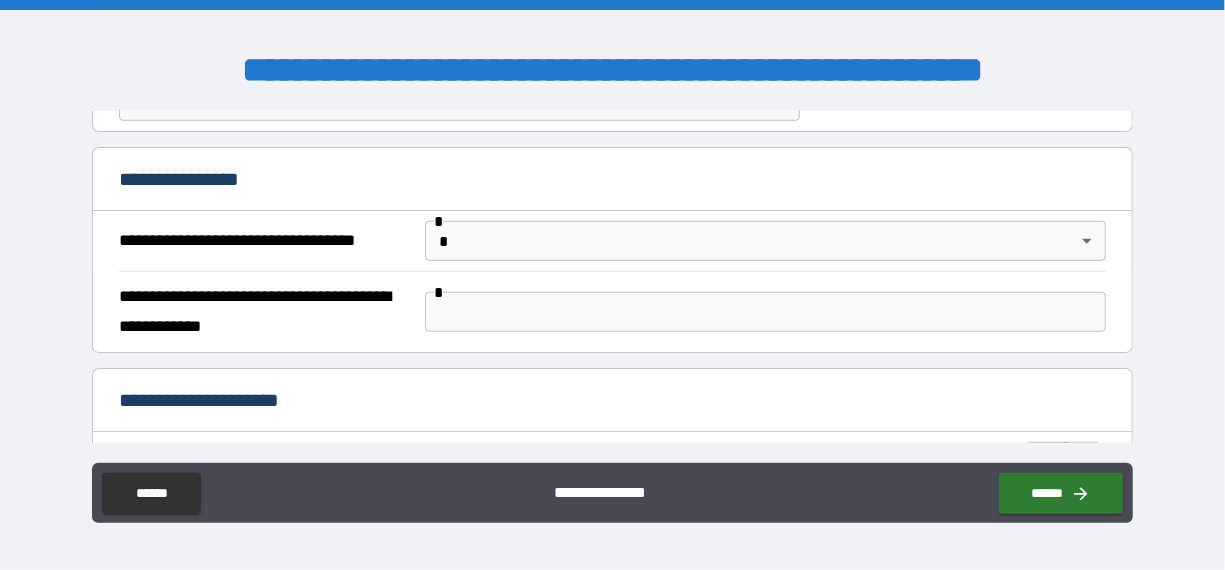 click on "**********" at bounding box center [612, 285] 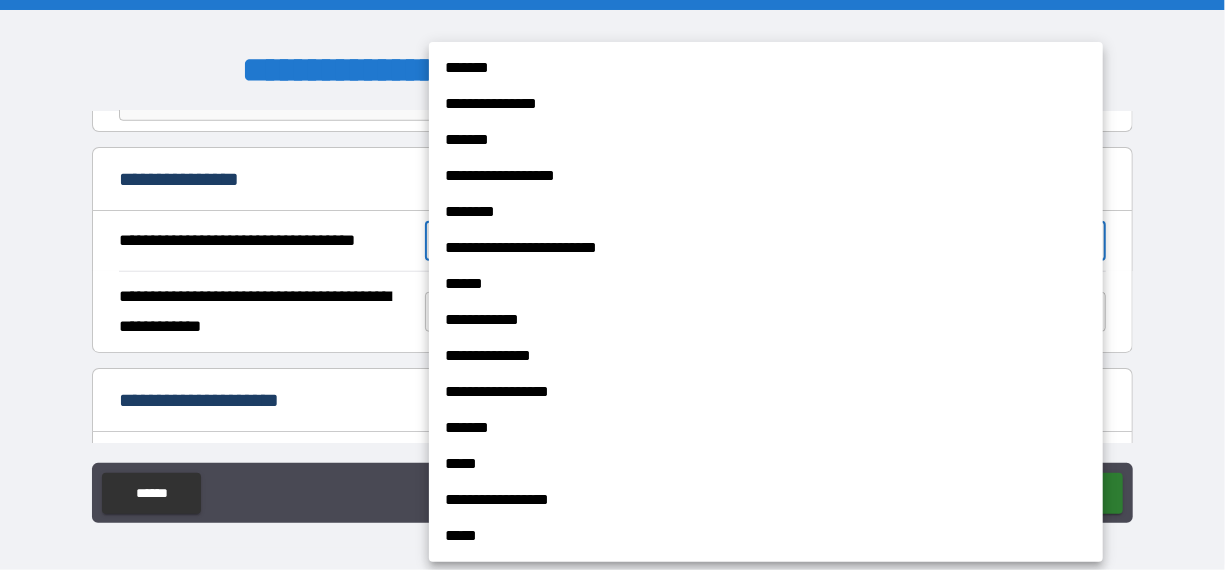 click on "*******" at bounding box center (766, 68) 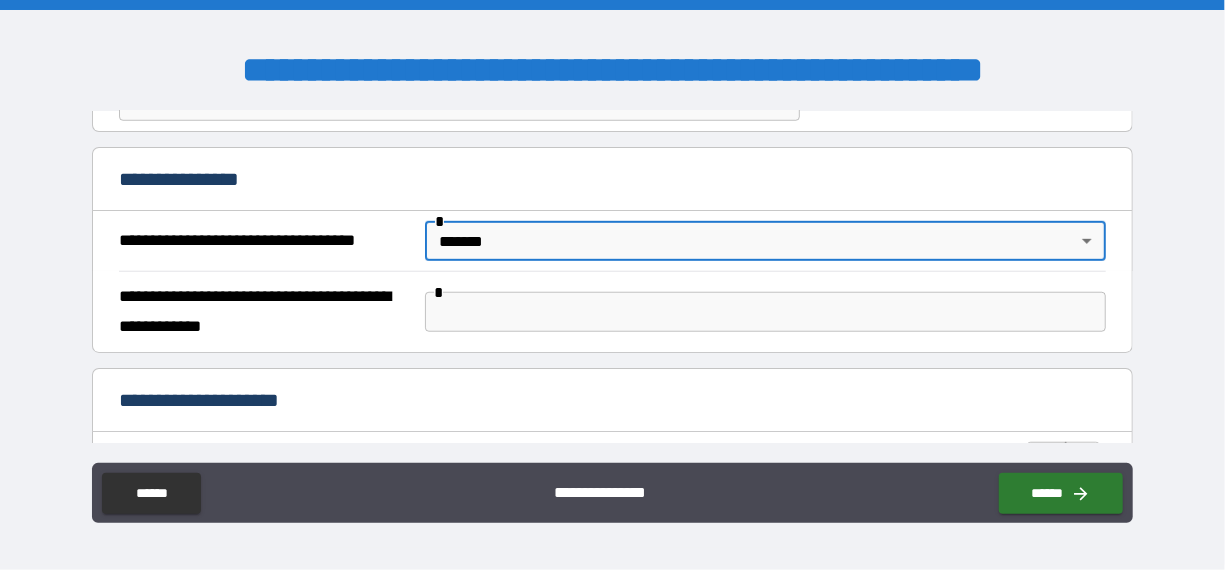 type on "*******" 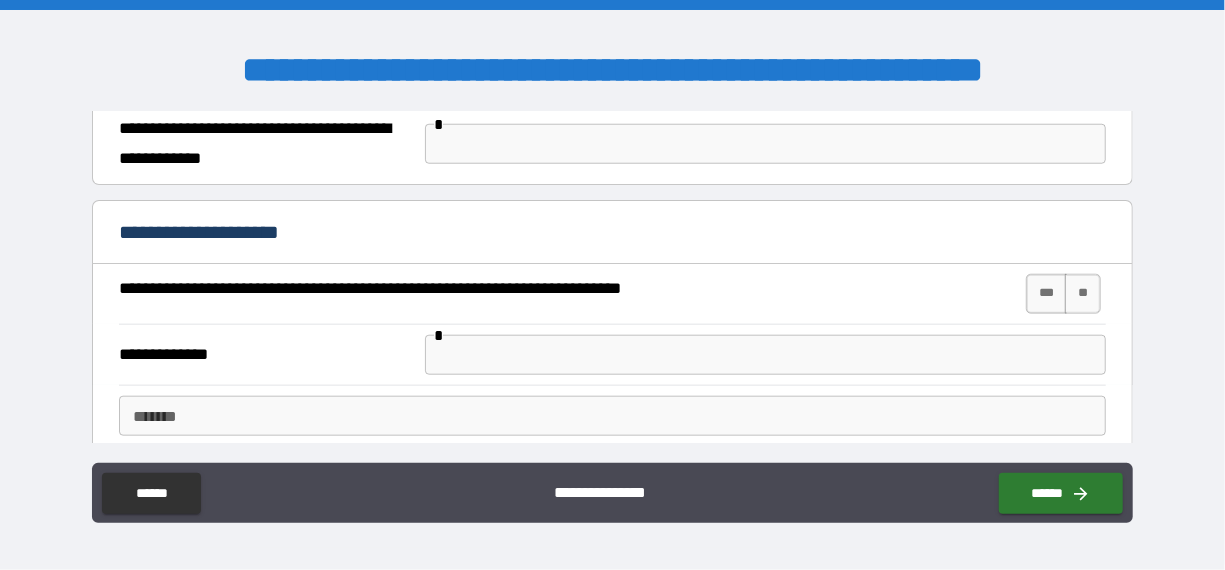 scroll, scrollTop: 1000, scrollLeft: 0, axis: vertical 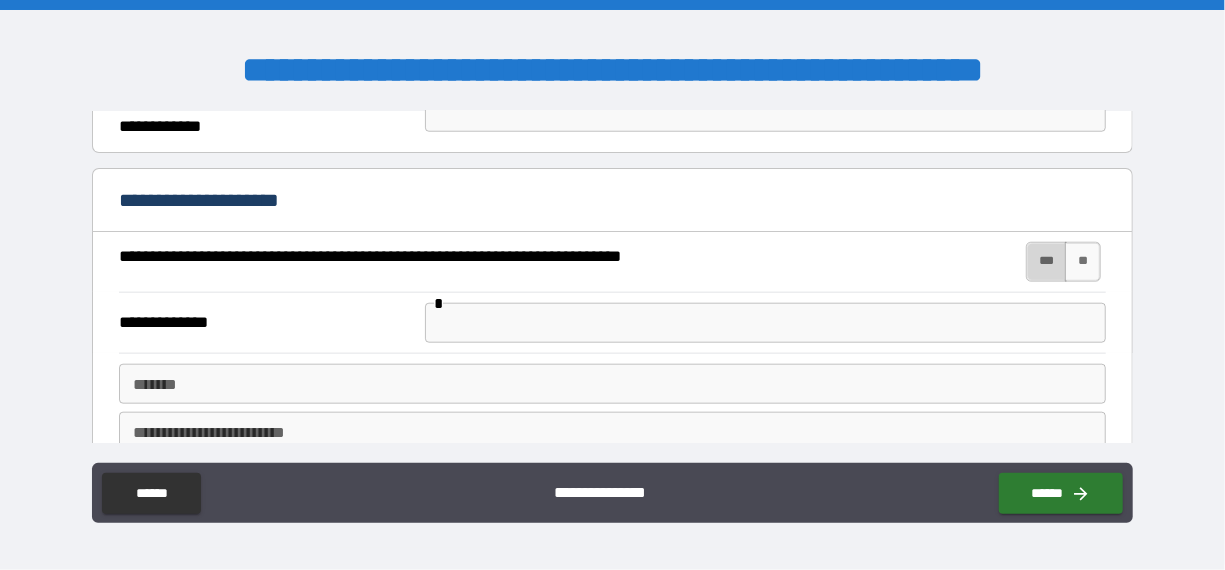 click on "***" at bounding box center (1047, 262) 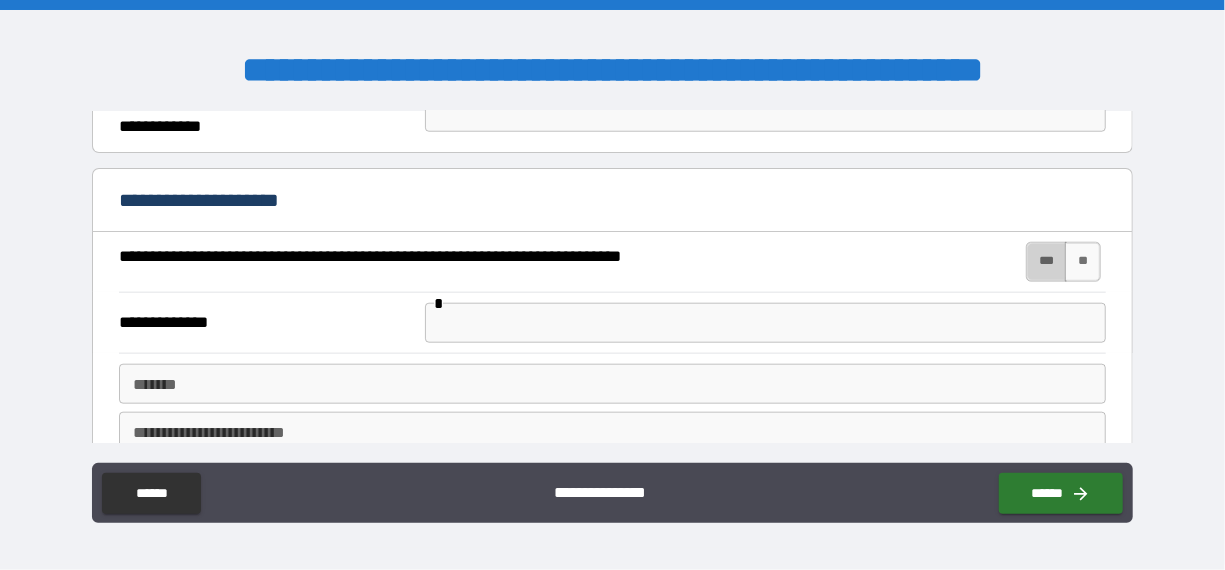 click at bounding box center (765, 323) 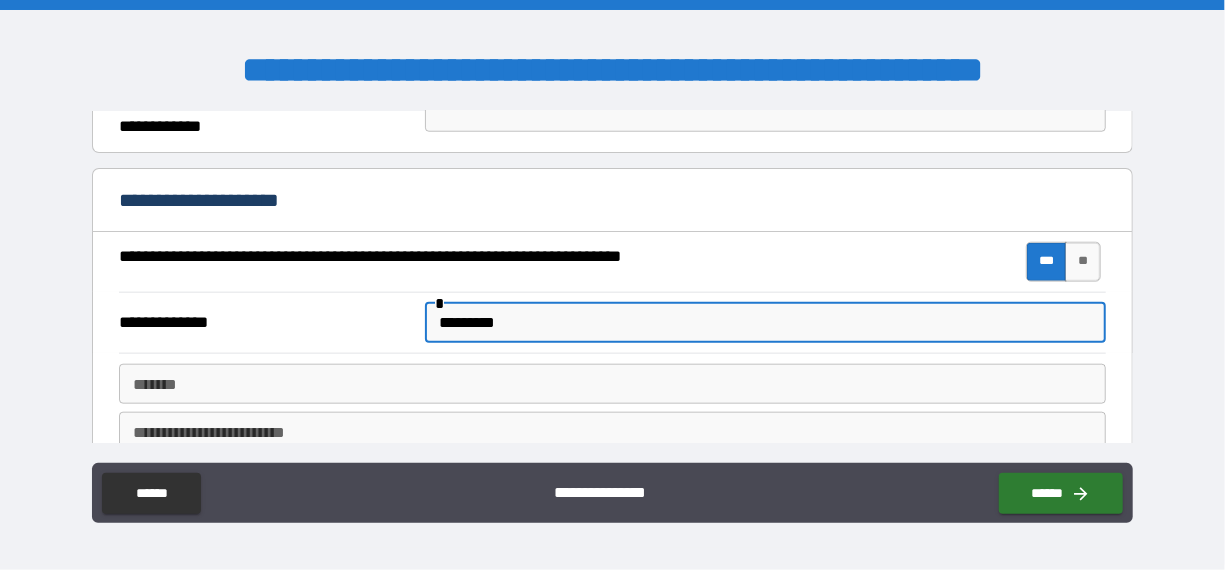 type on "*********" 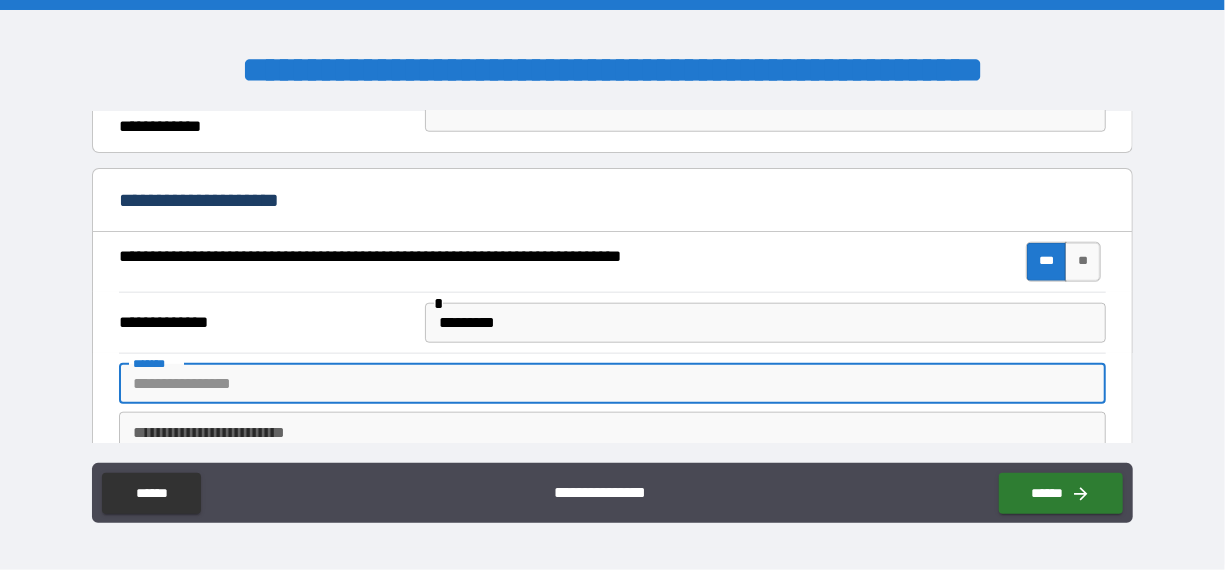 paste on "**********" 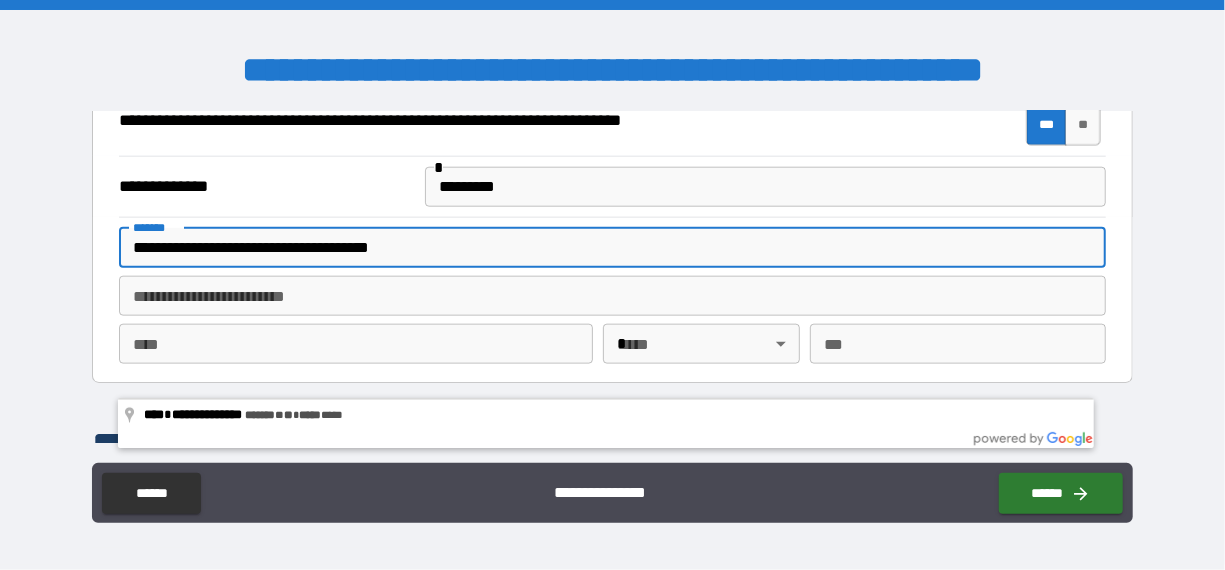 scroll, scrollTop: 1200, scrollLeft: 0, axis: vertical 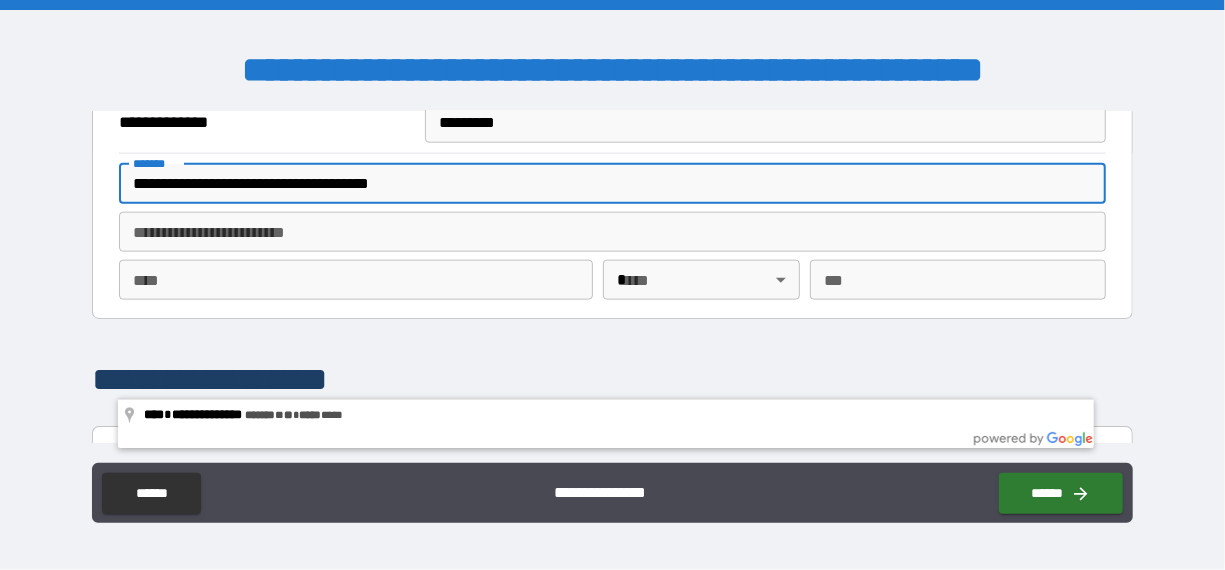 drag, startPoint x: 313, startPoint y: 179, endPoint x: 377, endPoint y: 173, distance: 64.28063 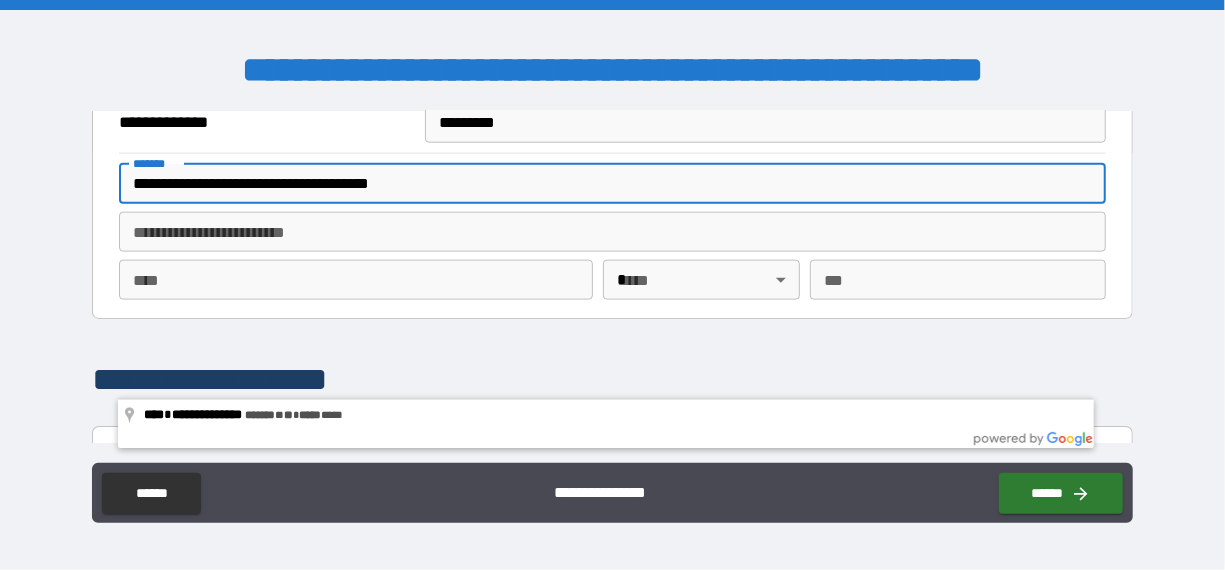click on "**********" at bounding box center [613, 184] 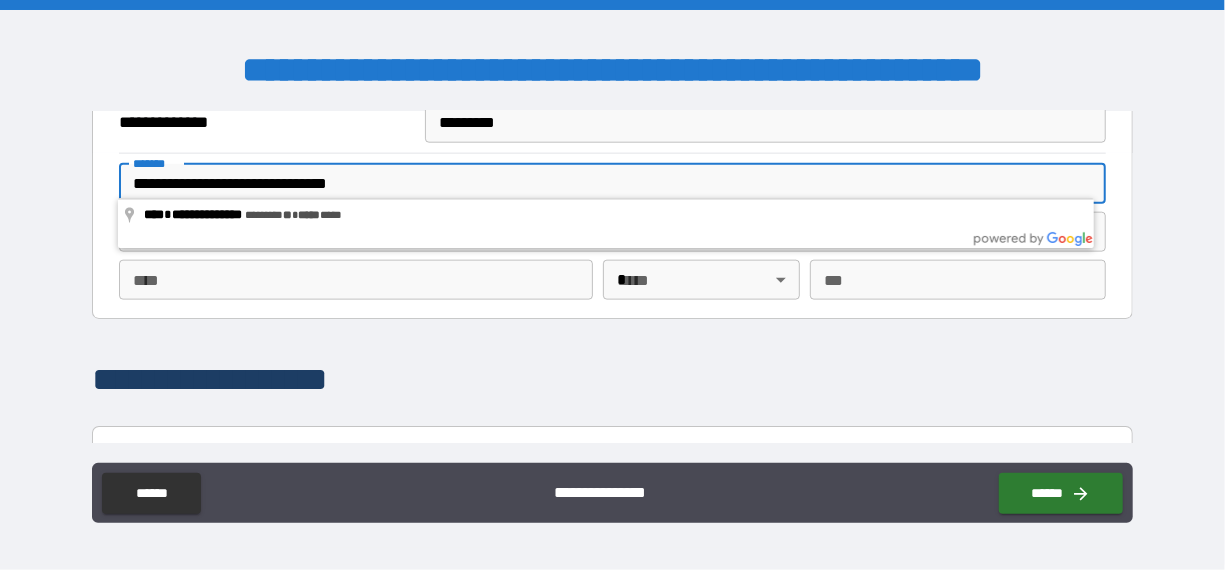 type on "**********" 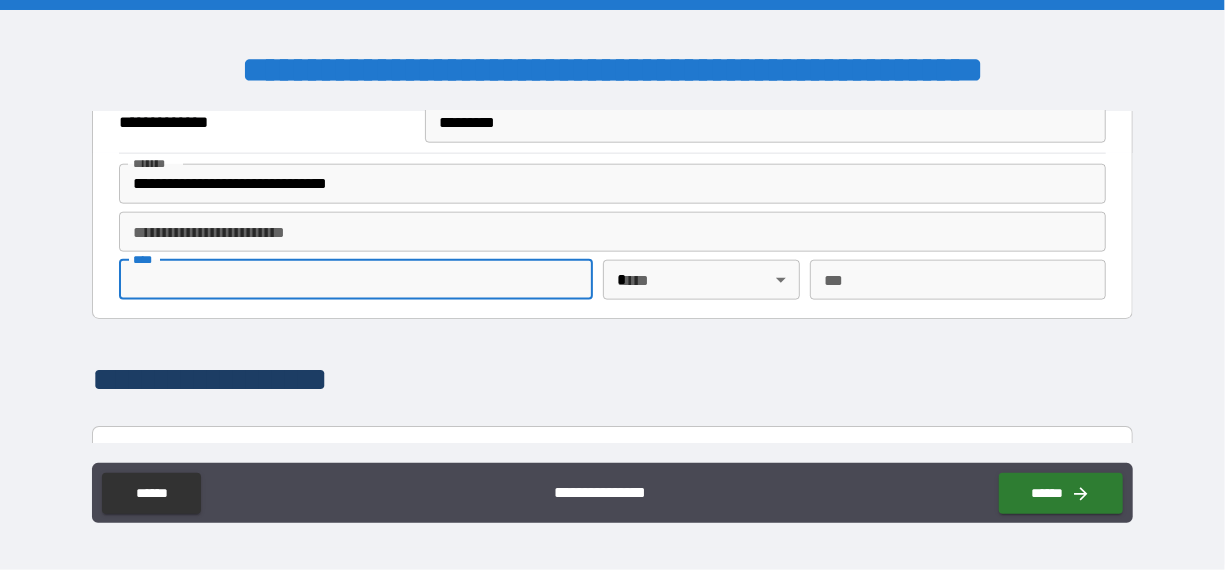 paste on "*******" 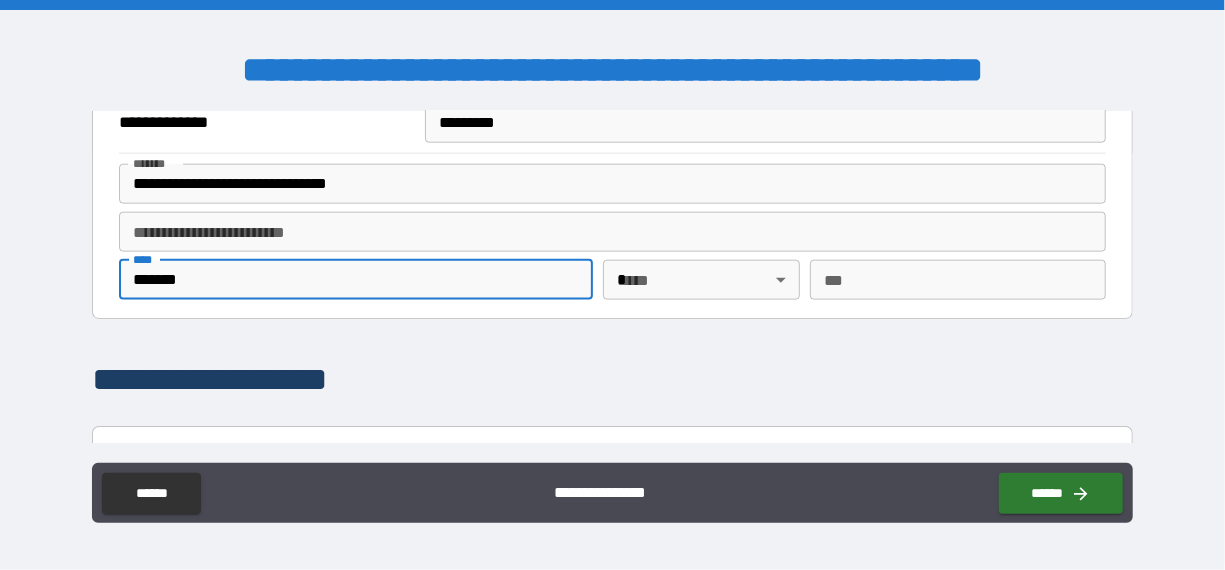 type on "*******" 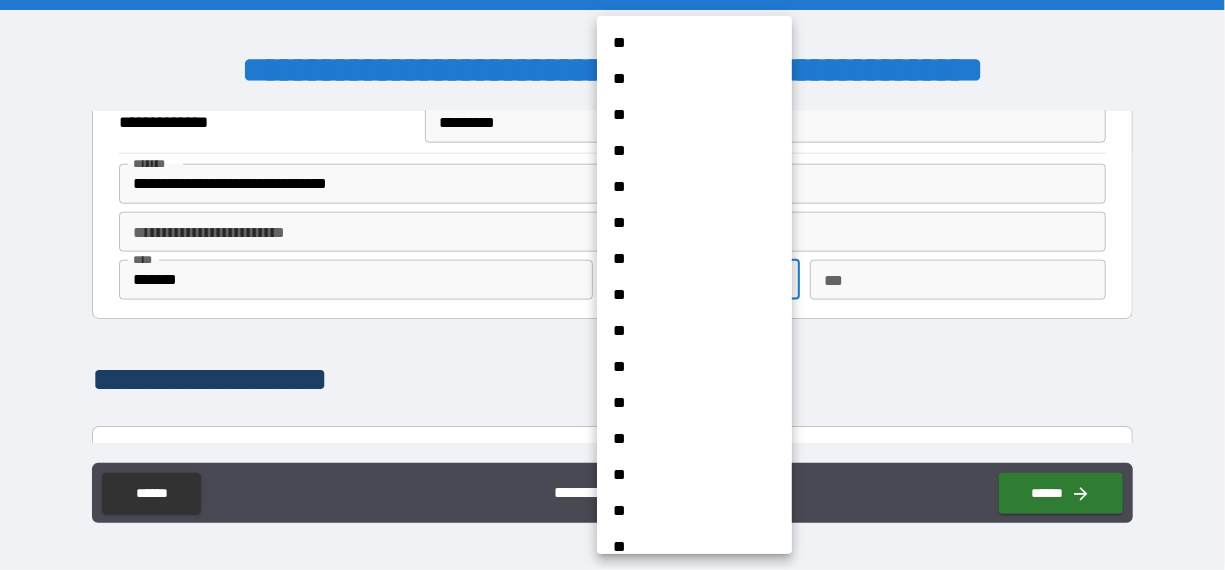 scroll, scrollTop: 200, scrollLeft: 0, axis: vertical 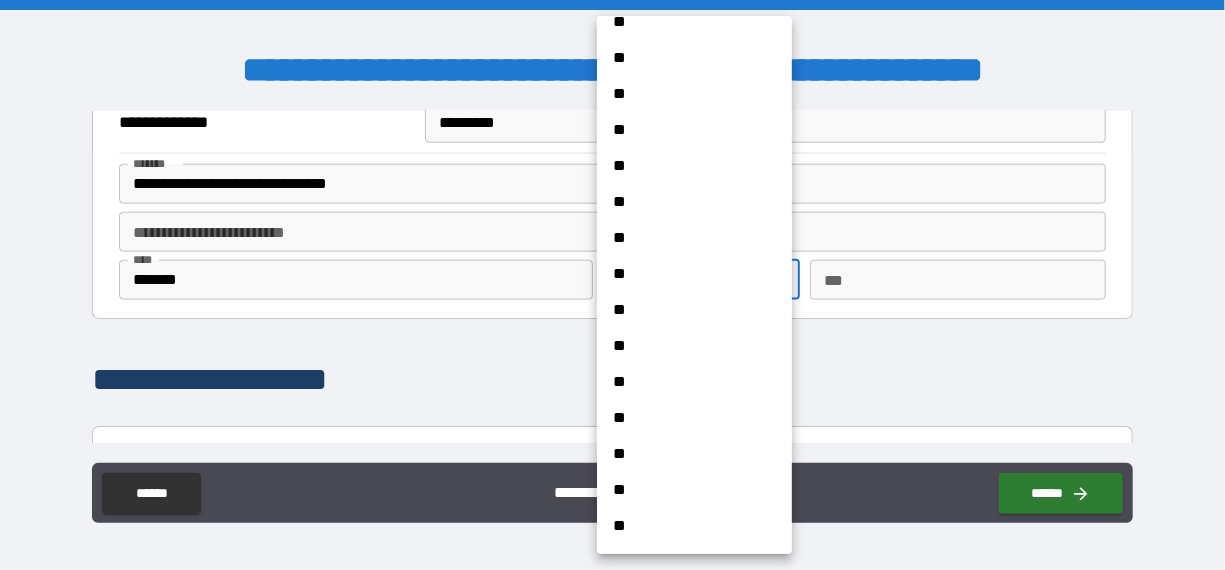 click on "**" at bounding box center (687, 418) 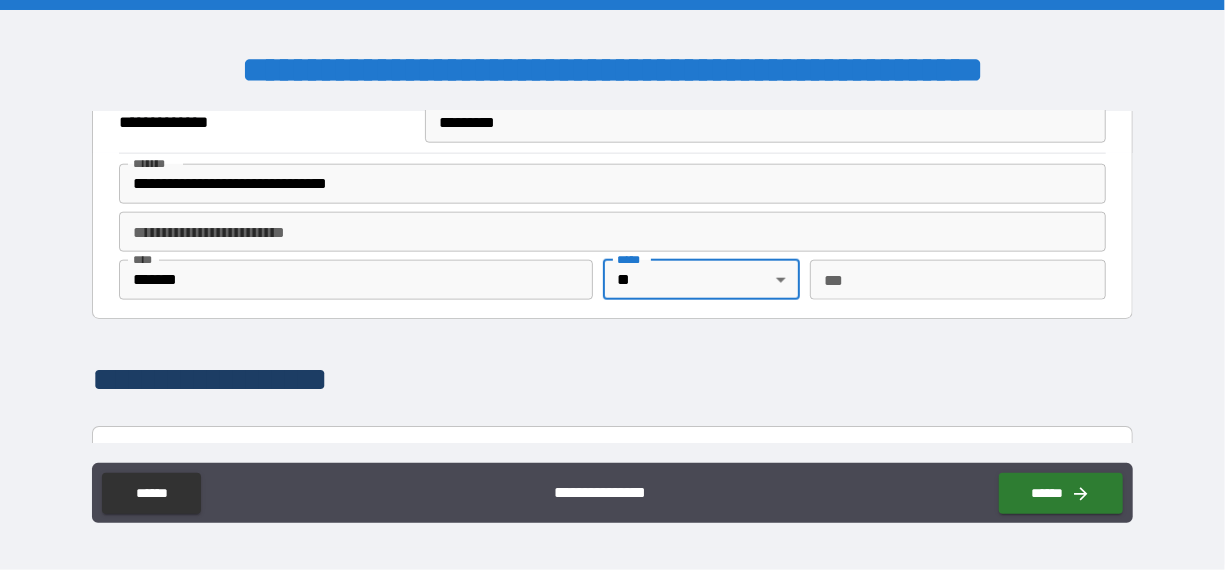 type on "**" 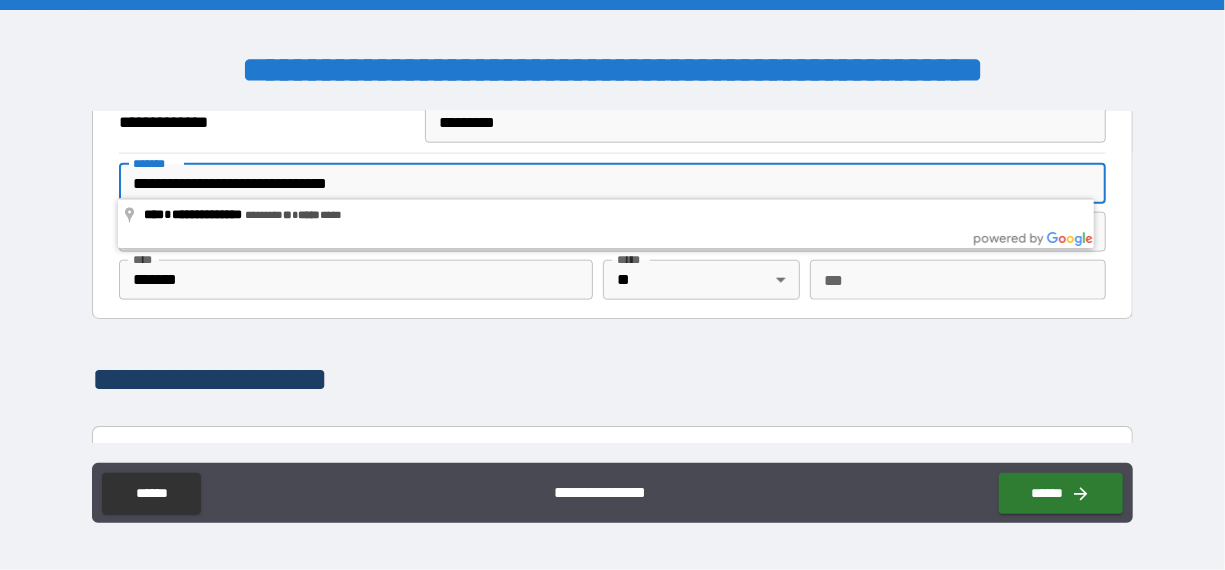 drag, startPoint x: 336, startPoint y: 175, endPoint x: 401, endPoint y: 172, distance: 65.06919 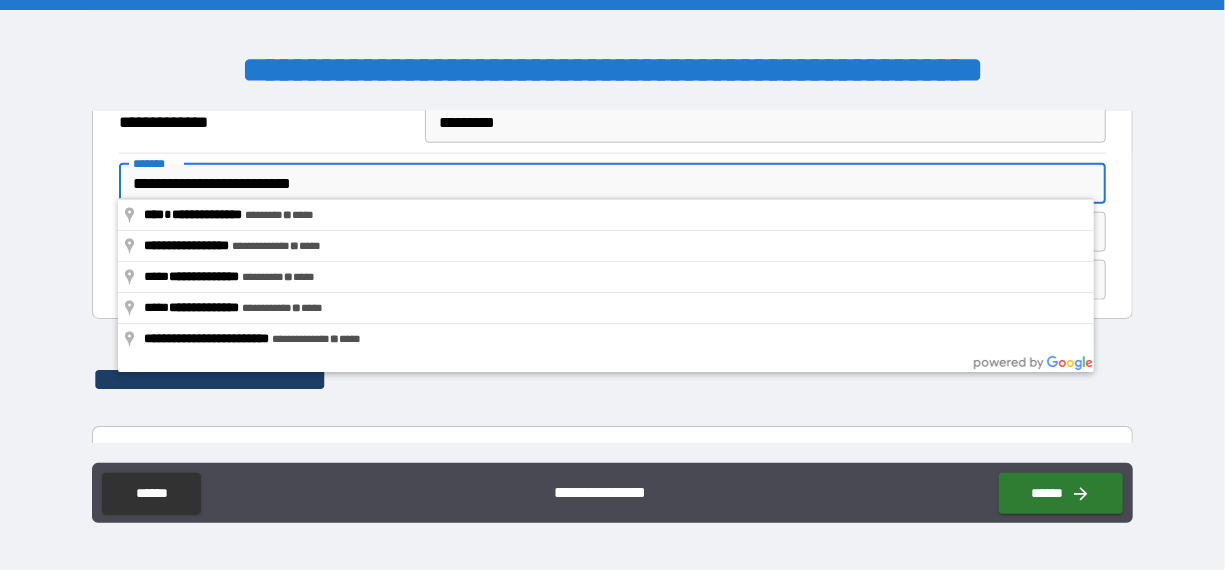 type on "**********" 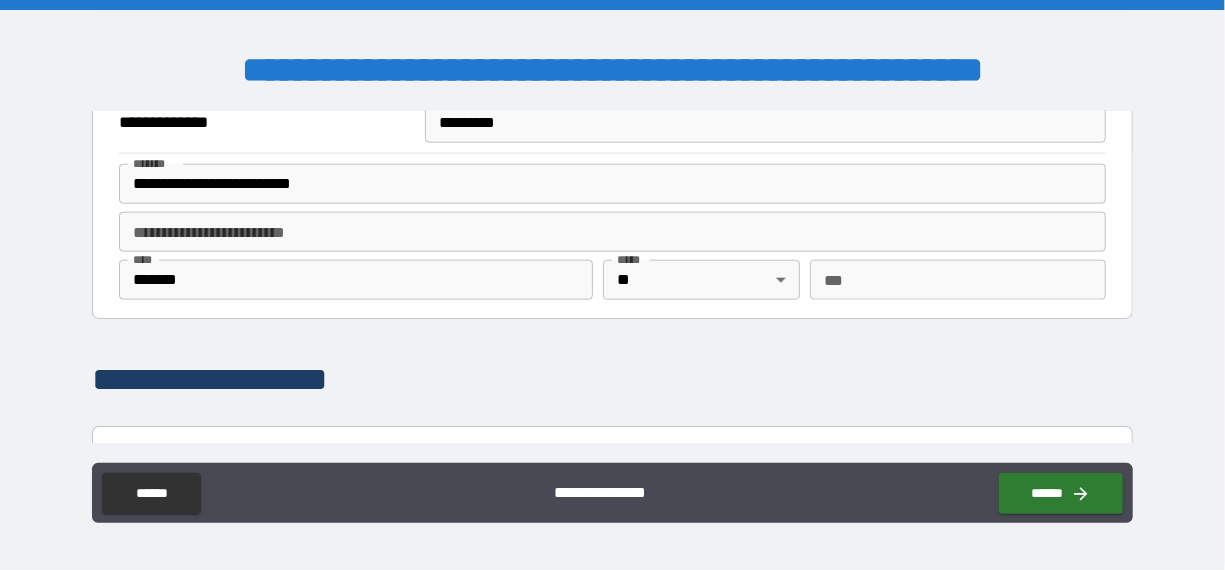 click on "**********" at bounding box center (613, 122) 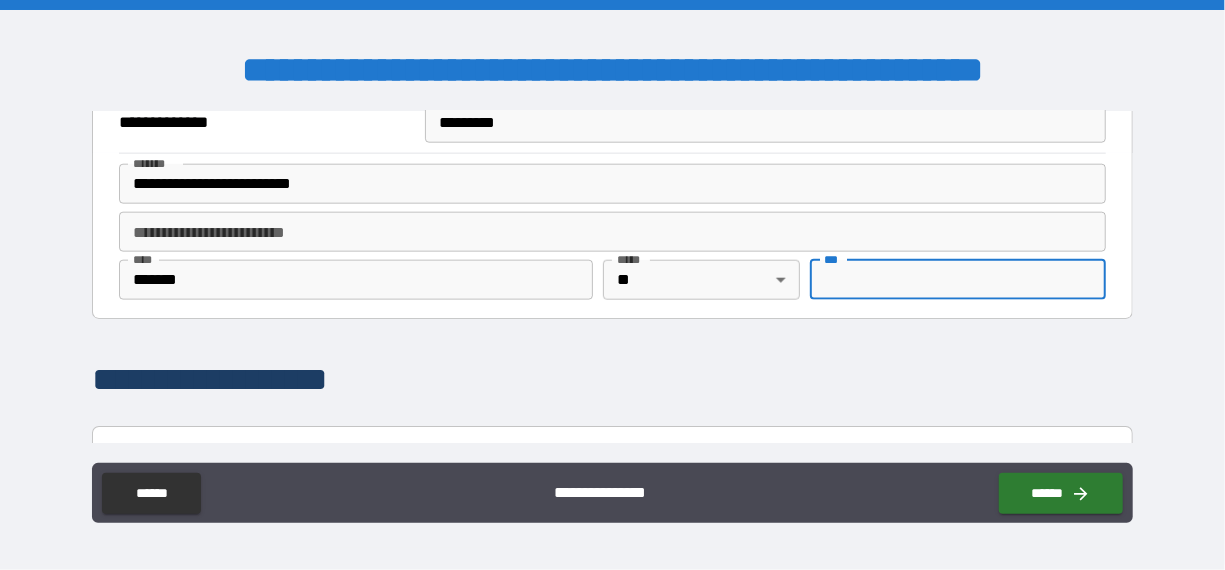 paste on "*****" 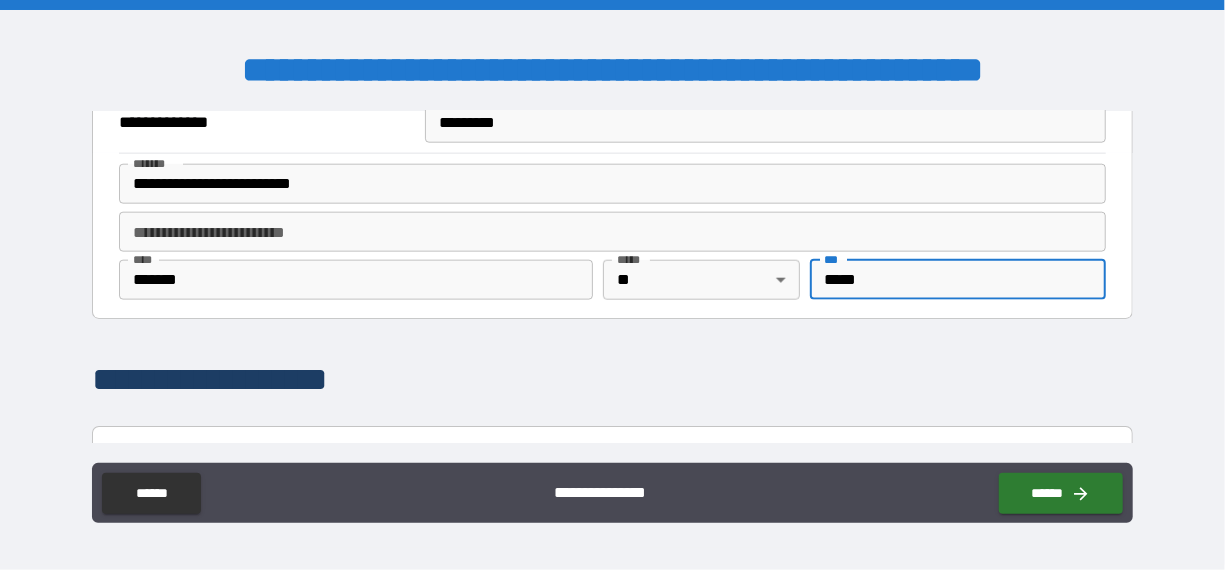 type on "*****" 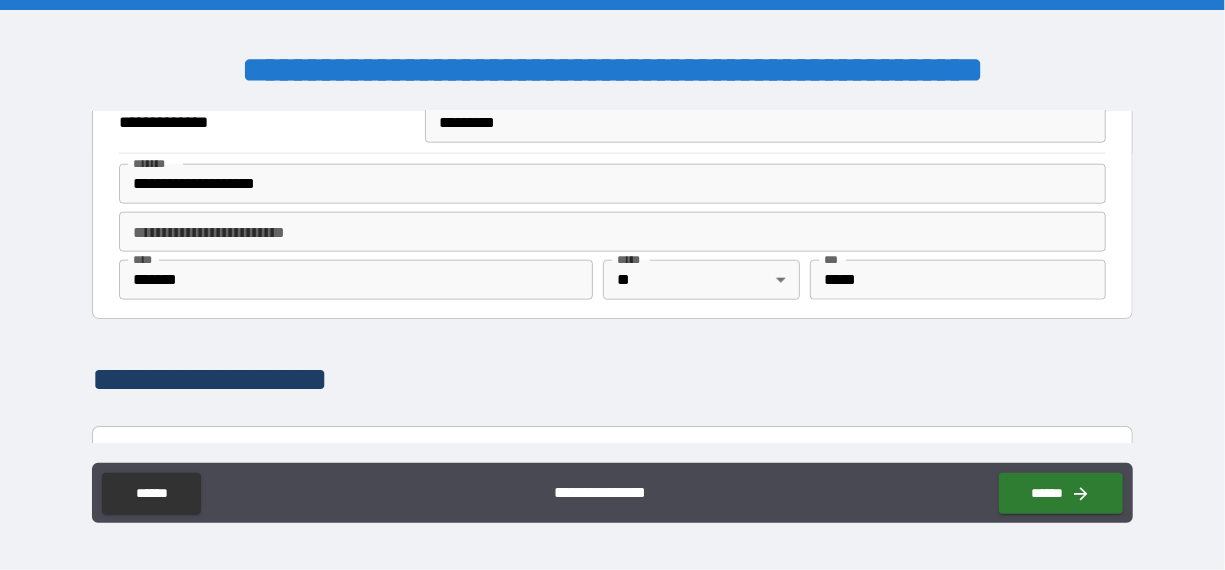 type on "**********" 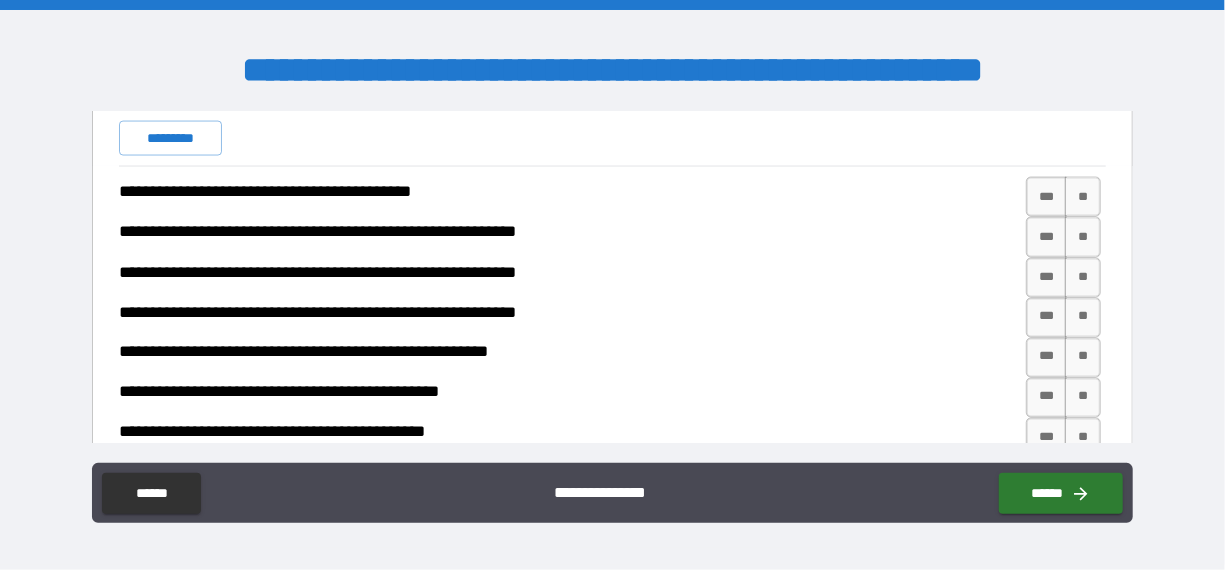 scroll, scrollTop: 1600, scrollLeft: 0, axis: vertical 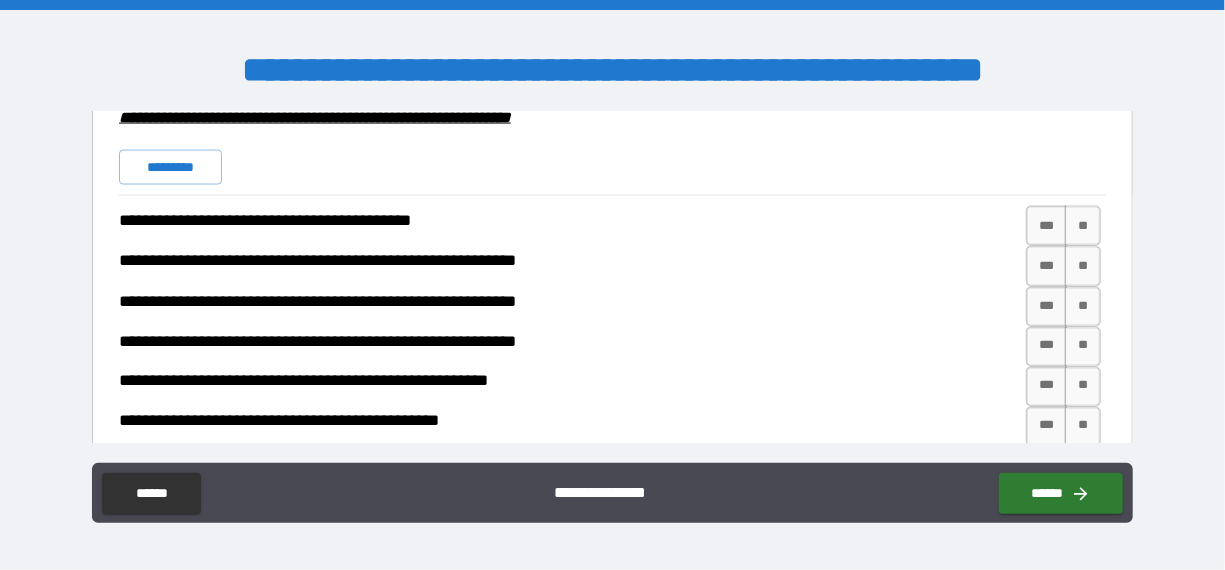 click on "**" at bounding box center (1083, 226) 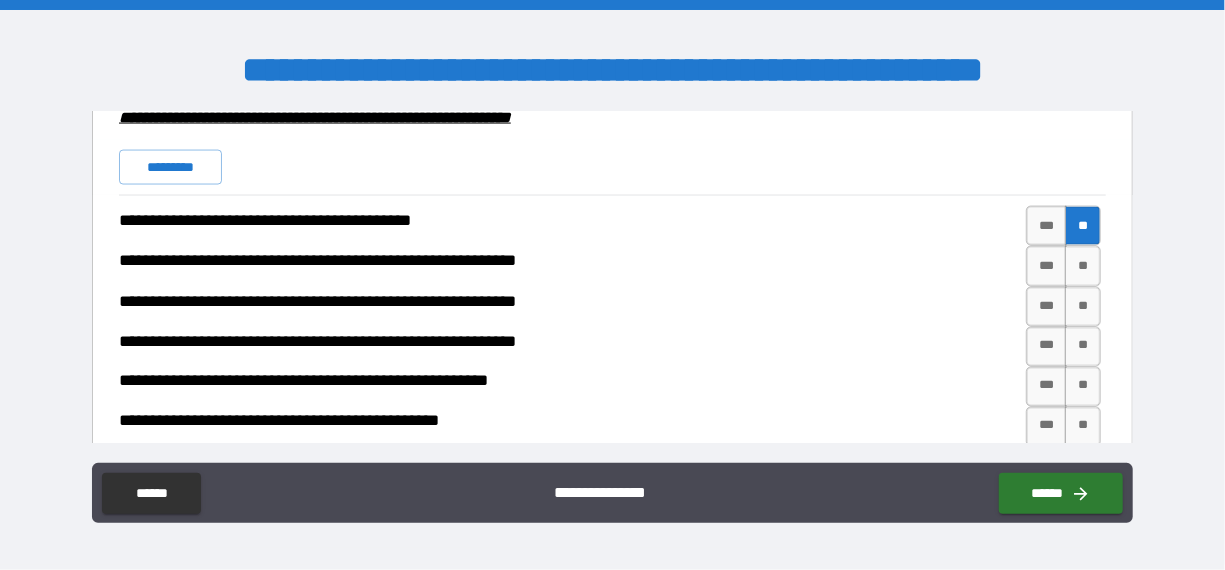 drag, startPoint x: 1080, startPoint y: 257, endPoint x: 434, endPoint y: 285, distance: 646.6065 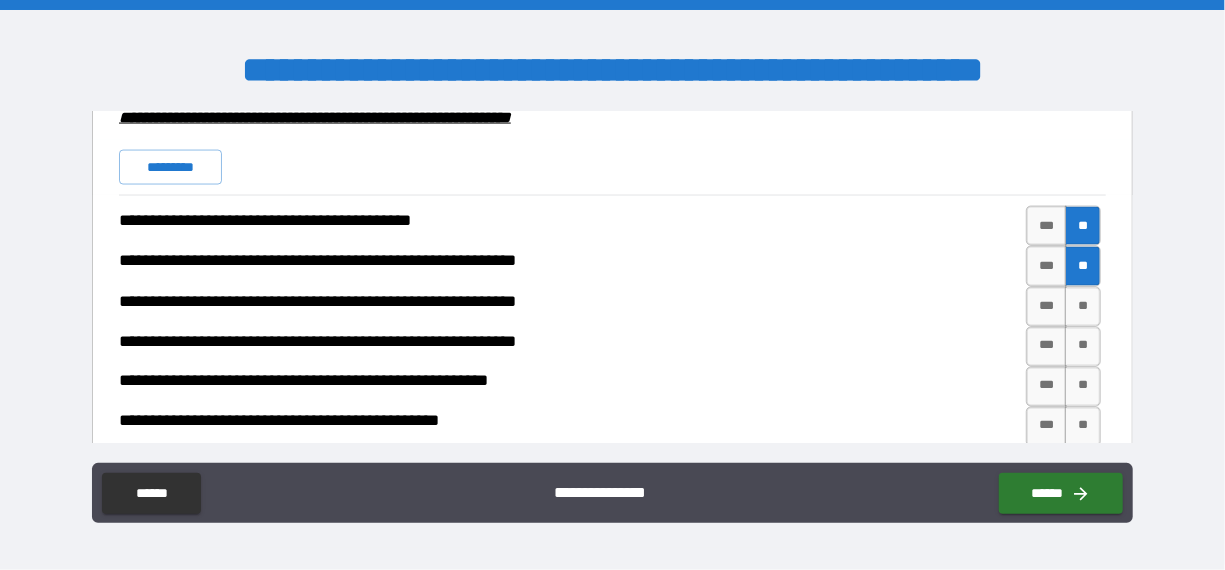 drag, startPoint x: 1071, startPoint y: 298, endPoint x: 170, endPoint y: 328, distance: 901.4993 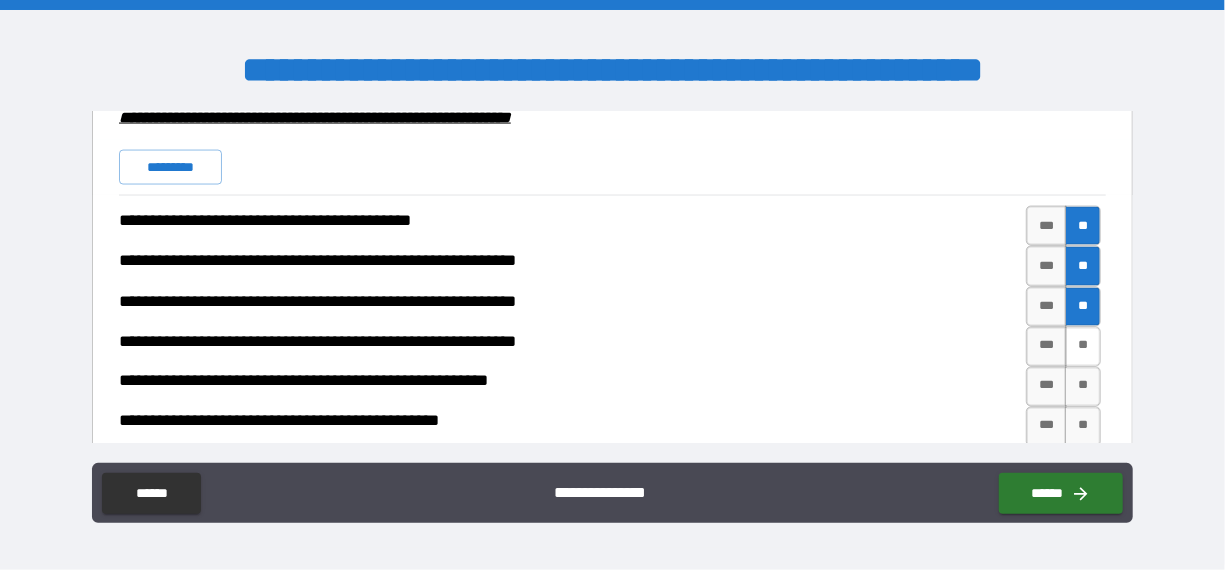 click on "**" at bounding box center [1083, 347] 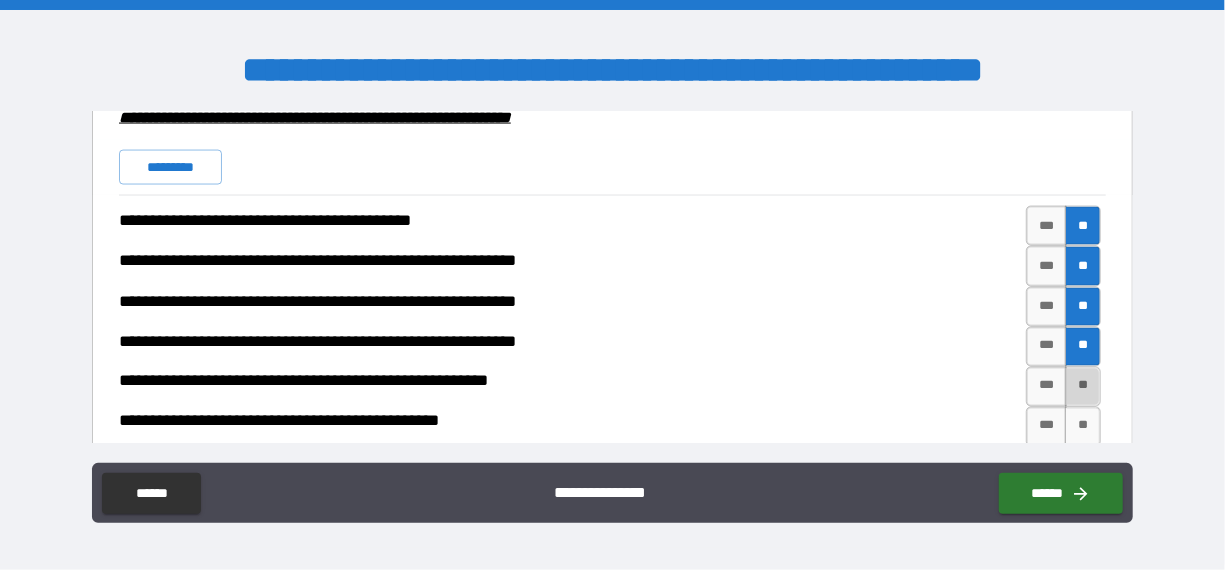click on "**" at bounding box center (1083, 387) 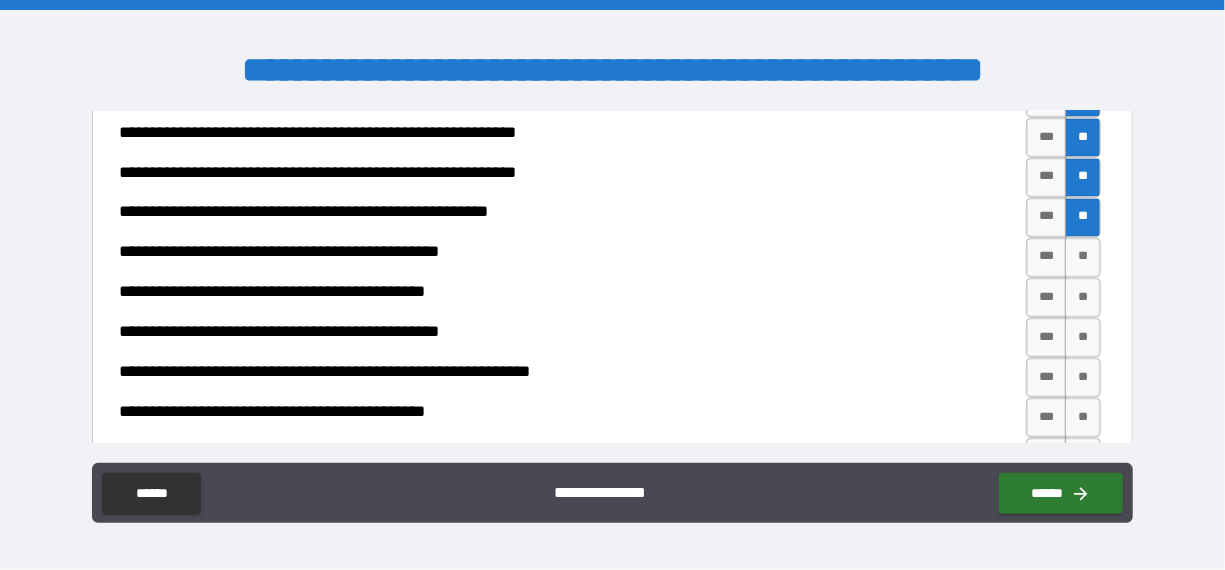 scroll, scrollTop: 1800, scrollLeft: 0, axis: vertical 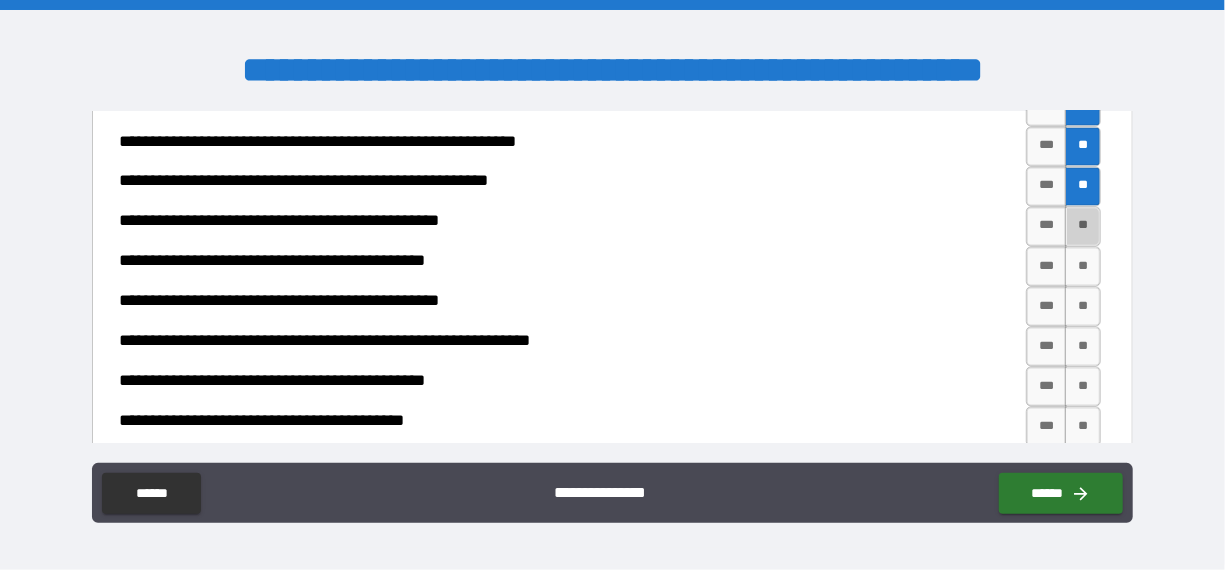 drag, startPoint x: 1069, startPoint y: 218, endPoint x: 667, endPoint y: 116, distance: 414.73846 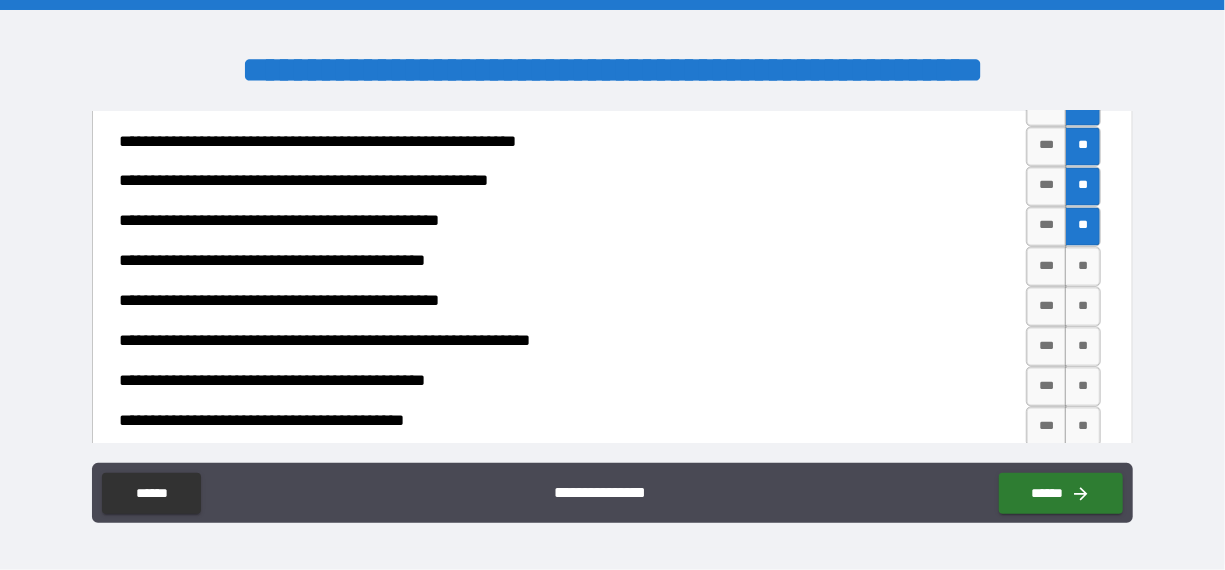drag, startPoint x: 1069, startPoint y: 255, endPoint x: 190, endPoint y: 308, distance: 880.5964 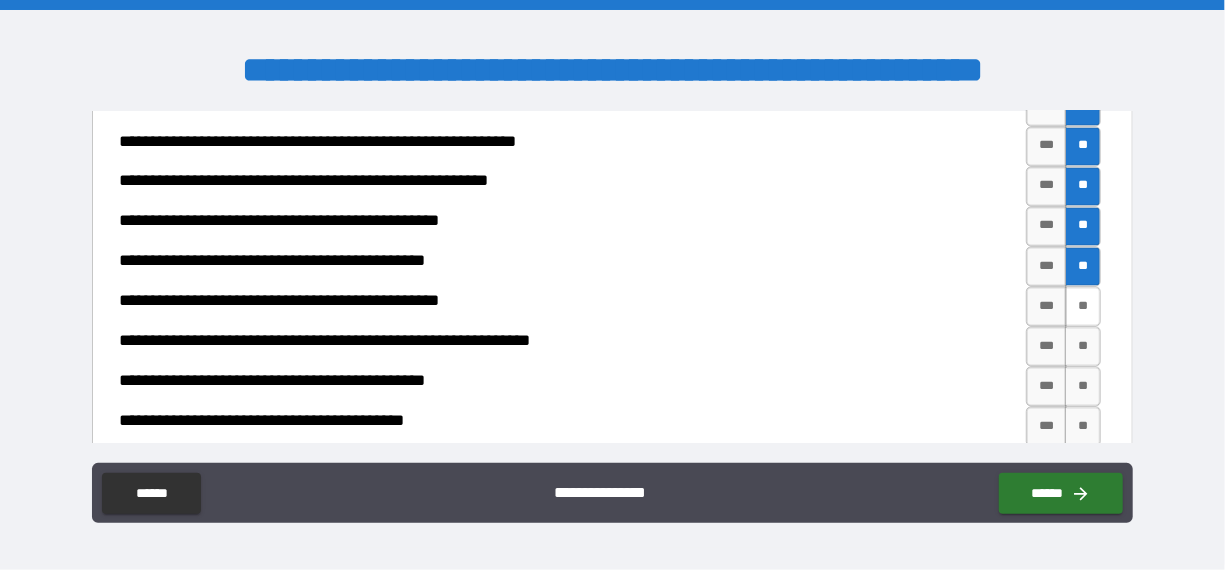 click on "**" at bounding box center [1083, 307] 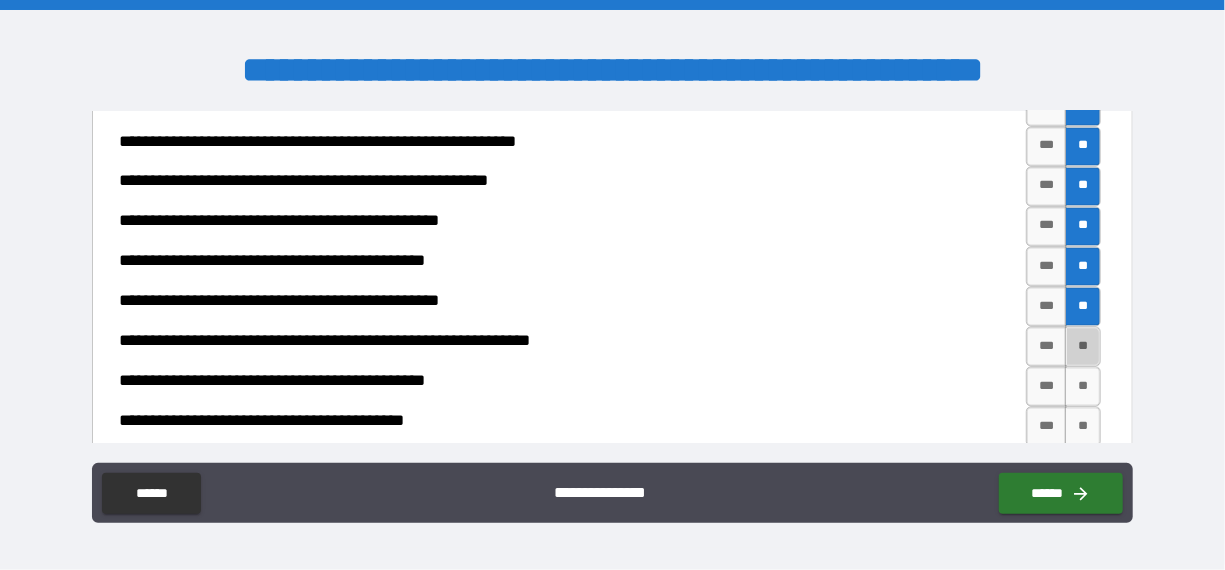 drag, startPoint x: 1071, startPoint y: 336, endPoint x: 249, endPoint y: 389, distance: 823.70685 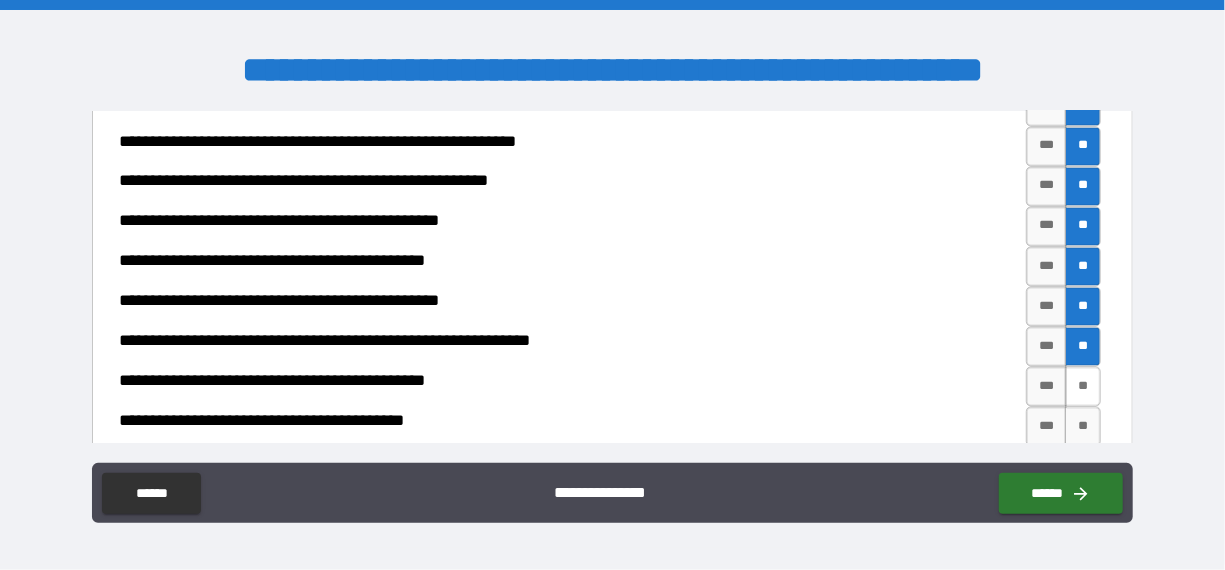 drag, startPoint x: 1073, startPoint y: 377, endPoint x: 283, endPoint y: 420, distance: 791.1694 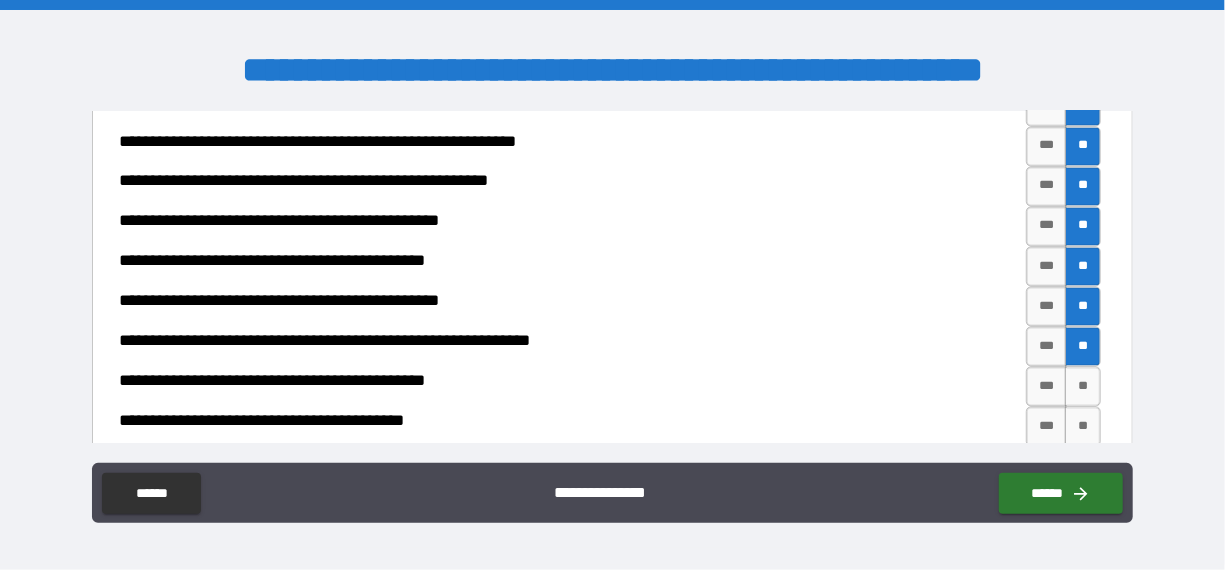 click on "**" at bounding box center [1083, 387] 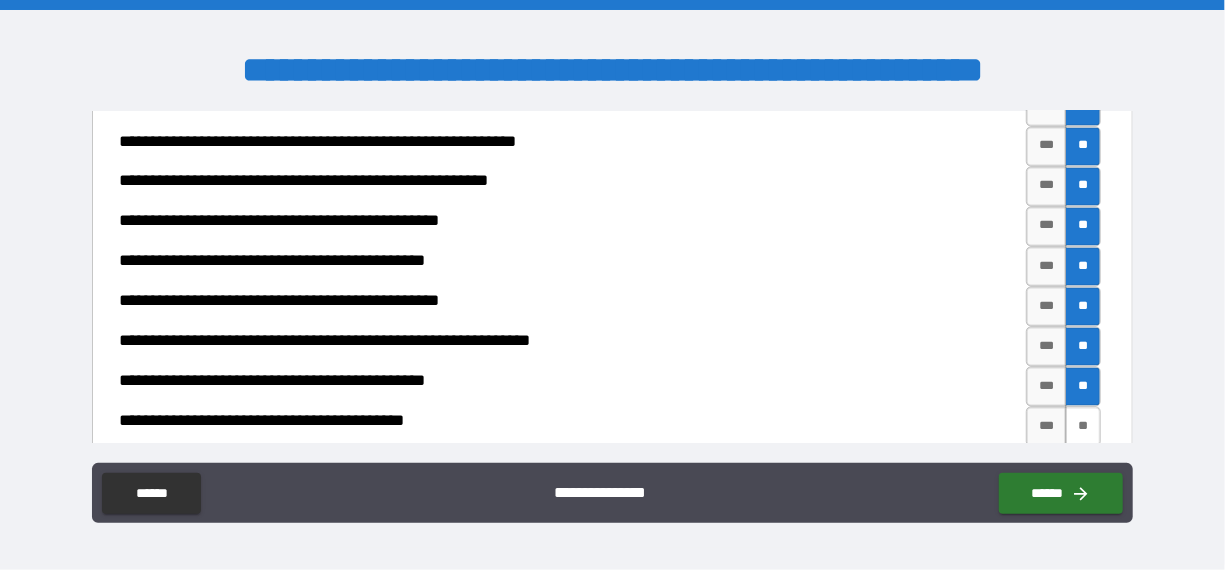 click on "**" at bounding box center [1083, 427] 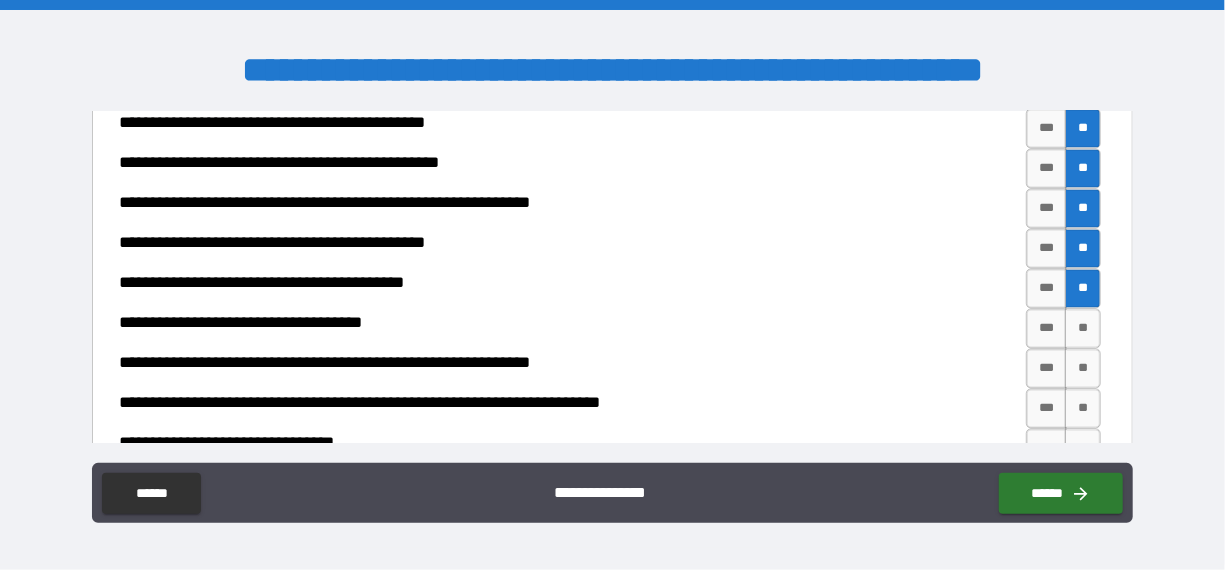 scroll, scrollTop: 2100, scrollLeft: 0, axis: vertical 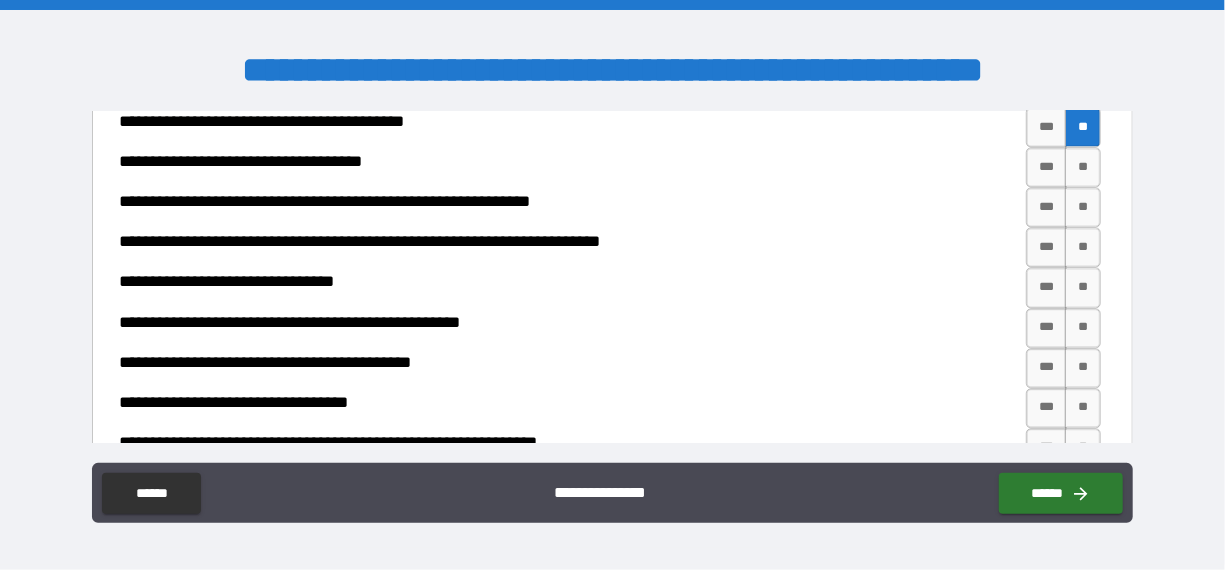 drag, startPoint x: 1075, startPoint y: 157, endPoint x: 328, endPoint y: 199, distance: 748.1798 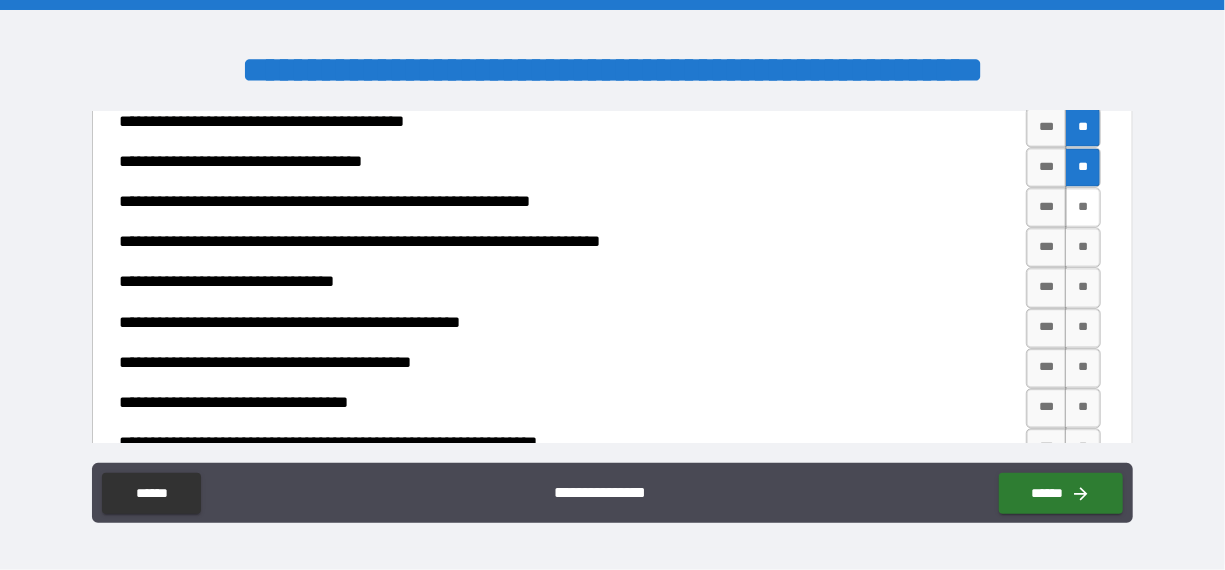 click on "**" at bounding box center [1083, 207] 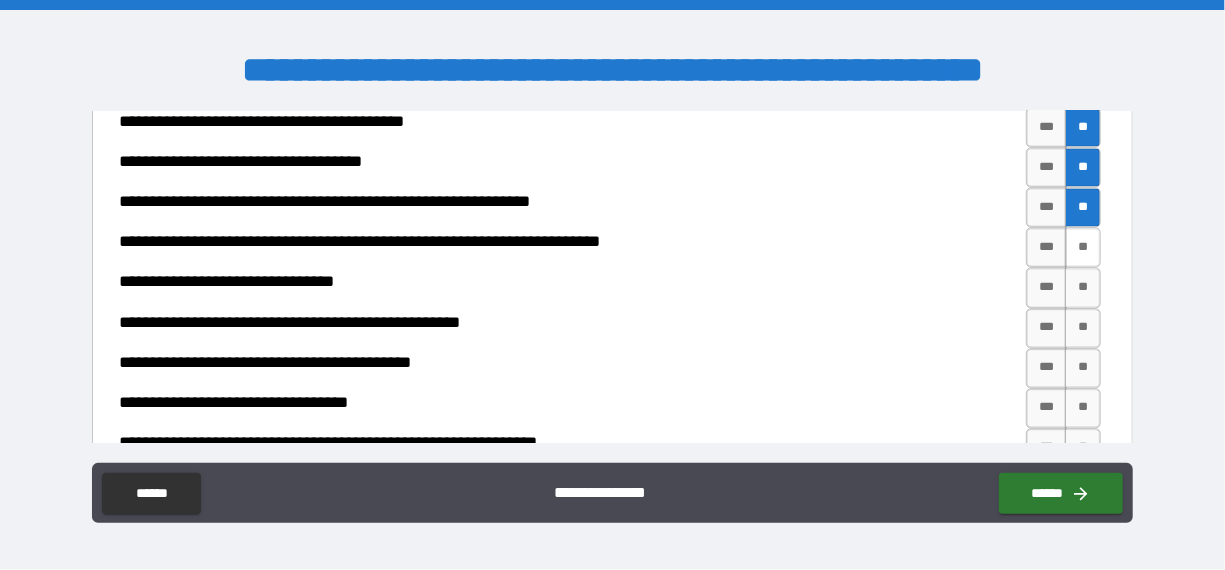 click on "**" at bounding box center (1083, 247) 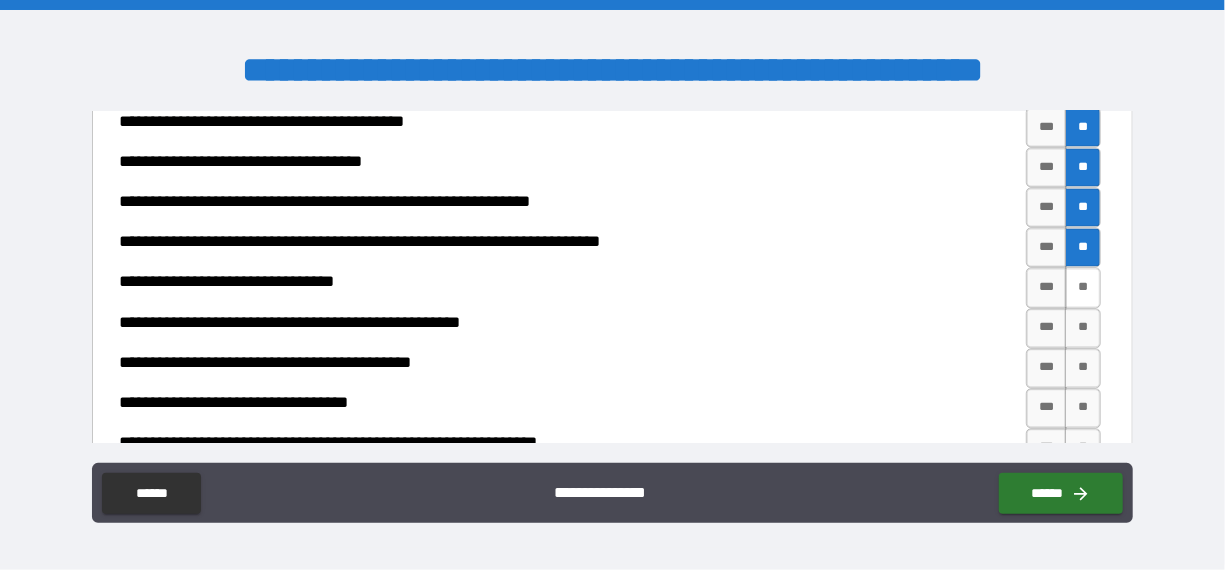 click on "**" at bounding box center (1083, 287) 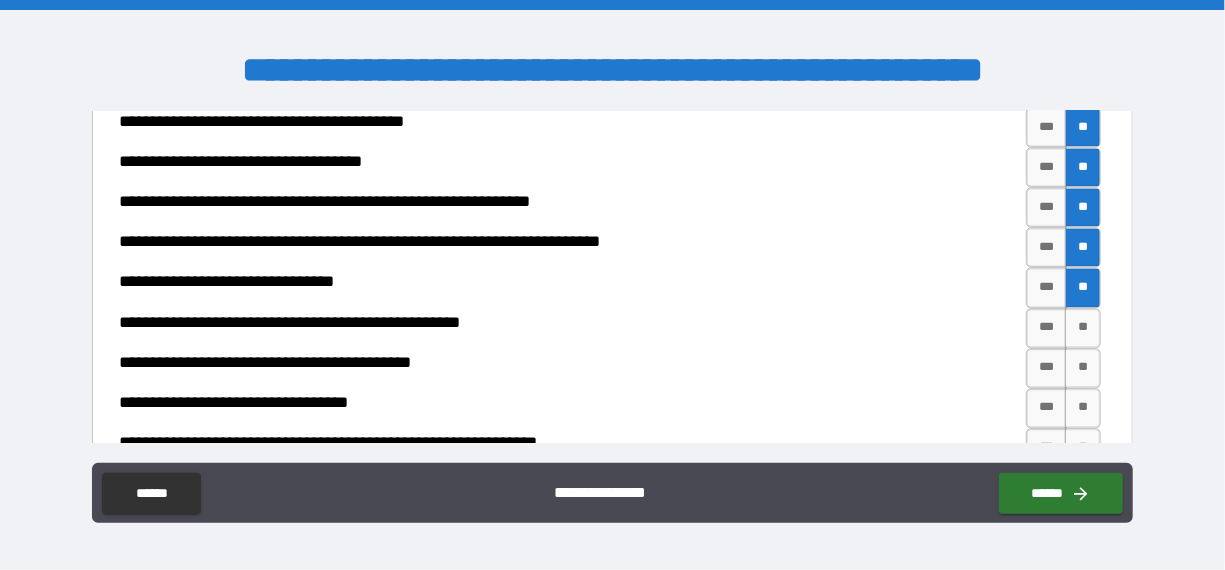 click on "**" at bounding box center (1083, 328) 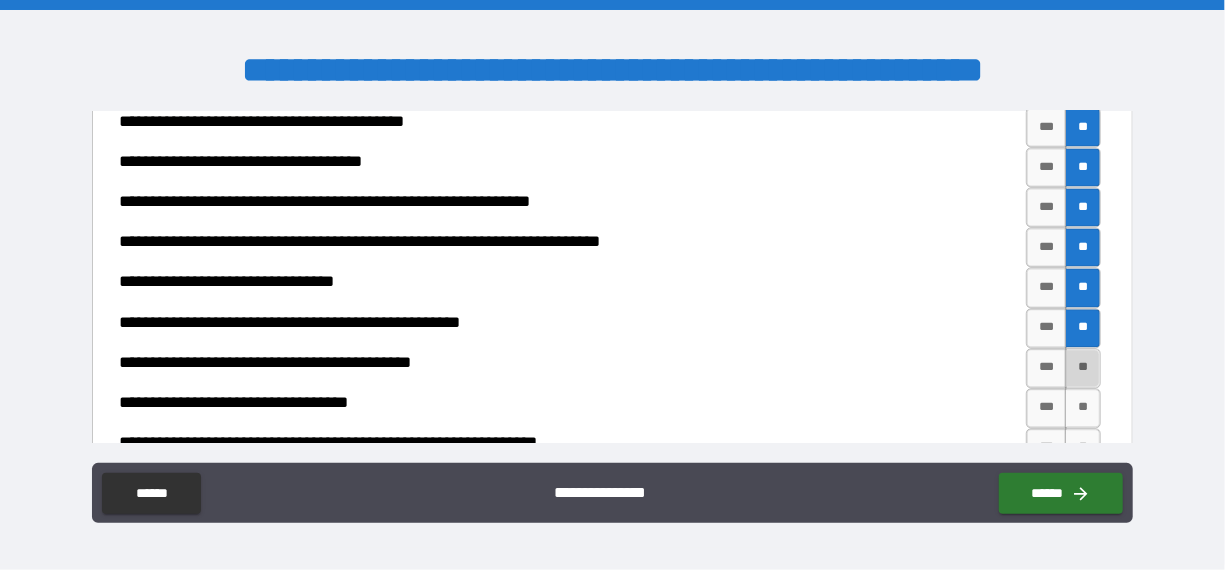 click on "**" at bounding box center (1083, 368) 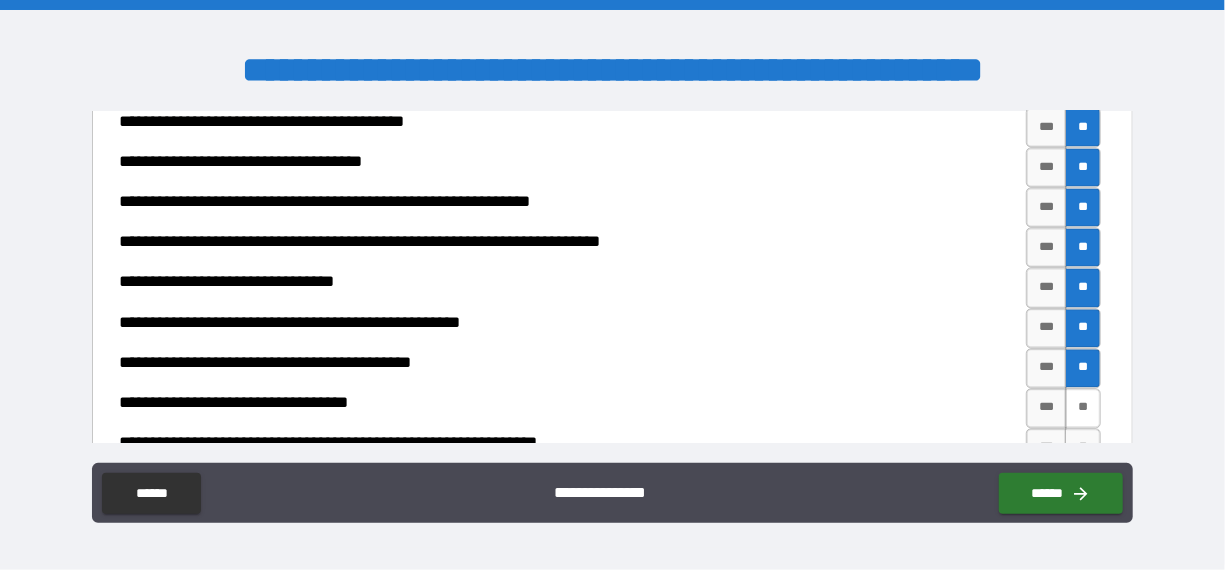 click on "**" at bounding box center (1083, 408) 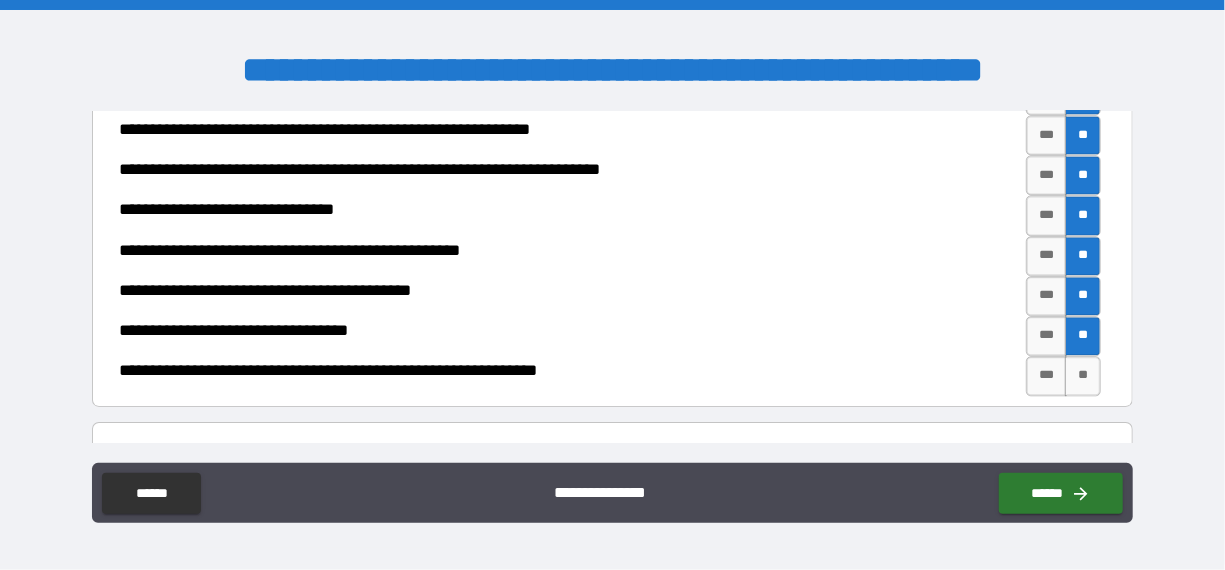 scroll, scrollTop: 2200, scrollLeft: 0, axis: vertical 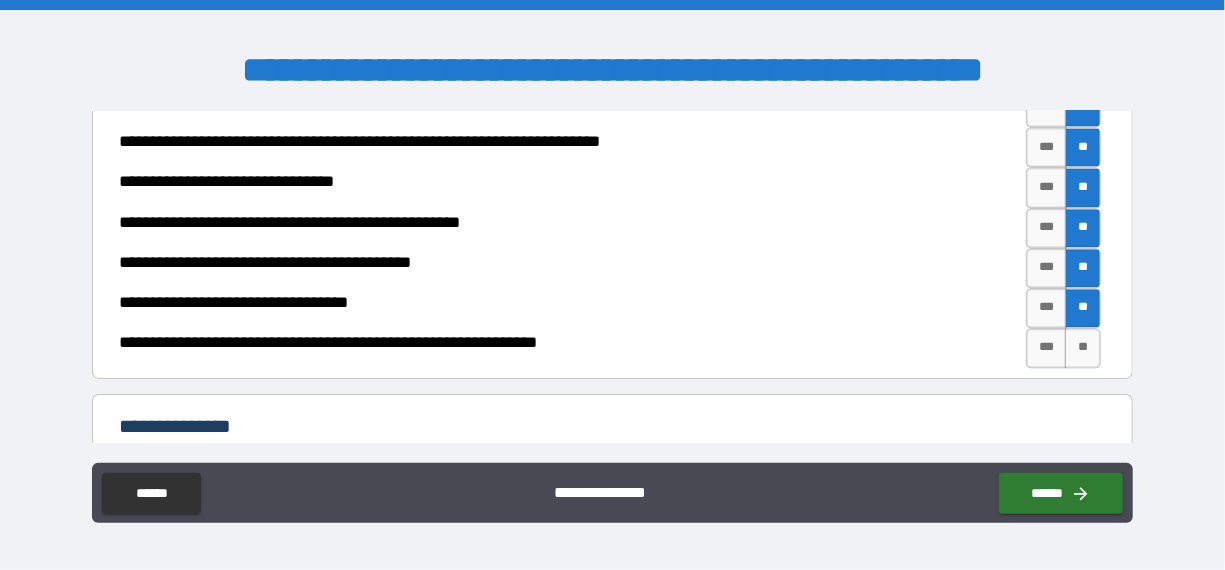 drag, startPoint x: 1073, startPoint y: 330, endPoint x: 866, endPoint y: 263, distance: 217.57298 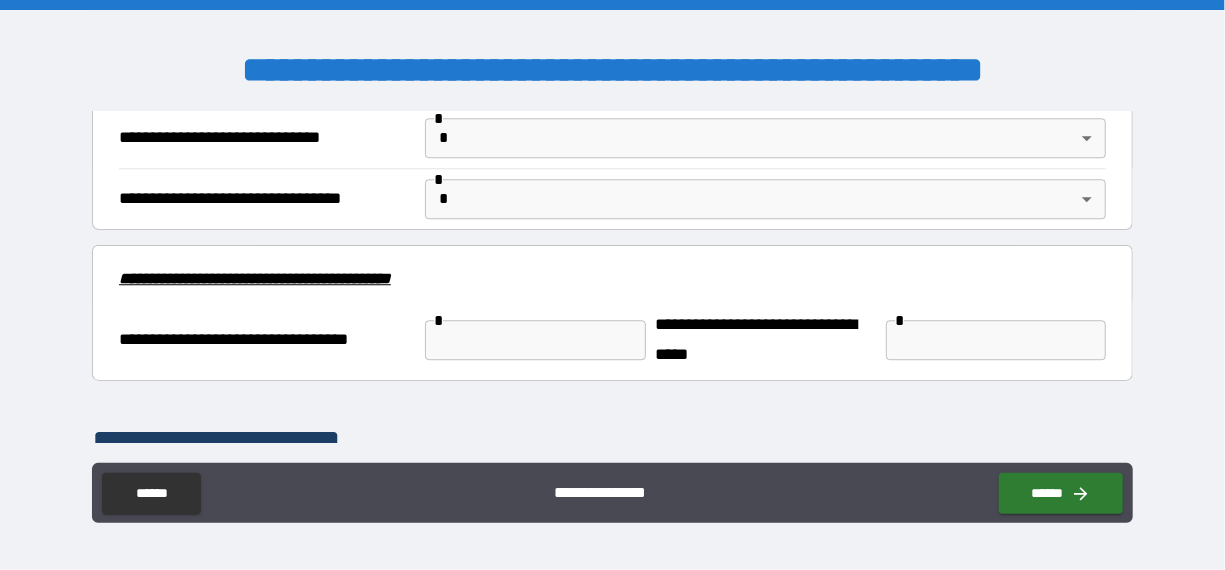 scroll, scrollTop: 2500, scrollLeft: 0, axis: vertical 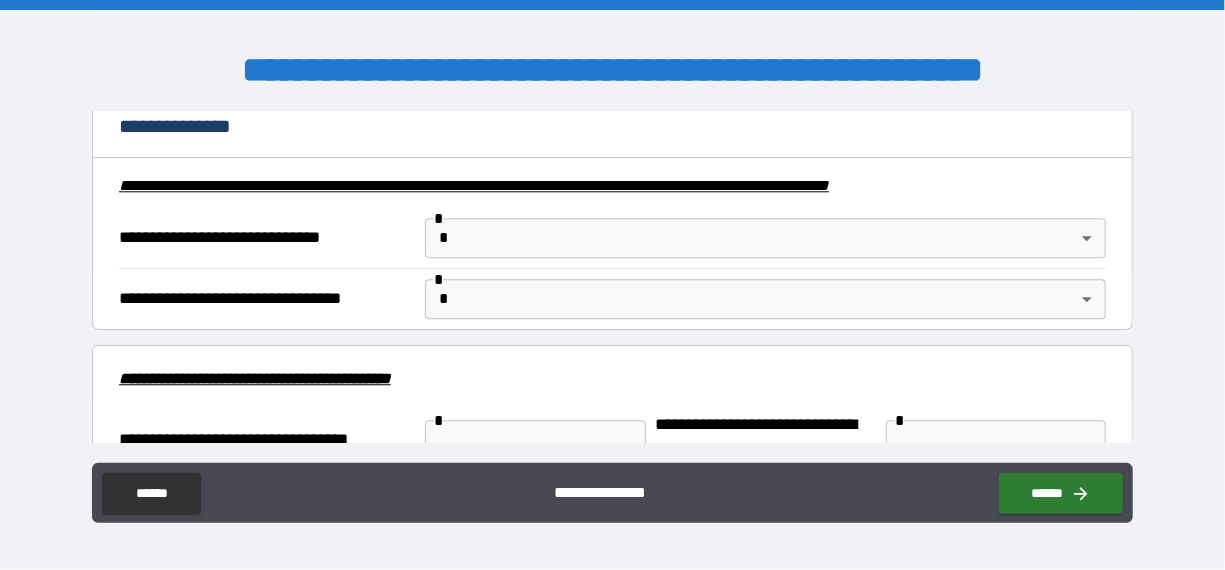 click on "**********" at bounding box center (612, 285) 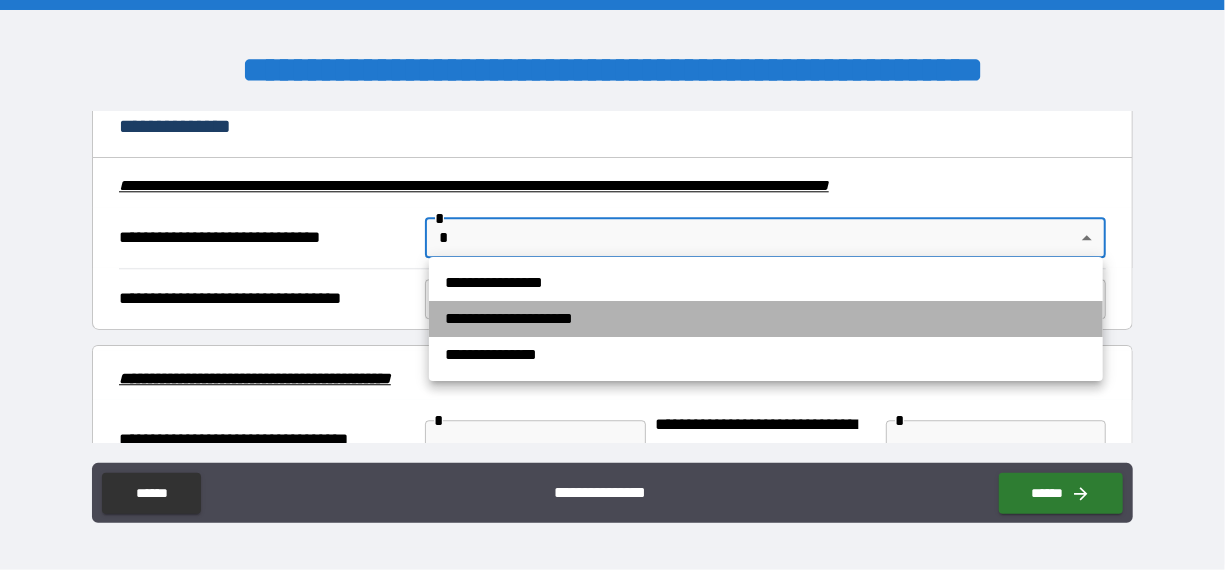 click on "**********" at bounding box center (766, 319) 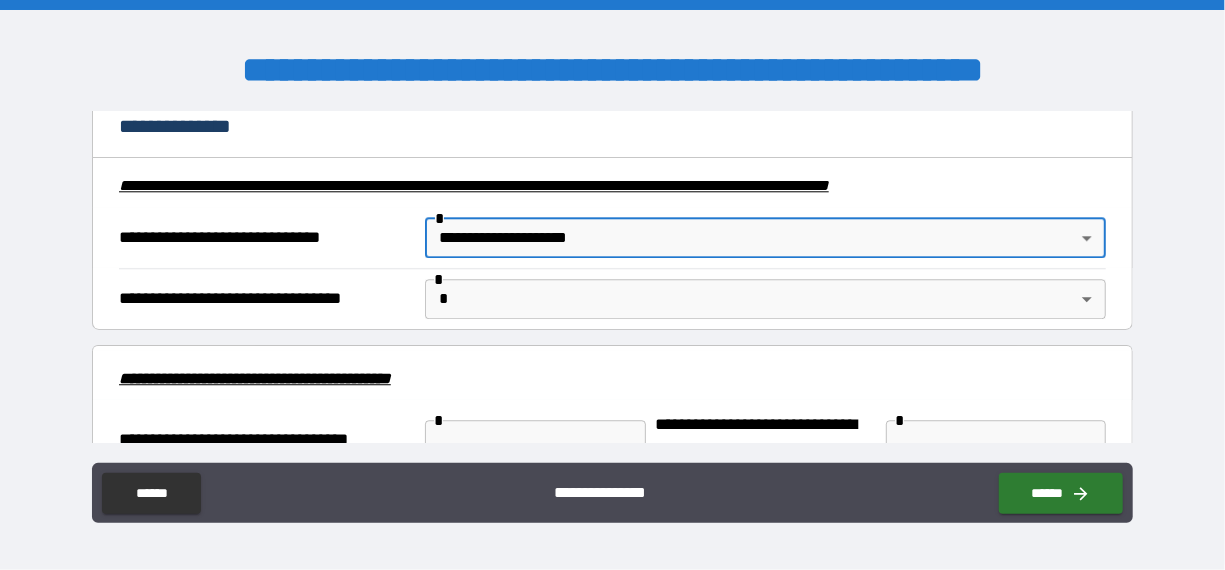 click on "**********" at bounding box center (612, 285) 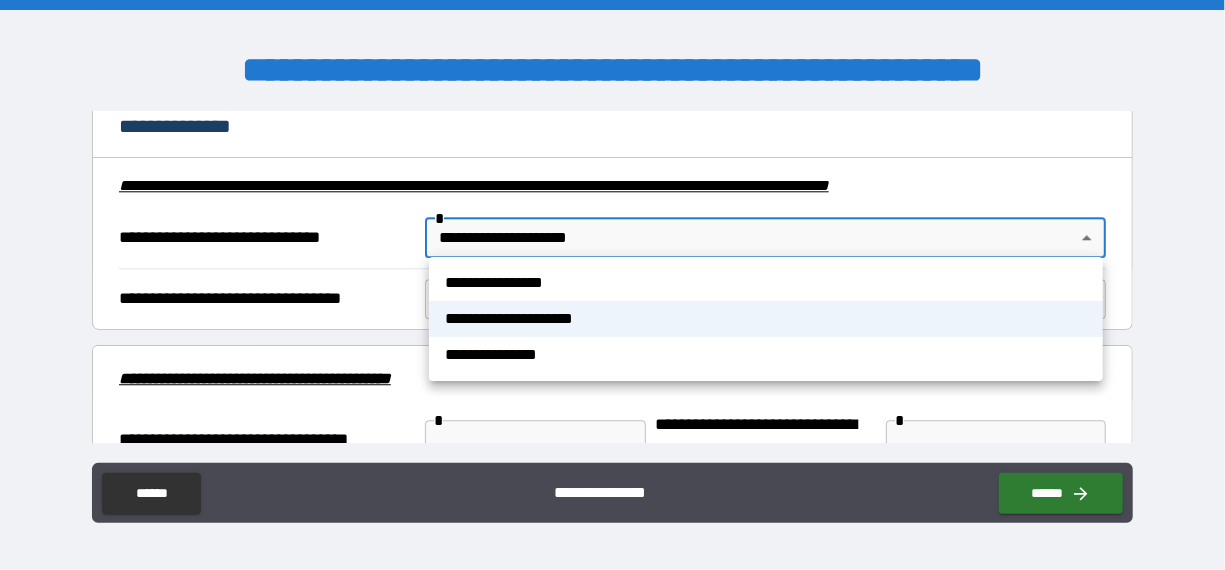 click on "**********" at bounding box center (766, 283) 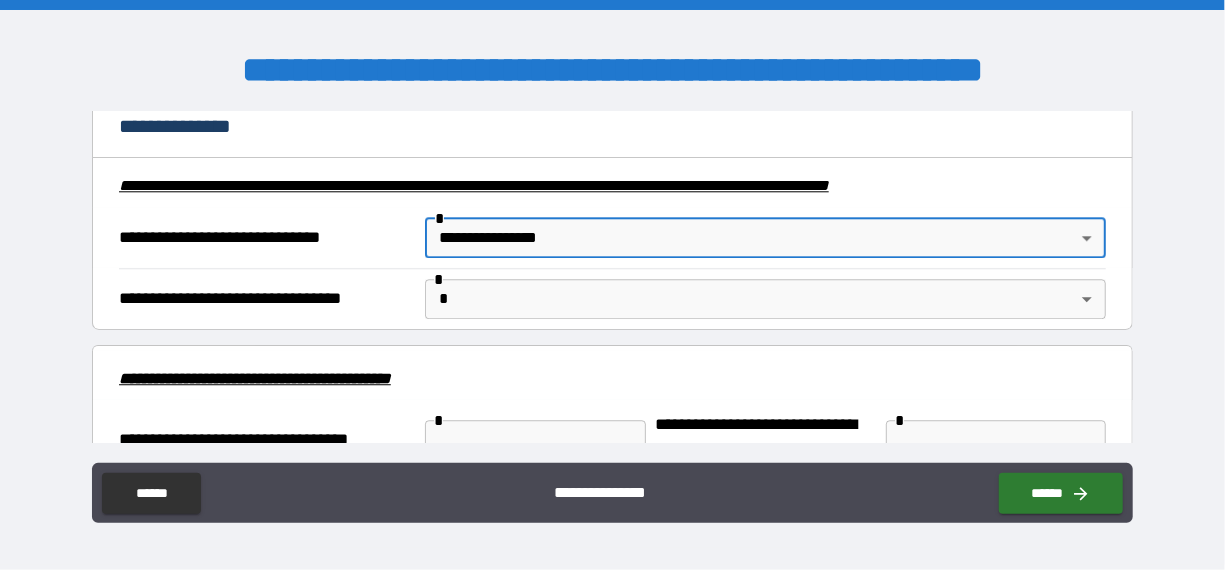 type on "**********" 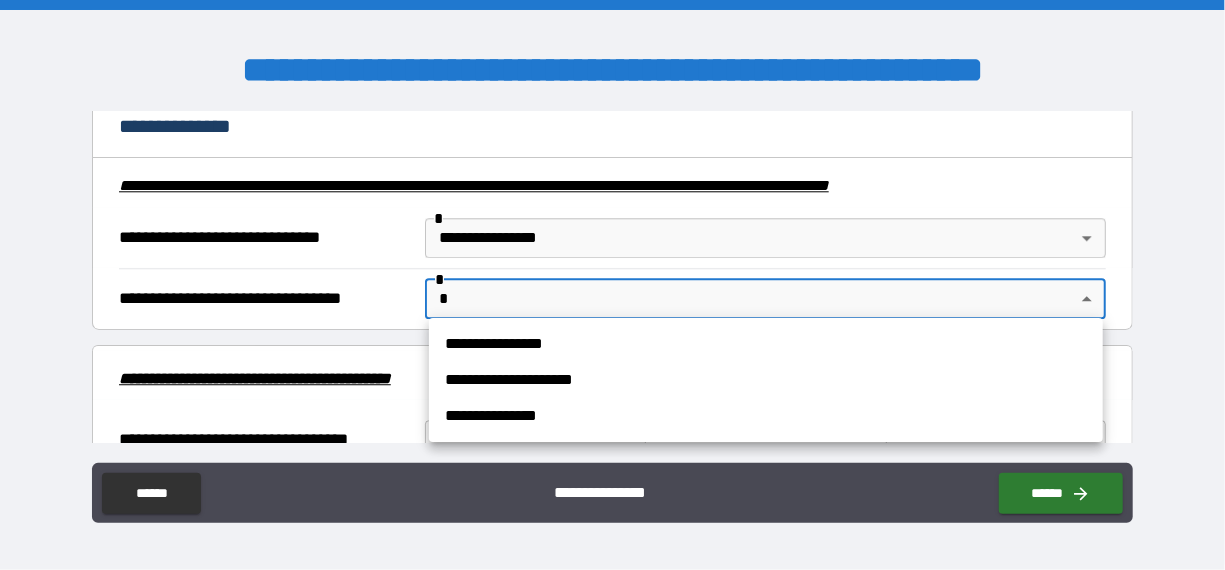 click on "**********" at bounding box center (612, 285) 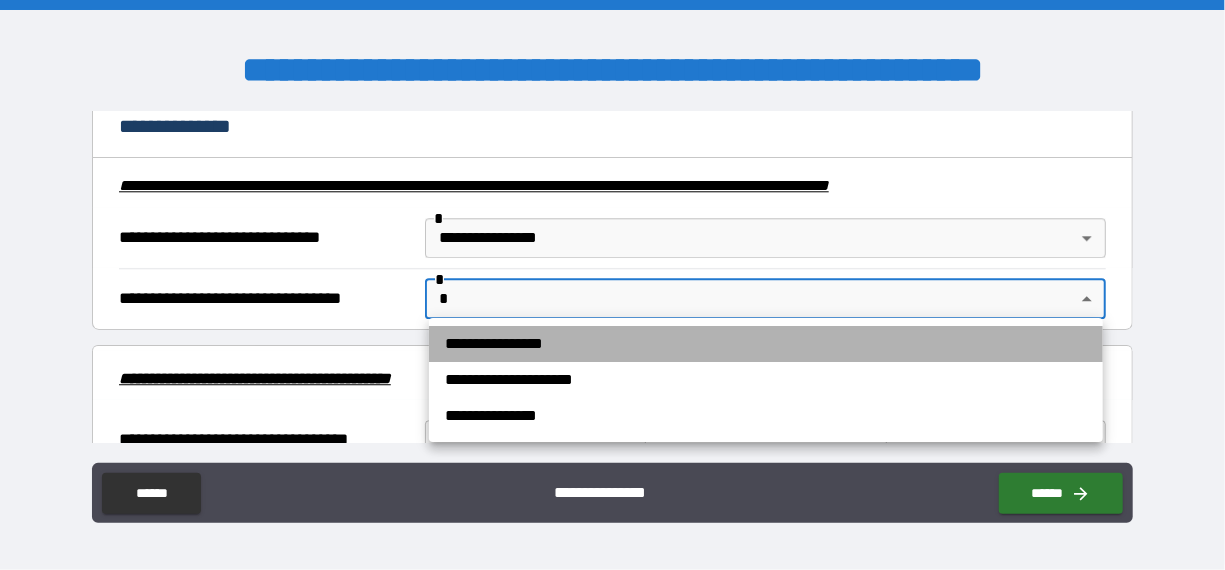 click on "**********" at bounding box center (766, 344) 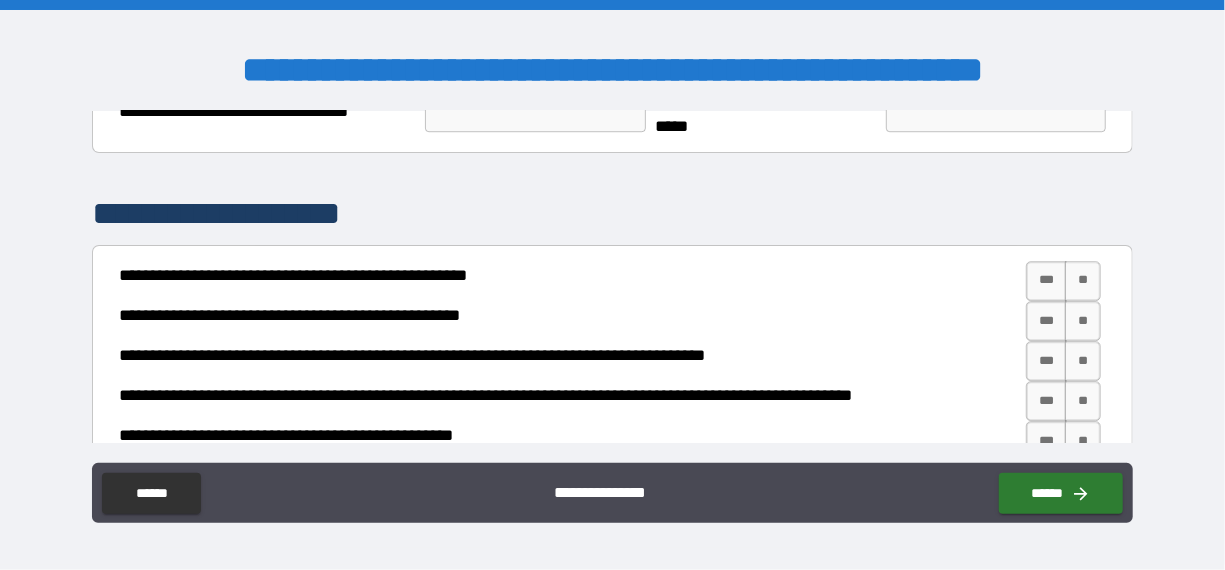 scroll, scrollTop: 2900, scrollLeft: 0, axis: vertical 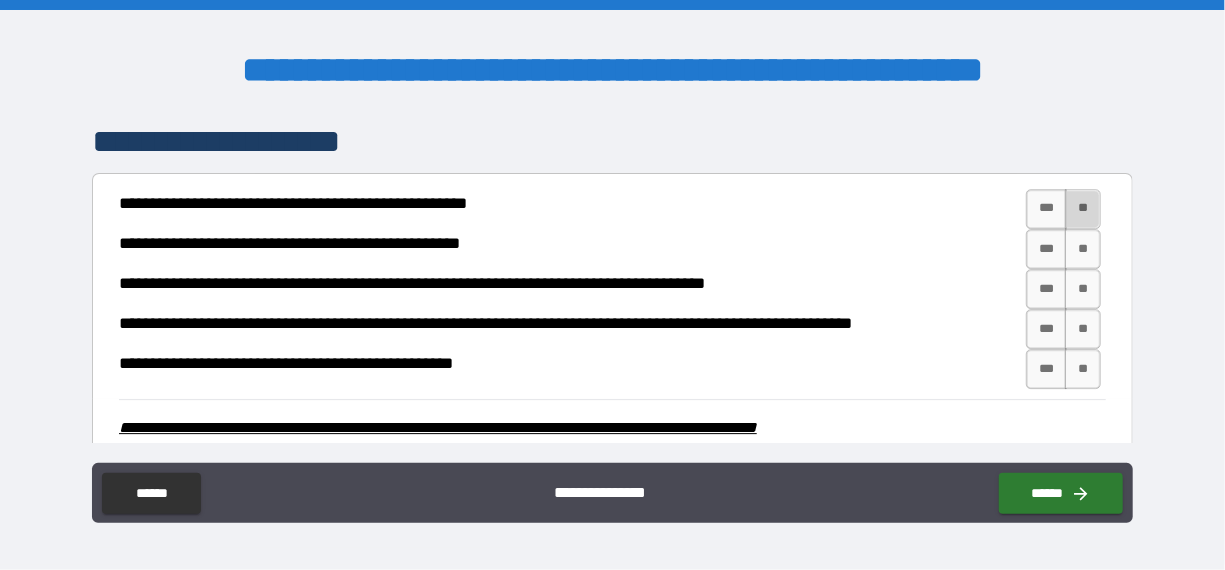 click on "**" at bounding box center (1083, 209) 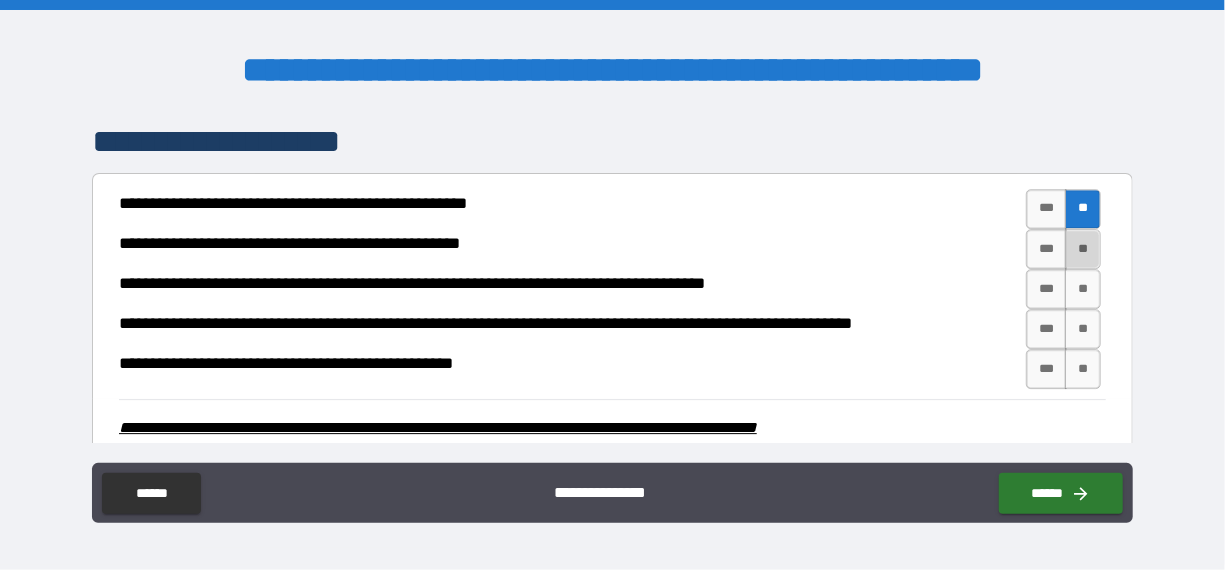 click on "**" at bounding box center (1083, 249) 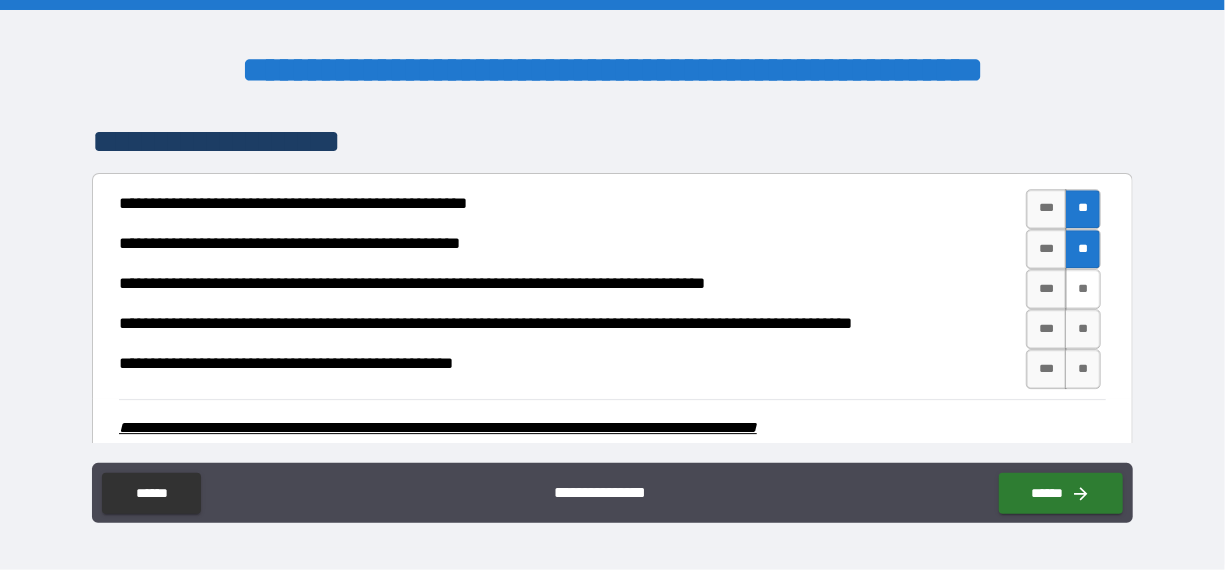 click on "**" at bounding box center (1083, 289) 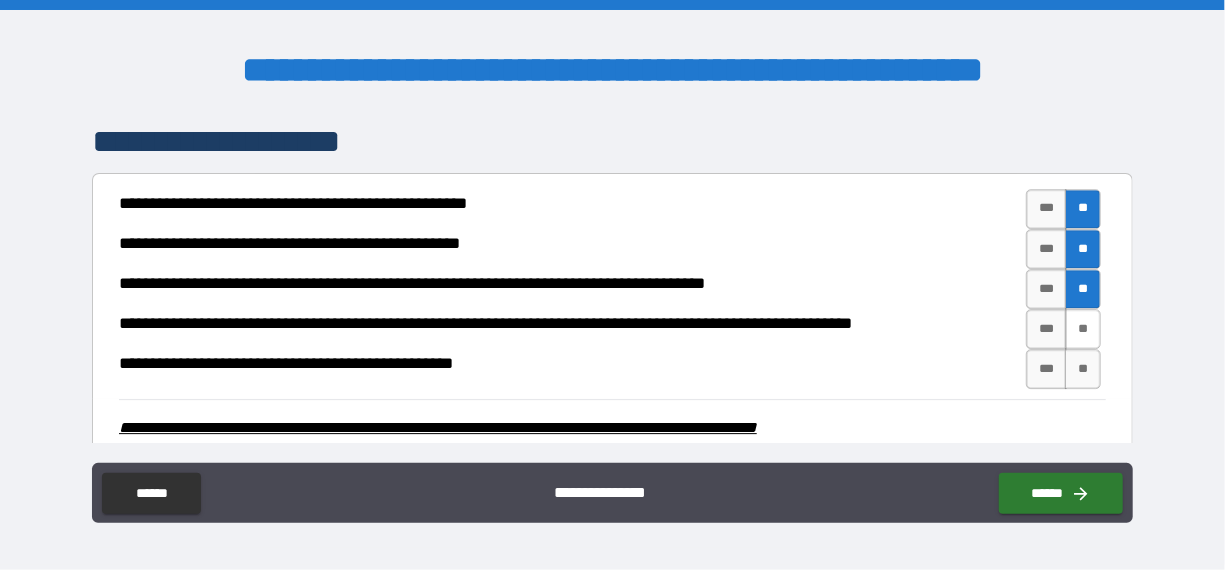 click on "**" at bounding box center (1083, 329) 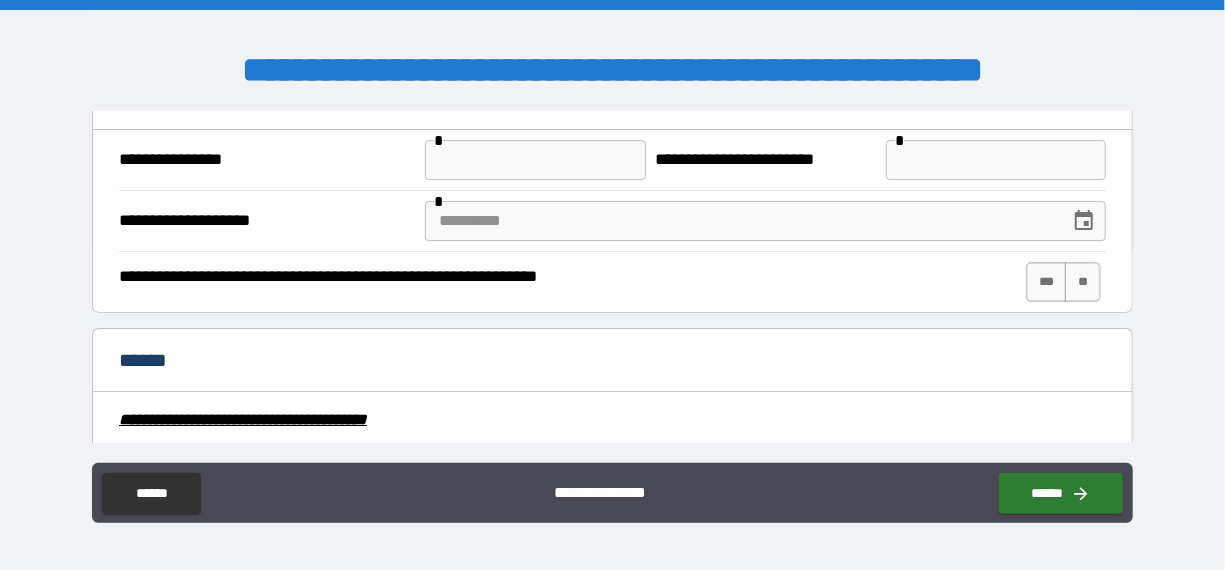 scroll, scrollTop: 3000, scrollLeft: 0, axis: vertical 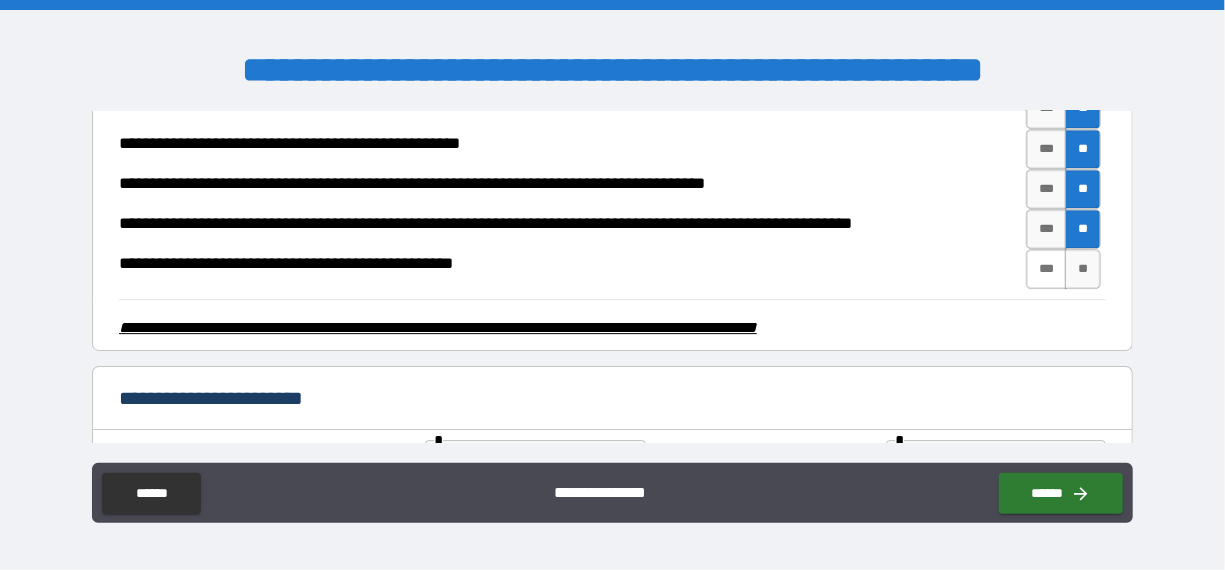 click on "***" at bounding box center [1047, 269] 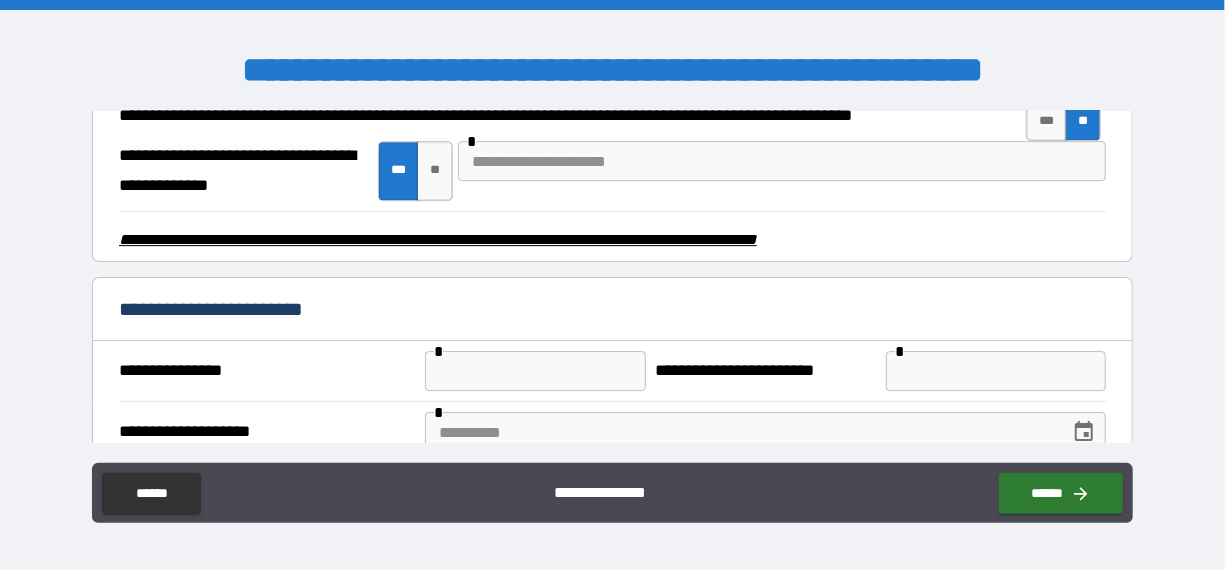 scroll, scrollTop: 3200, scrollLeft: 0, axis: vertical 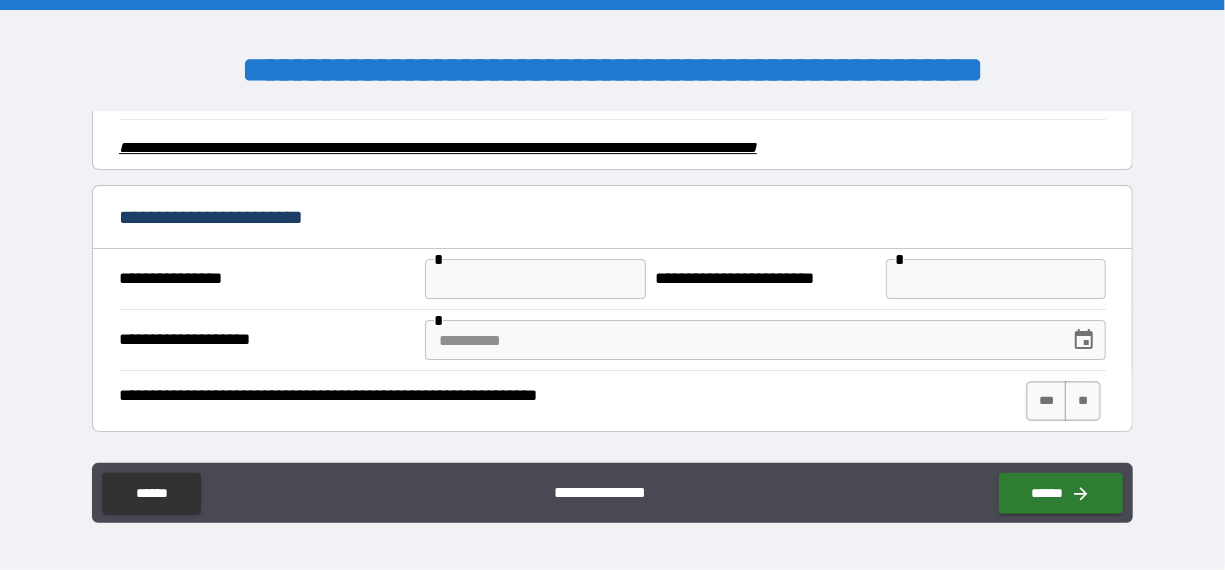 click at bounding box center (535, 279) 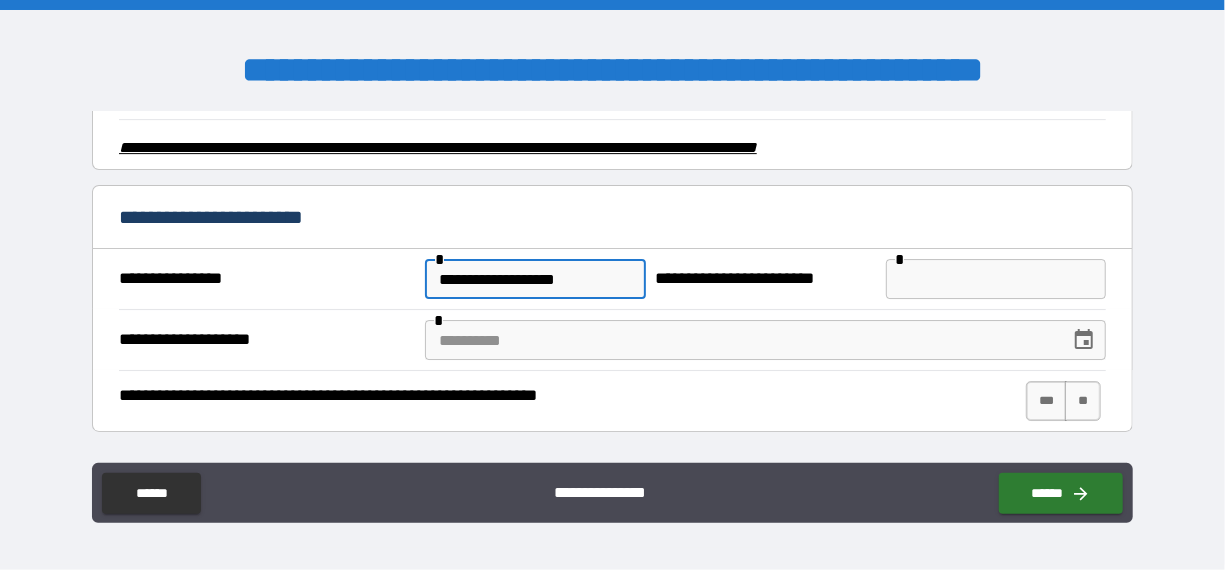 click on "**********" at bounding box center [613, 279] 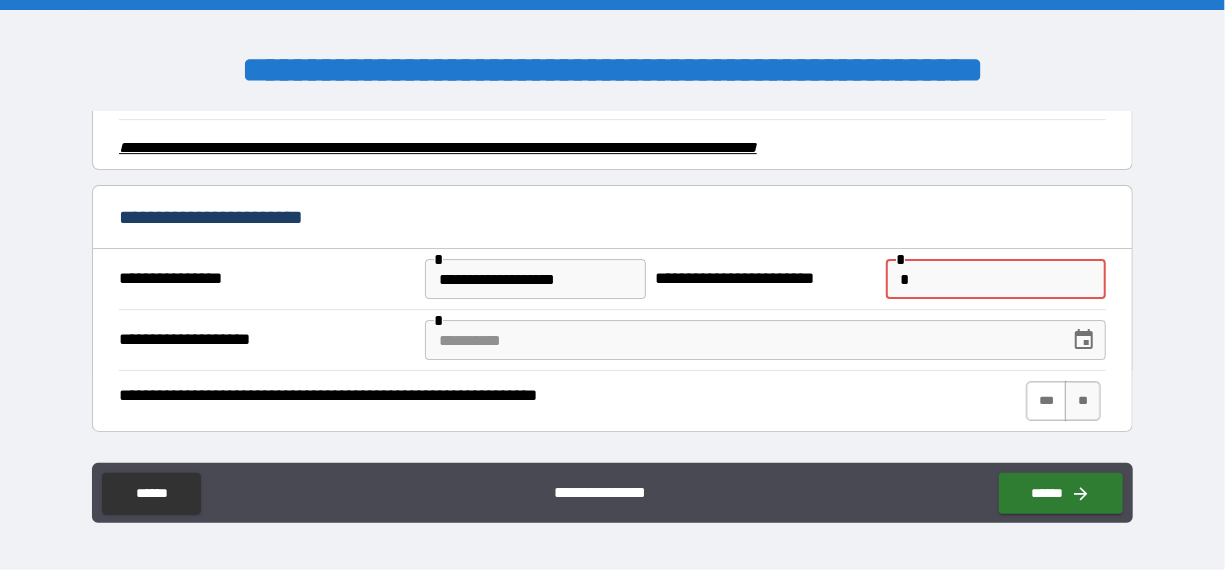 click on "***" at bounding box center (1047, 401) 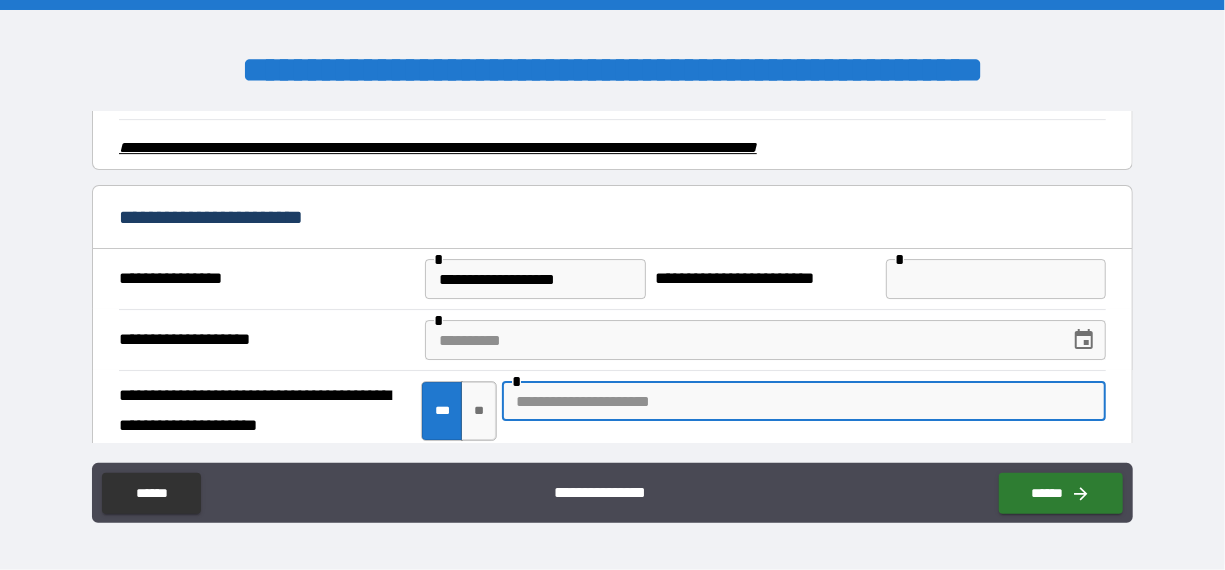 click at bounding box center [804, 401] 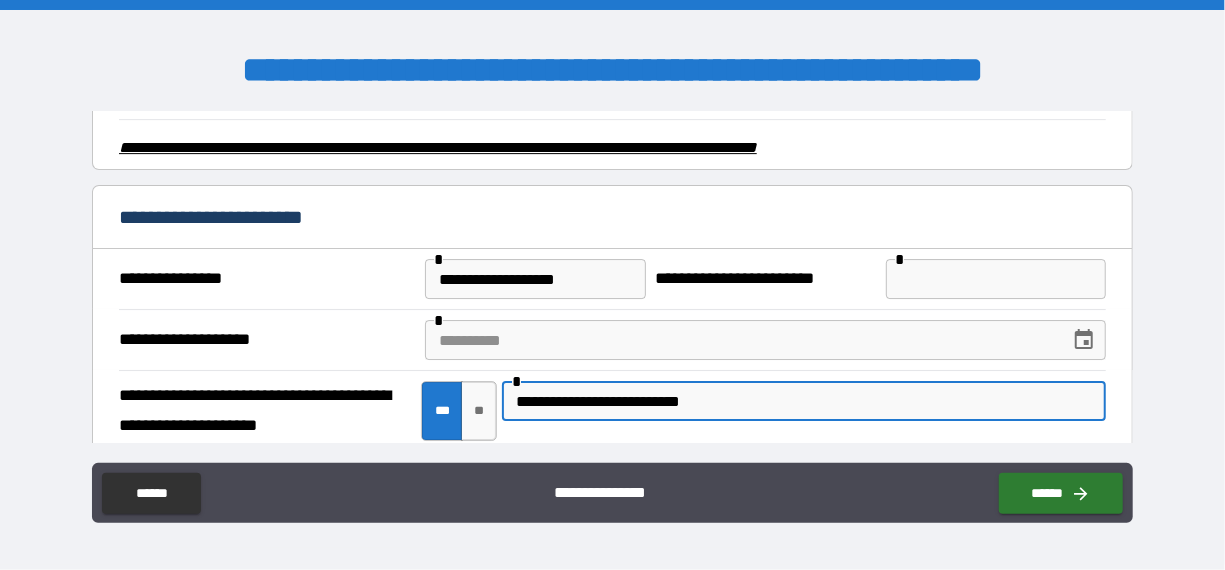 type on "**********" 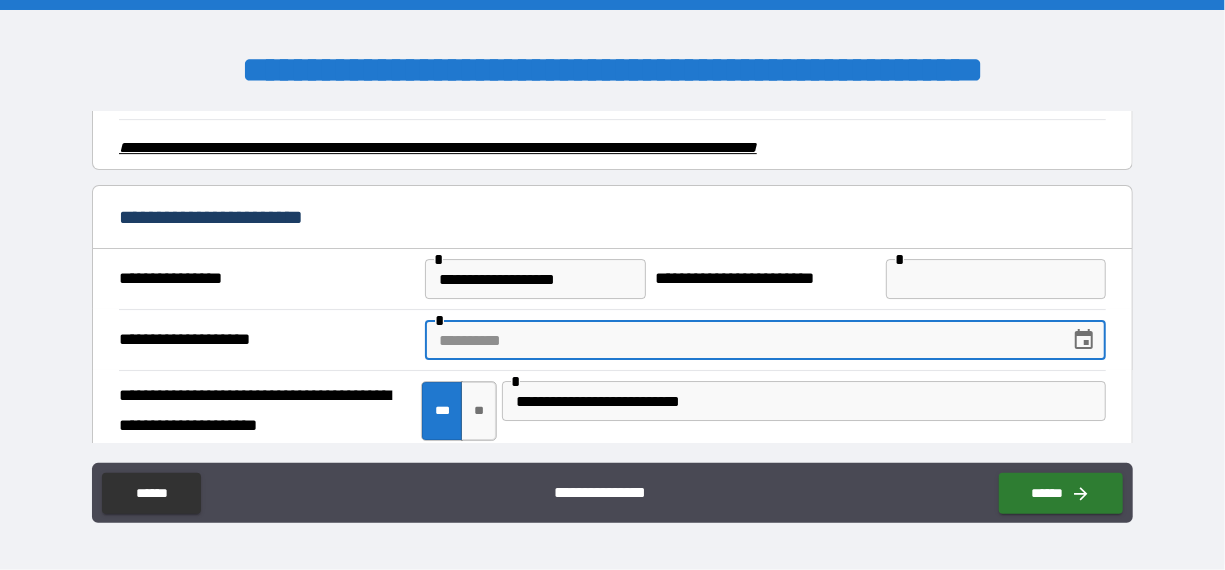 click at bounding box center [996, 279] 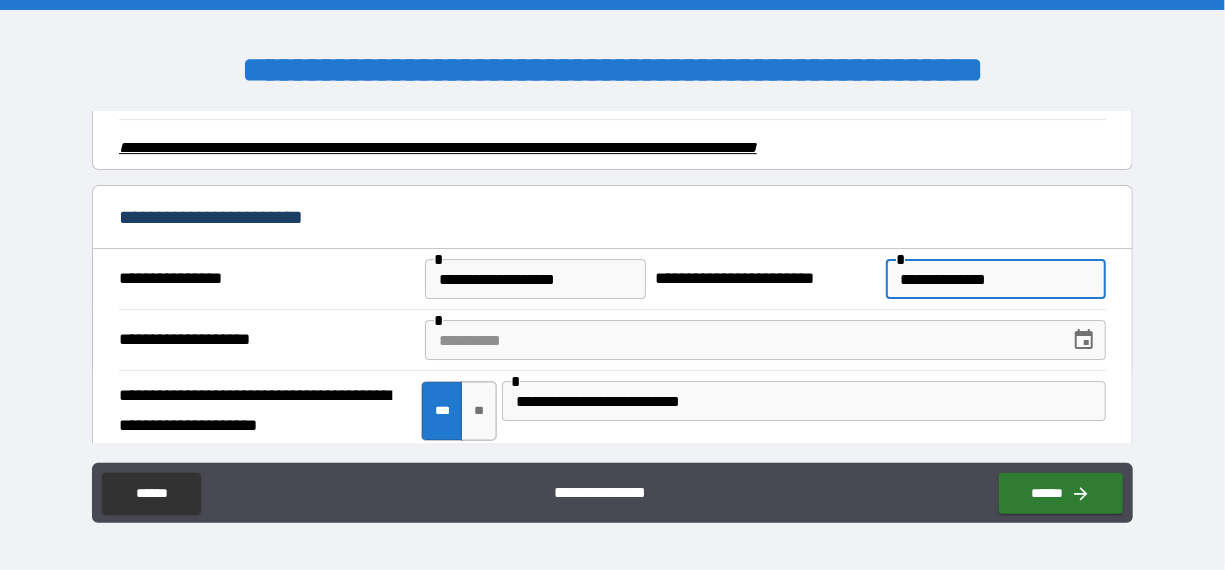 type on "**********" 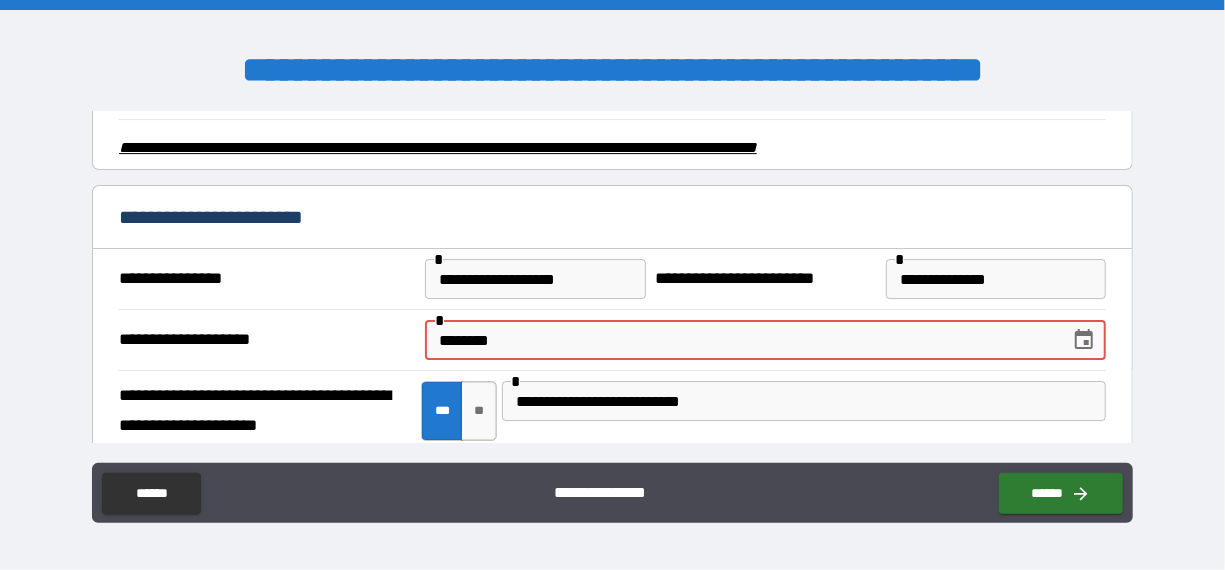 type on "********" 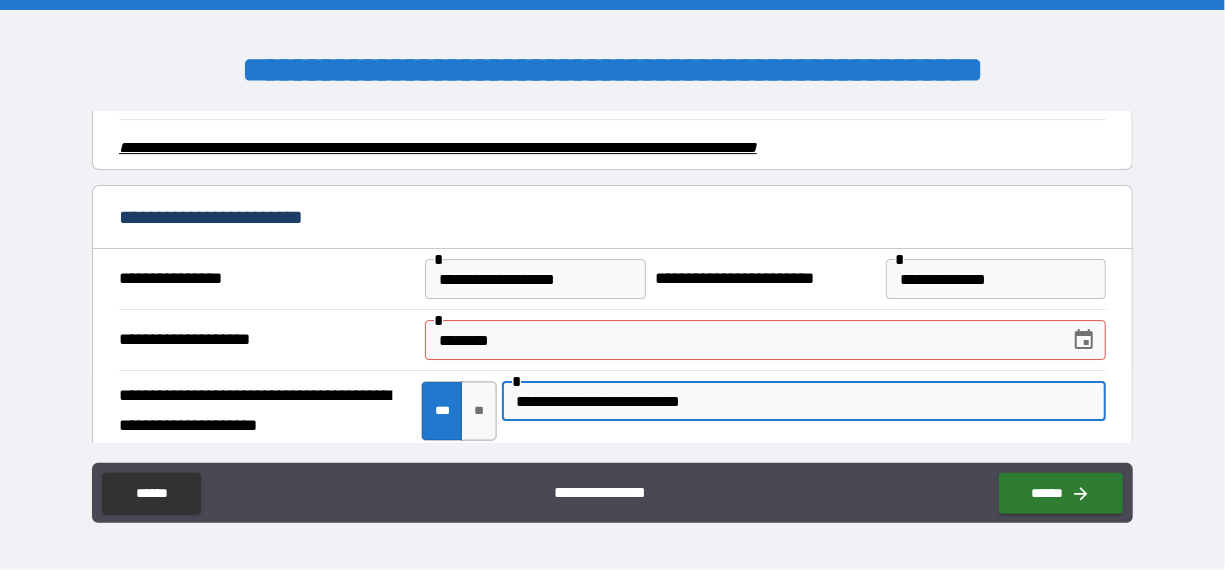 click on "**********" at bounding box center (804, 401) 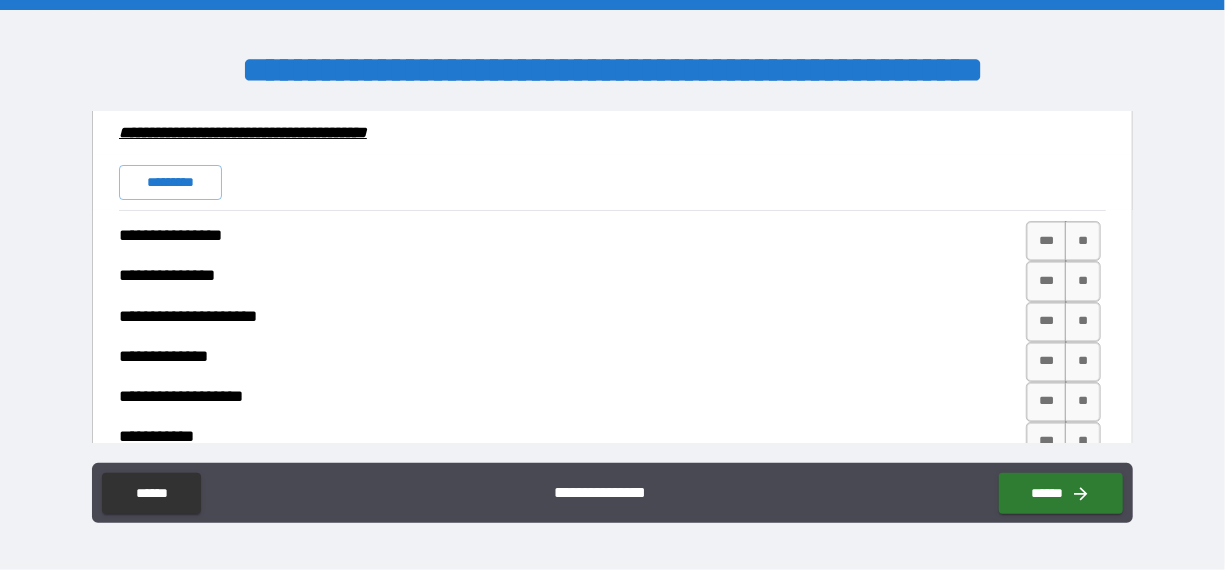 scroll, scrollTop: 3600, scrollLeft: 0, axis: vertical 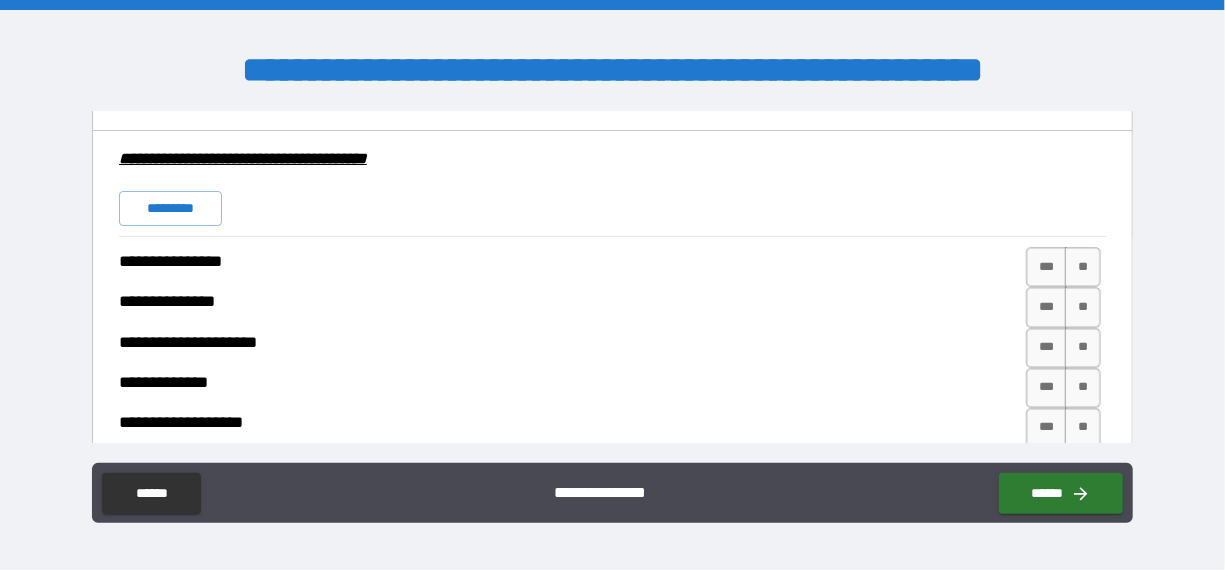 click on "*********" at bounding box center [171, 209] 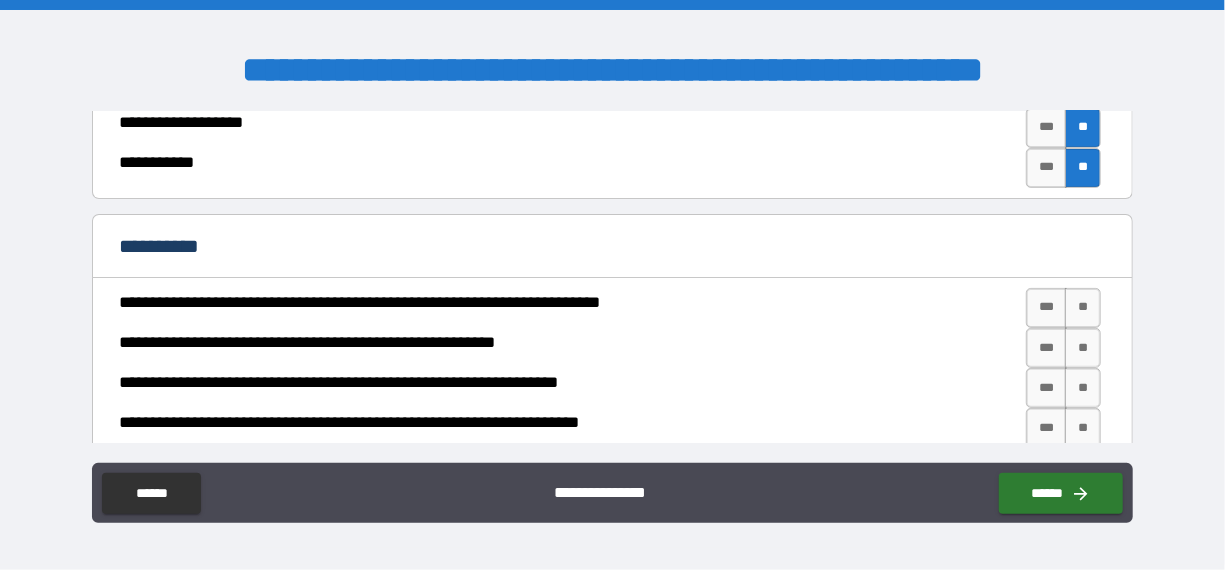 scroll, scrollTop: 4000, scrollLeft: 0, axis: vertical 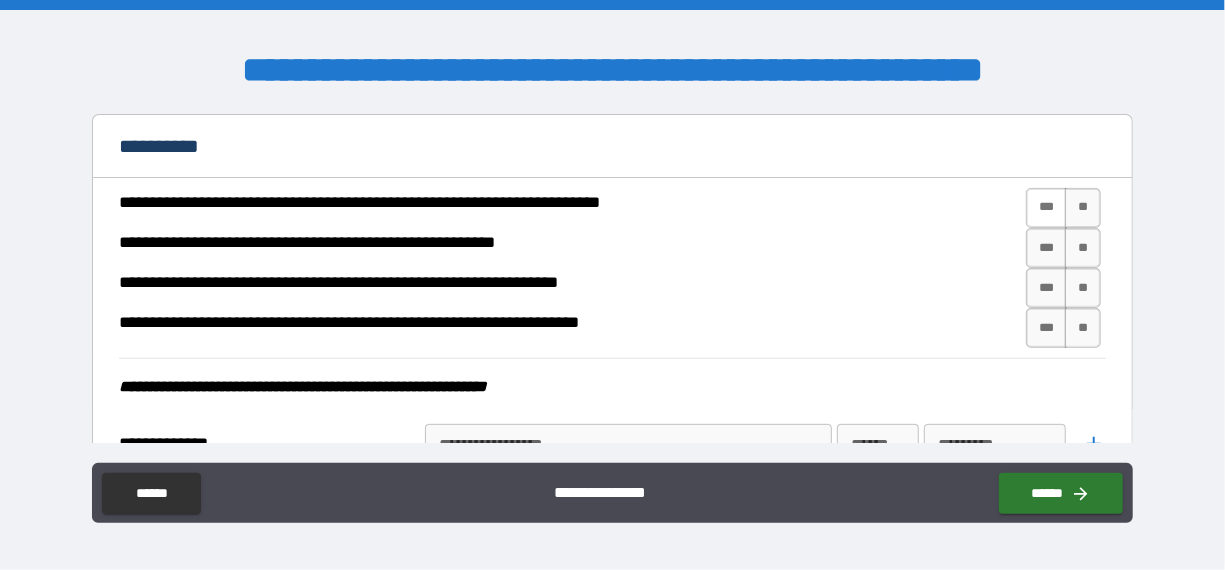 drag, startPoint x: 1070, startPoint y: 187, endPoint x: 1033, endPoint y: 191, distance: 37.215588 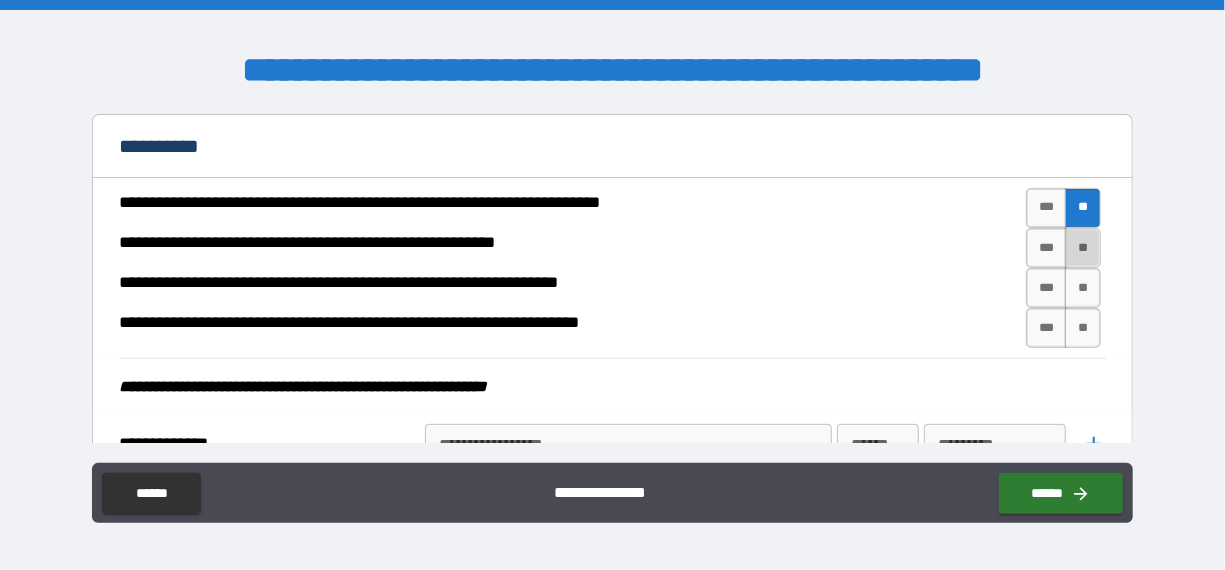 click on "**" at bounding box center [1083, 248] 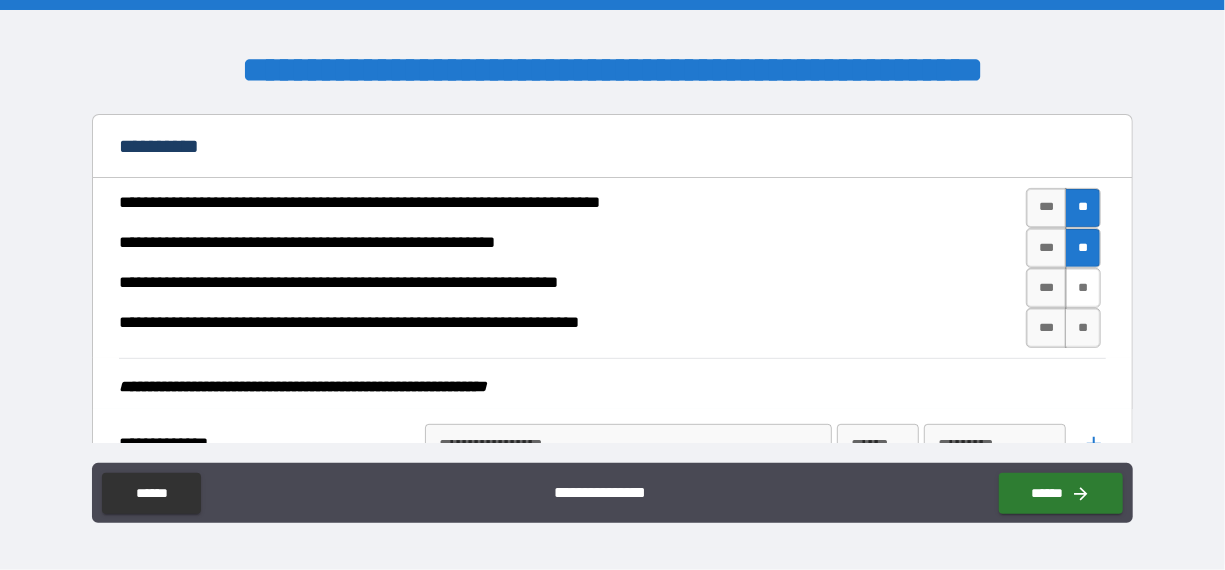click on "**" at bounding box center [1083, 288] 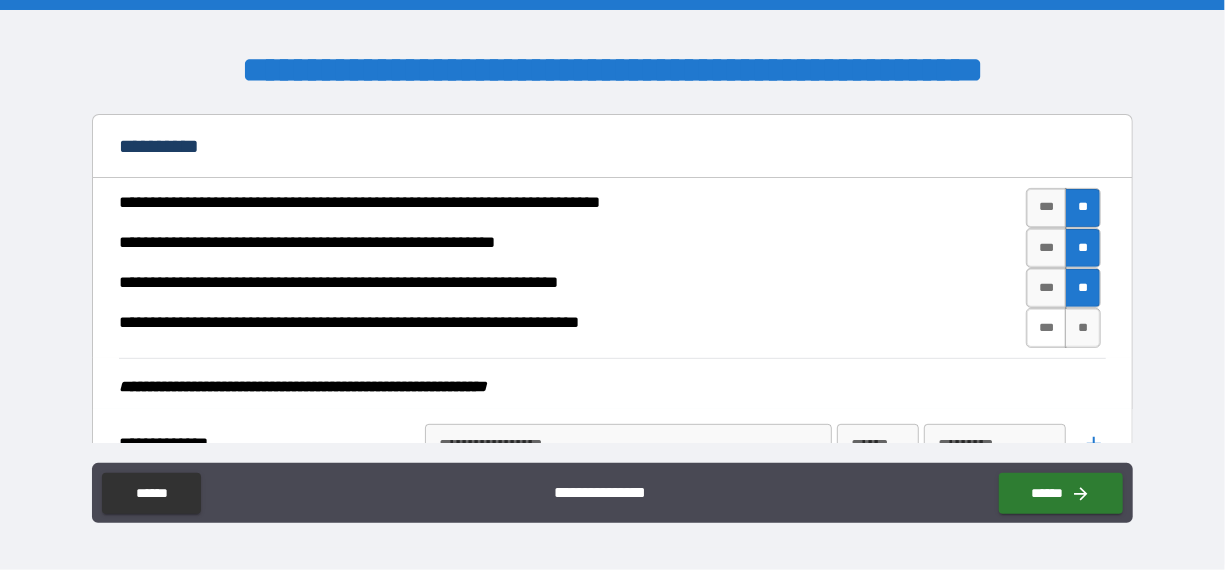click on "***" at bounding box center (1047, 328) 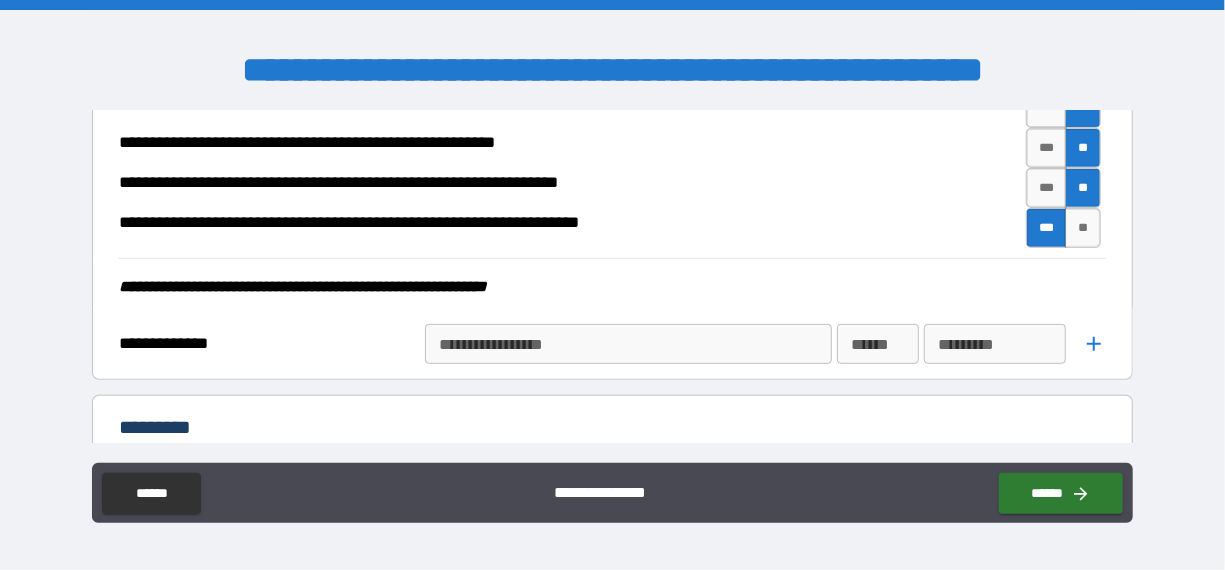 scroll, scrollTop: 4200, scrollLeft: 0, axis: vertical 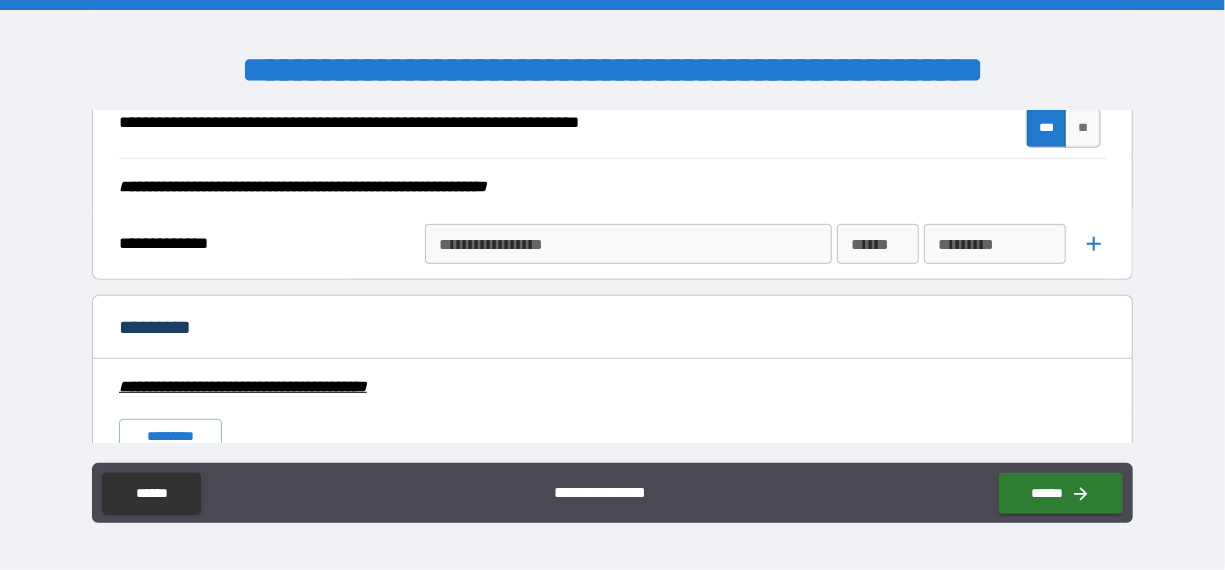 click on "**********" at bounding box center [628, 244] 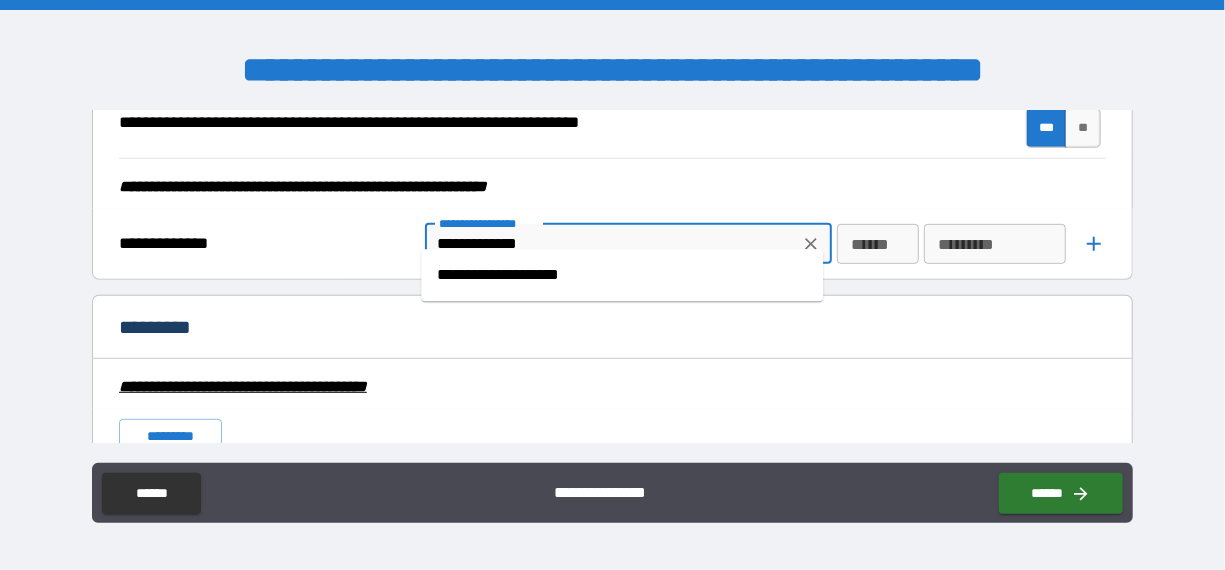 click on "**********" at bounding box center (622, 275) 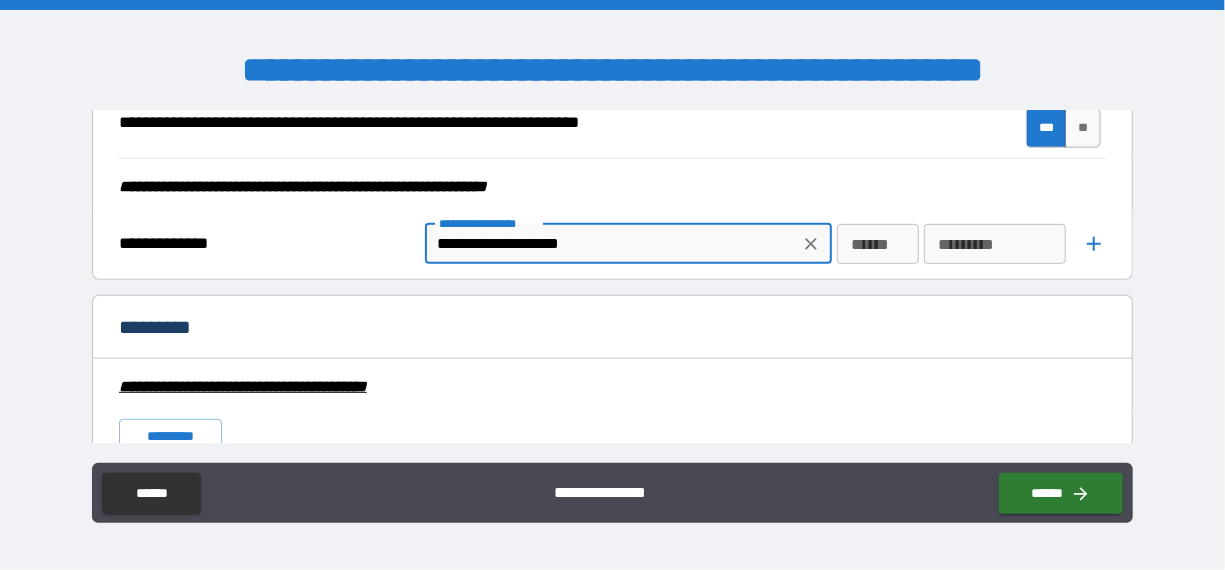 type on "**********" 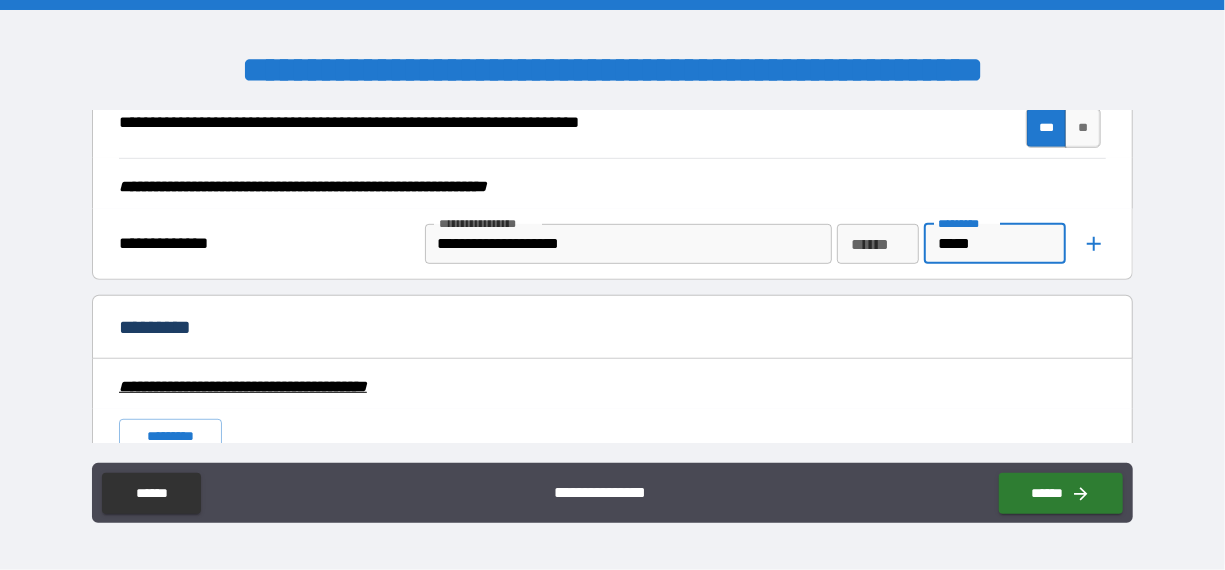 type on "*****" 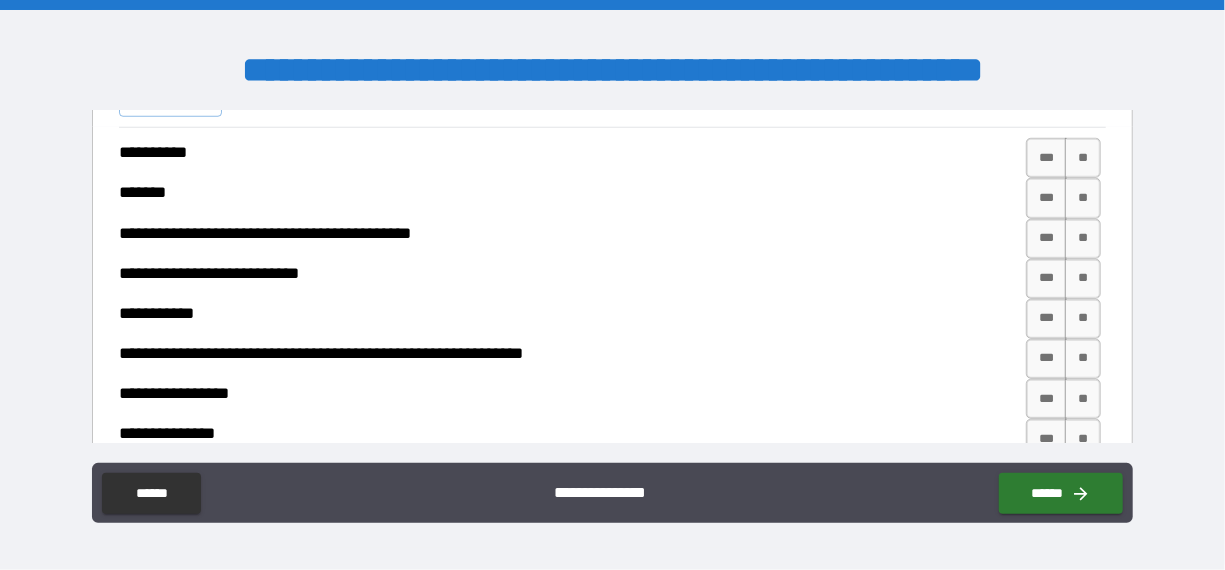 scroll, scrollTop: 4400, scrollLeft: 0, axis: vertical 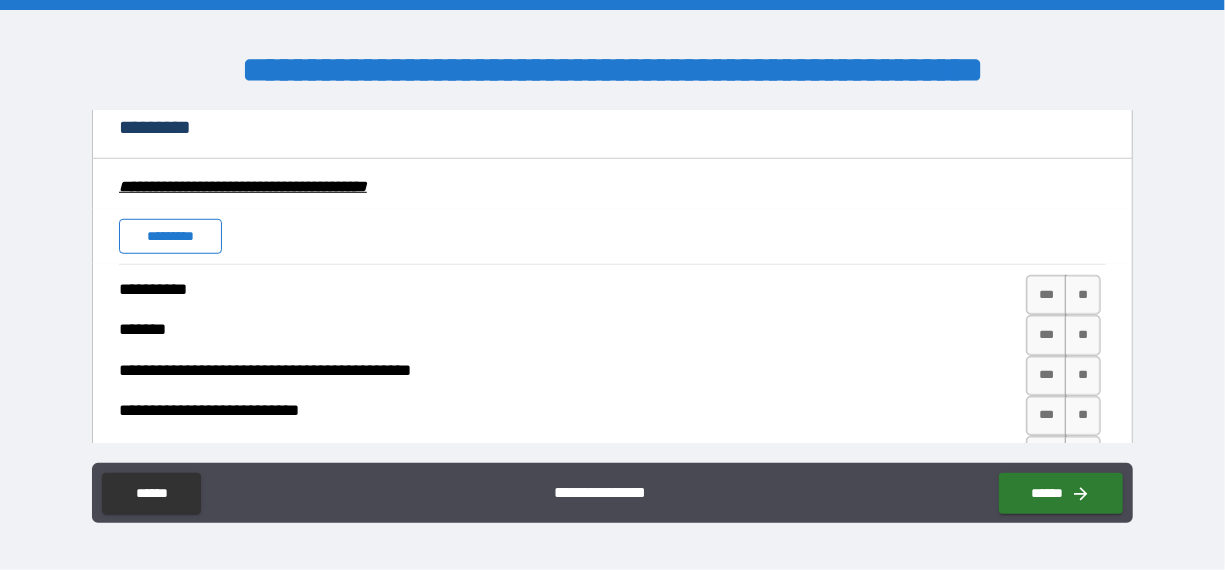 click on "*********" at bounding box center (171, 237) 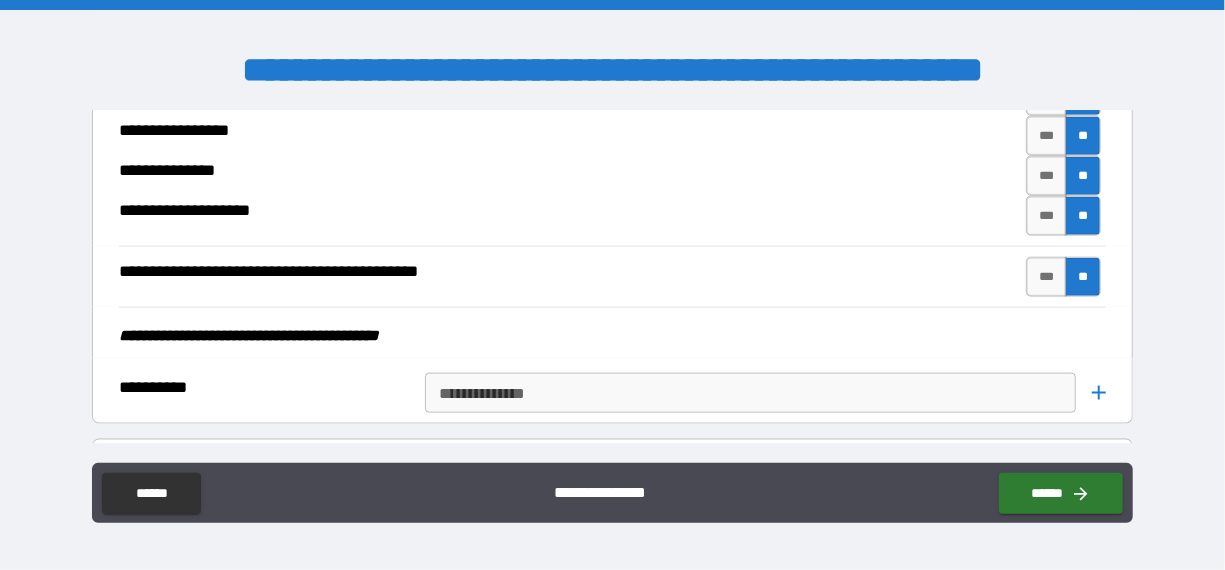 scroll, scrollTop: 5000, scrollLeft: 0, axis: vertical 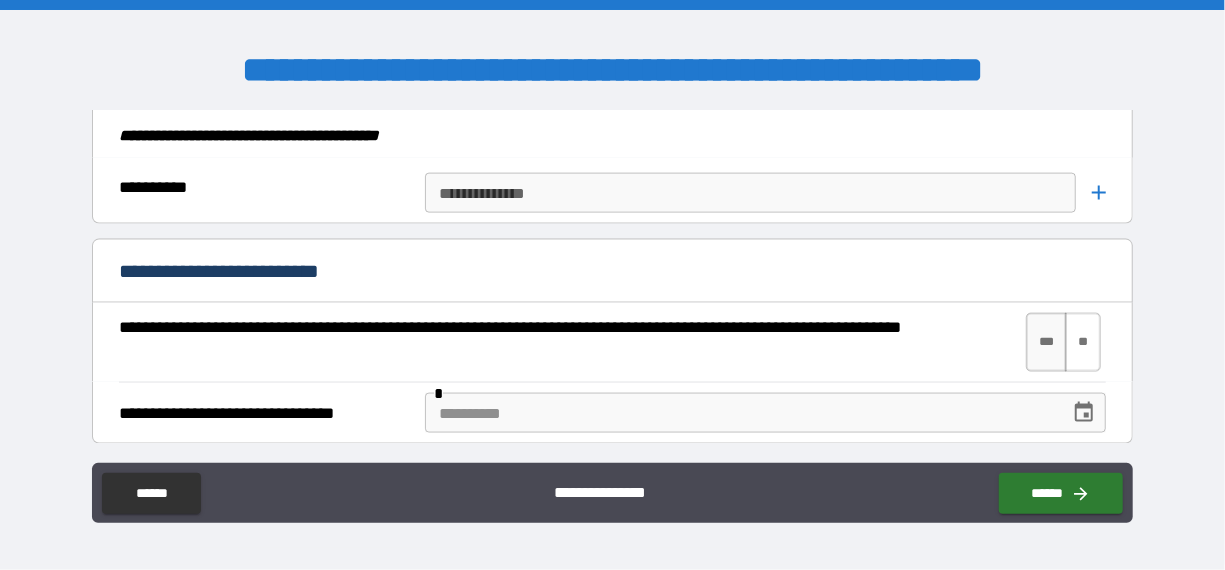 click on "**" at bounding box center [1083, 343] 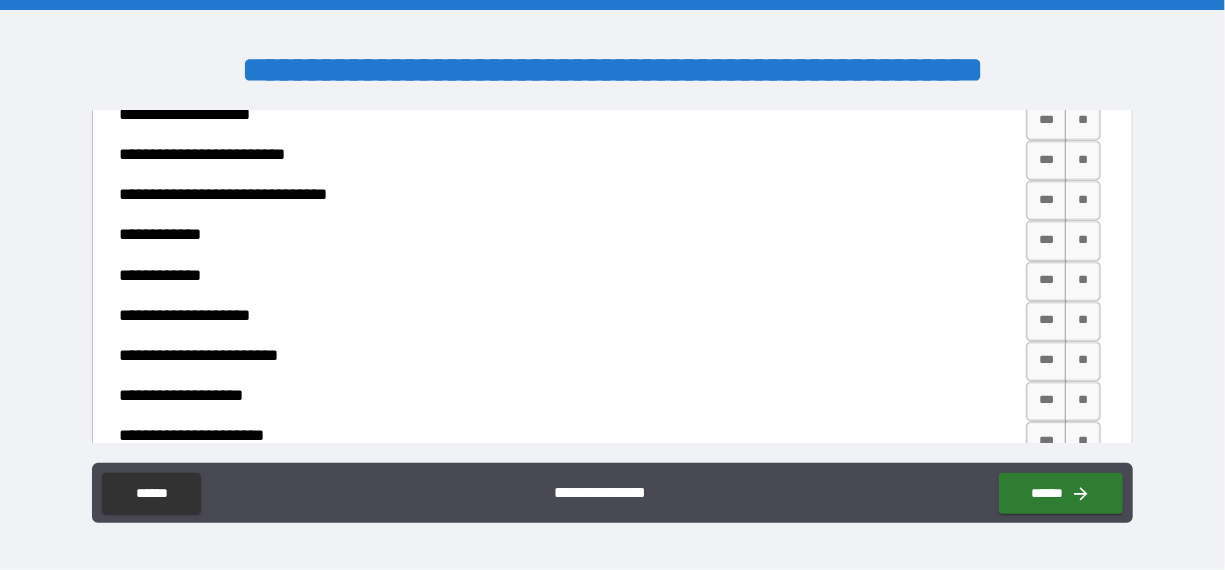scroll, scrollTop: 5800, scrollLeft: 0, axis: vertical 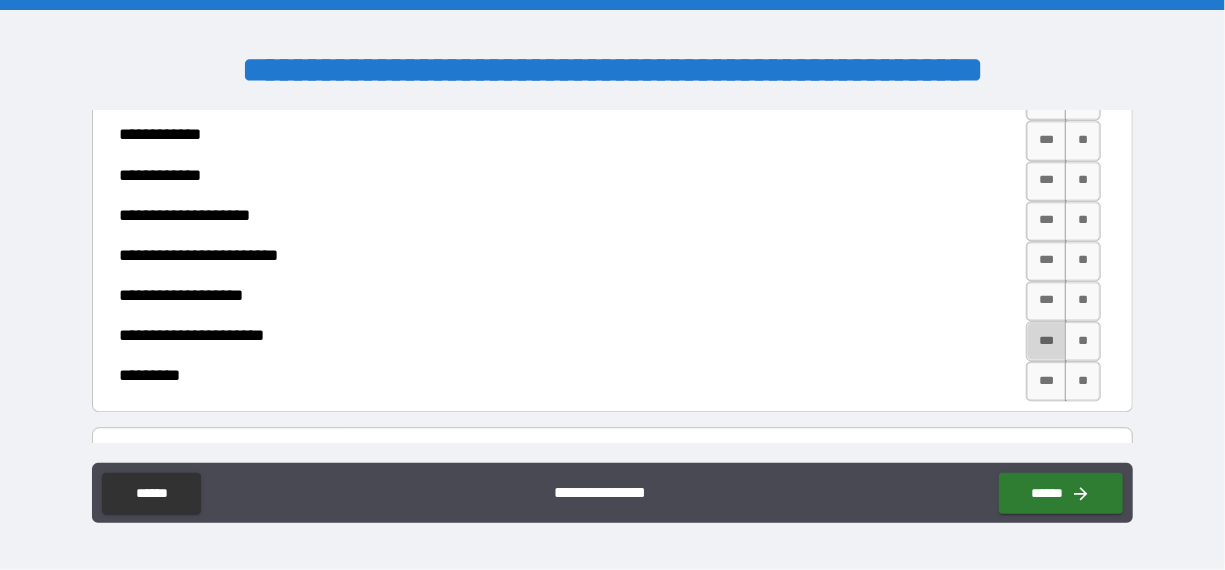 click on "***" at bounding box center [1047, 341] 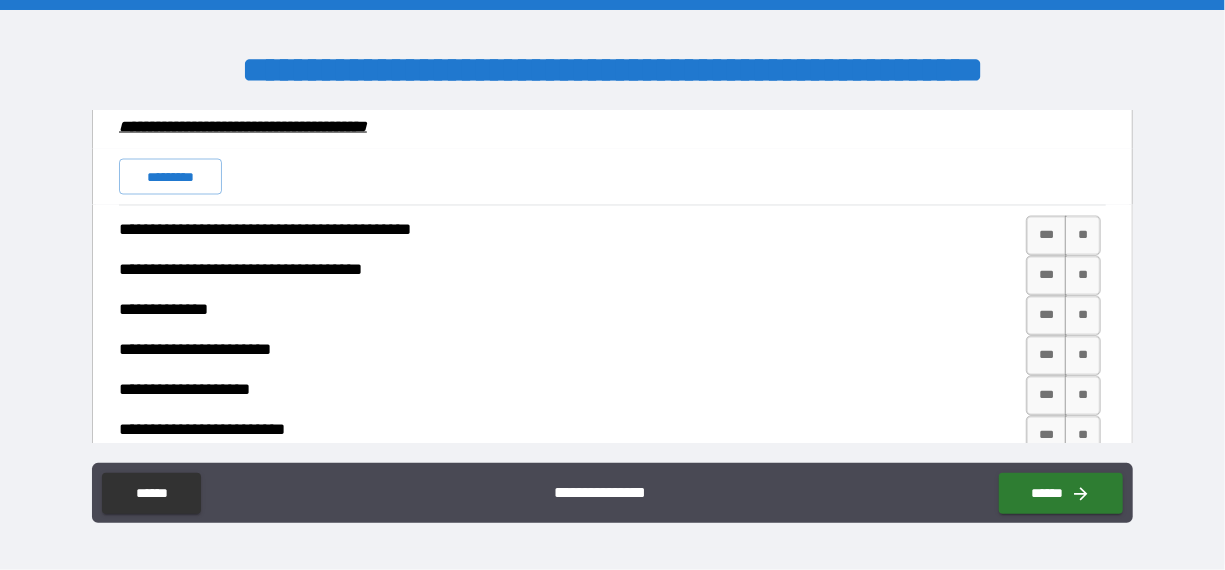 scroll, scrollTop: 5400, scrollLeft: 0, axis: vertical 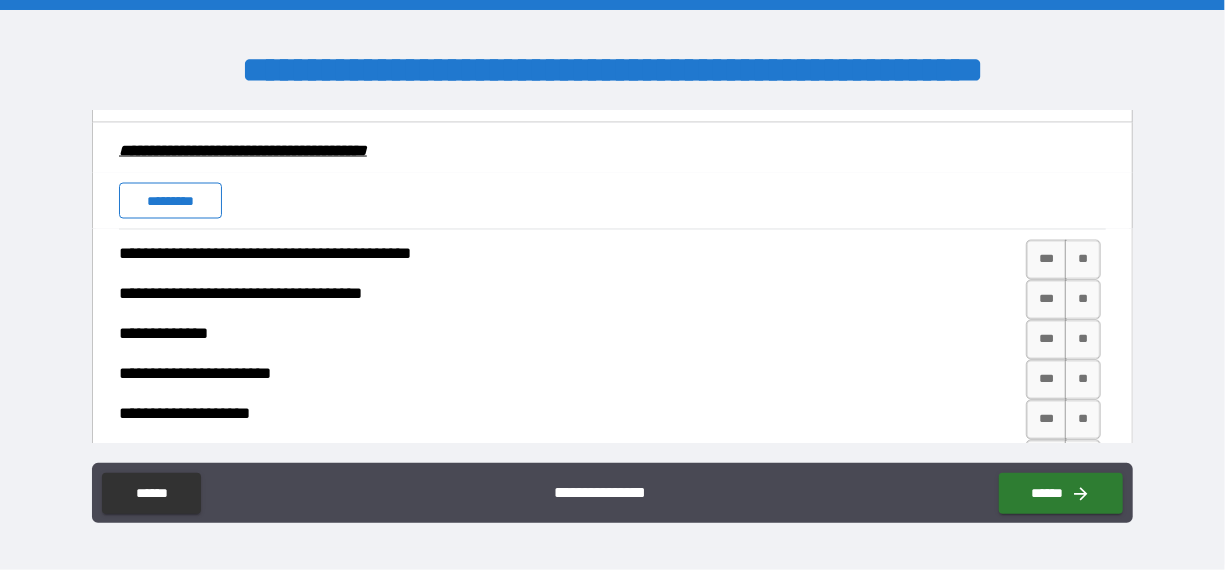 click on "*********" at bounding box center [171, 201] 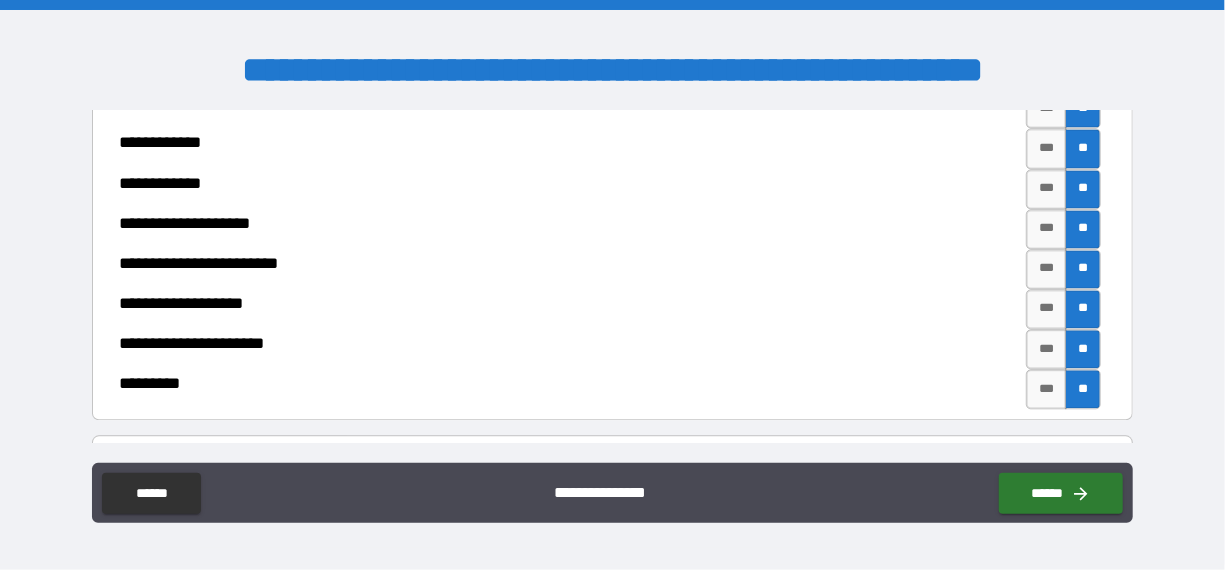 scroll, scrollTop: 5800, scrollLeft: 0, axis: vertical 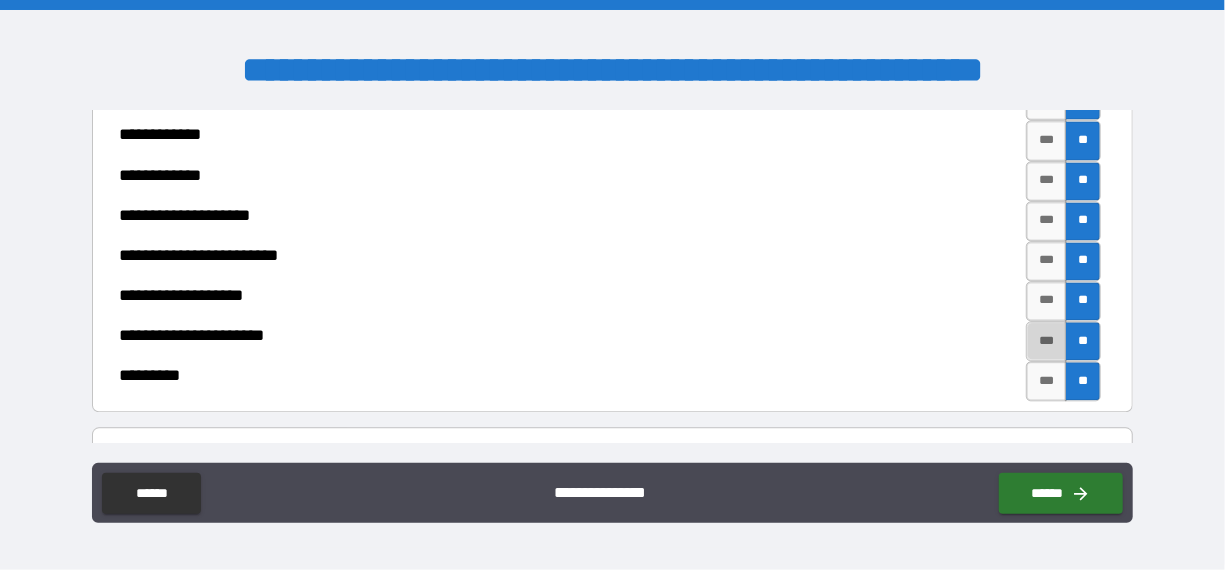 click on "***" at bounding box center [1047, 341] 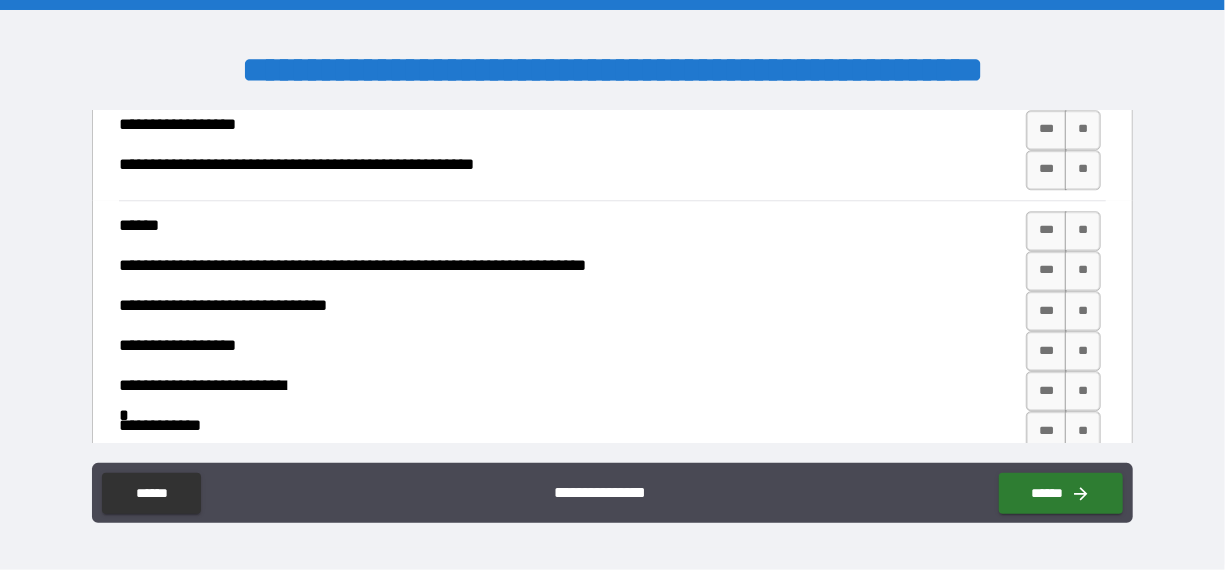 scroll, scrollTop: 6200, scrollLeft: 0, axis: vertical 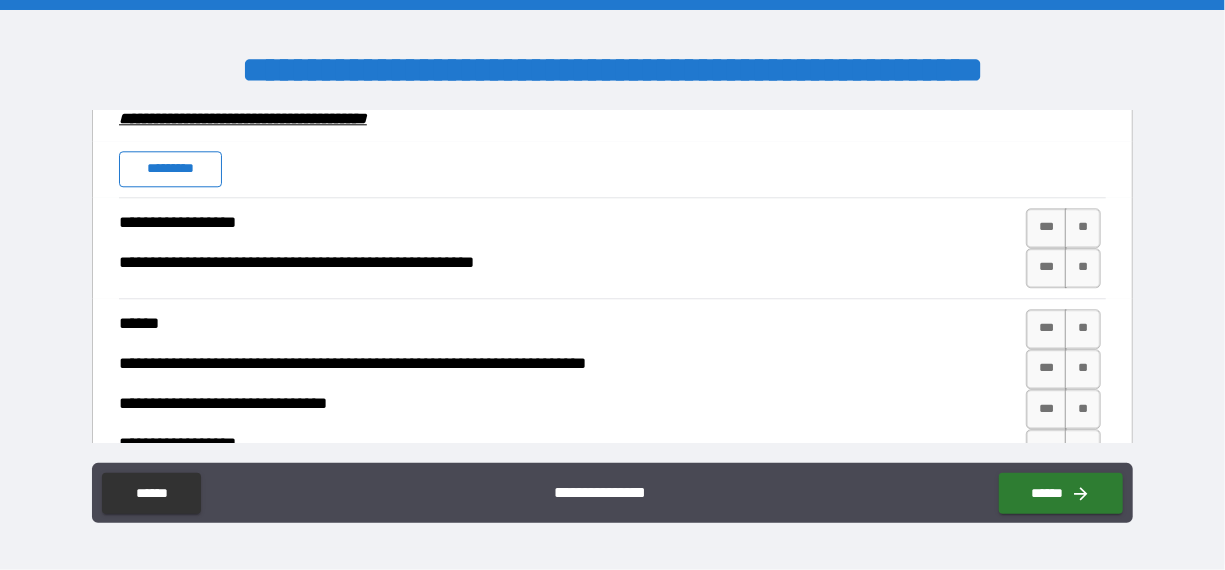 click on "*********" at bounding box center [171, 169] 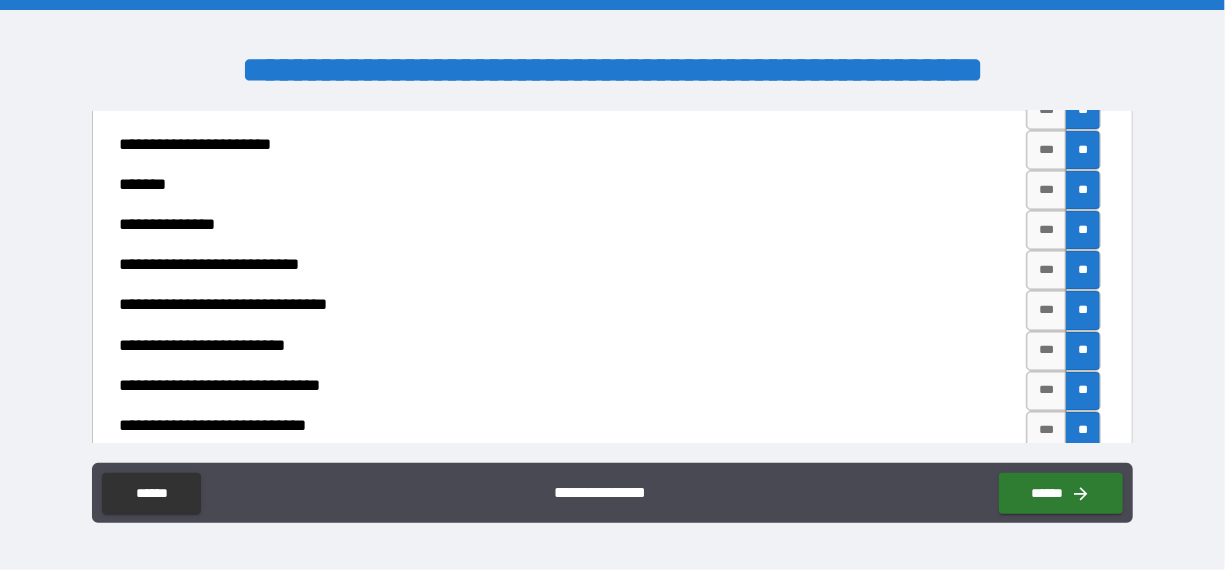 scroll, scrollTop: 7200, scrollLeft: 0, axis: vertical 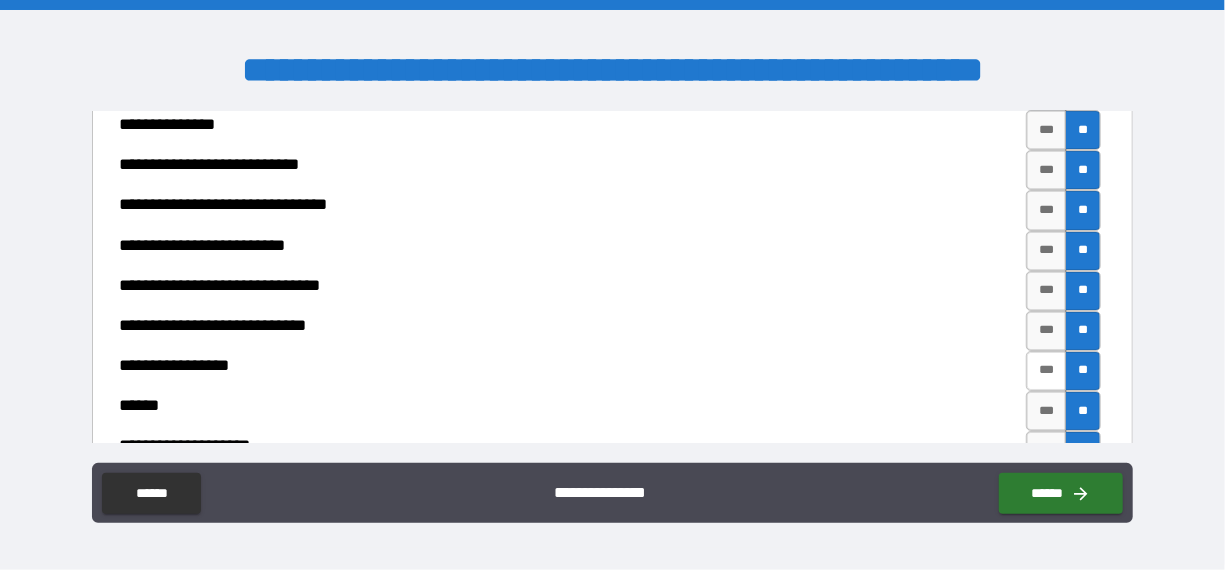 click on "***" at bounding box center [1047, 371] 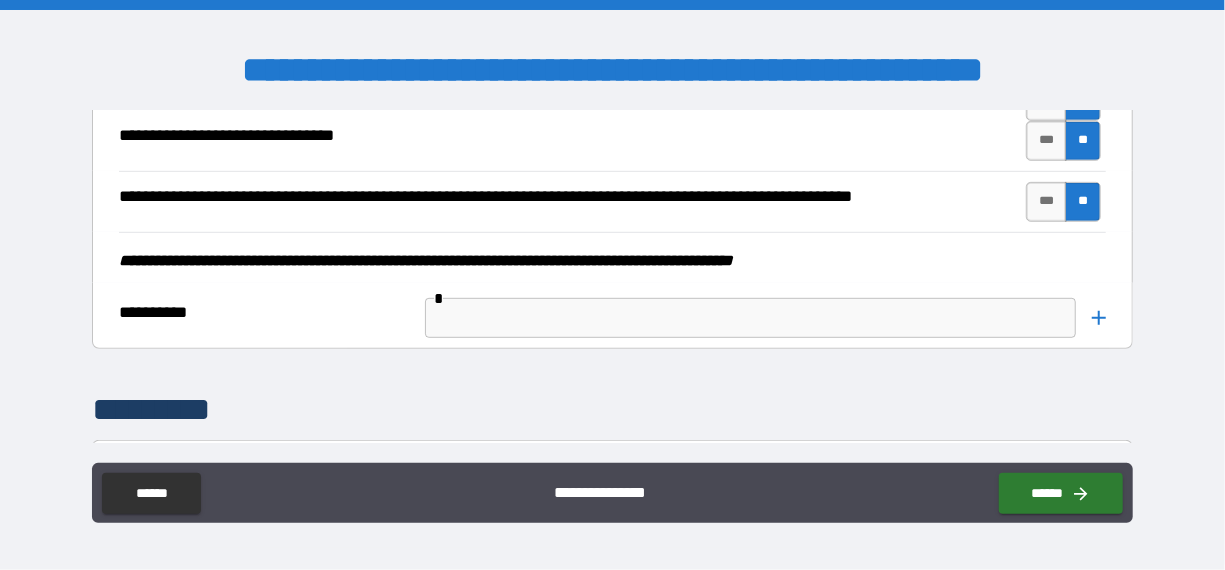 scroll, scrollTop: 7800, scrollLeft: 0, axis: vertical 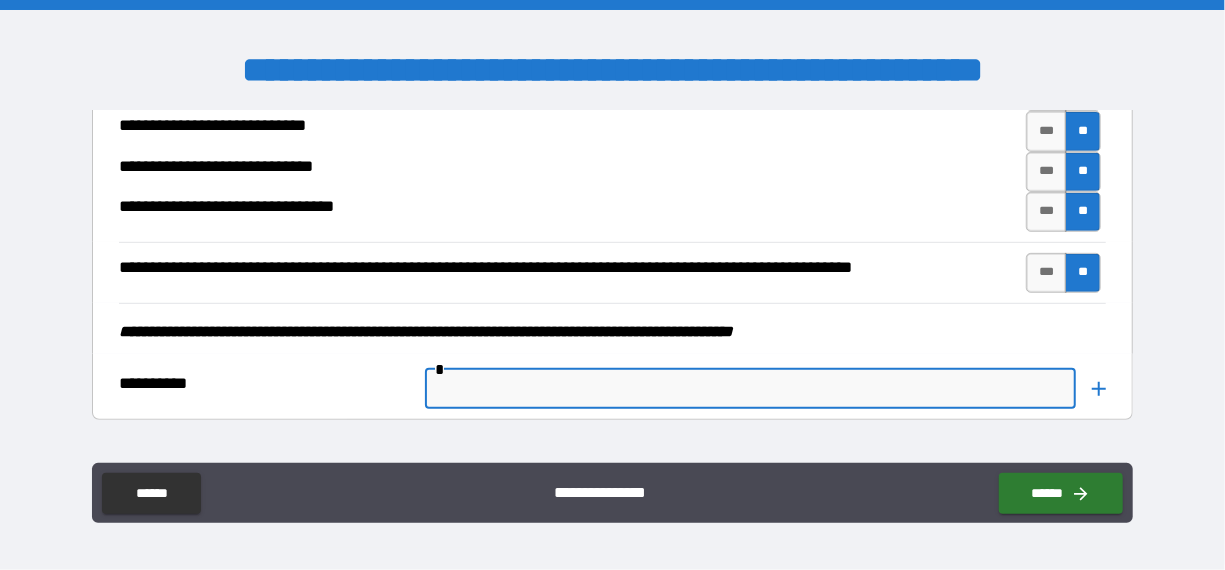 click at bounding box center [750, 389] 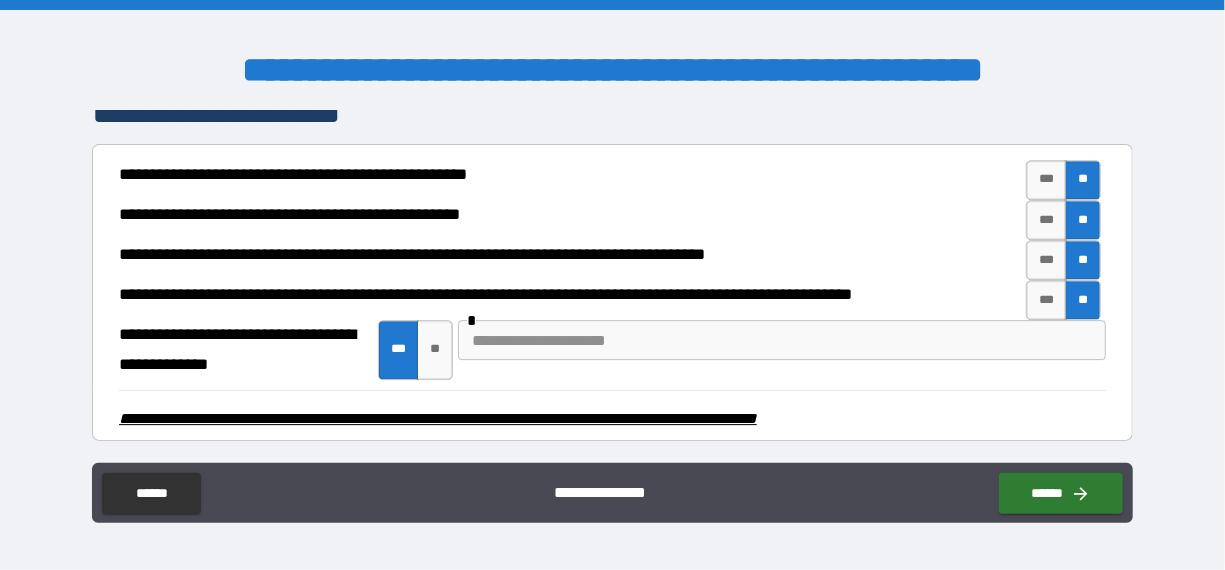 scroll, scrollTop: 3000, scrollLeft: 0, axis: vertical 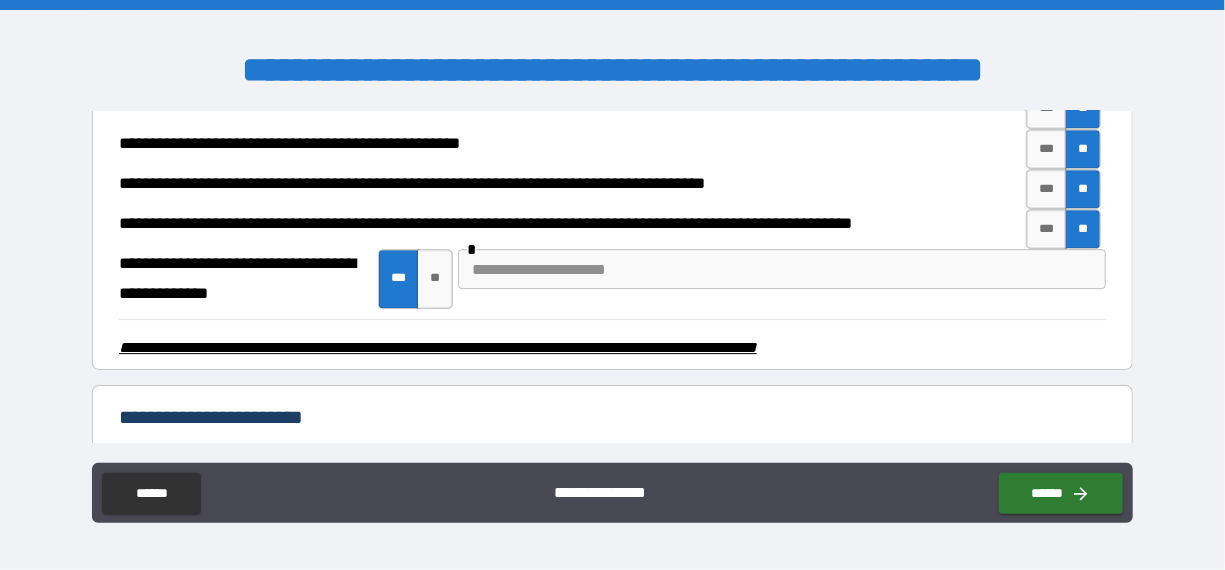 type on "**********" 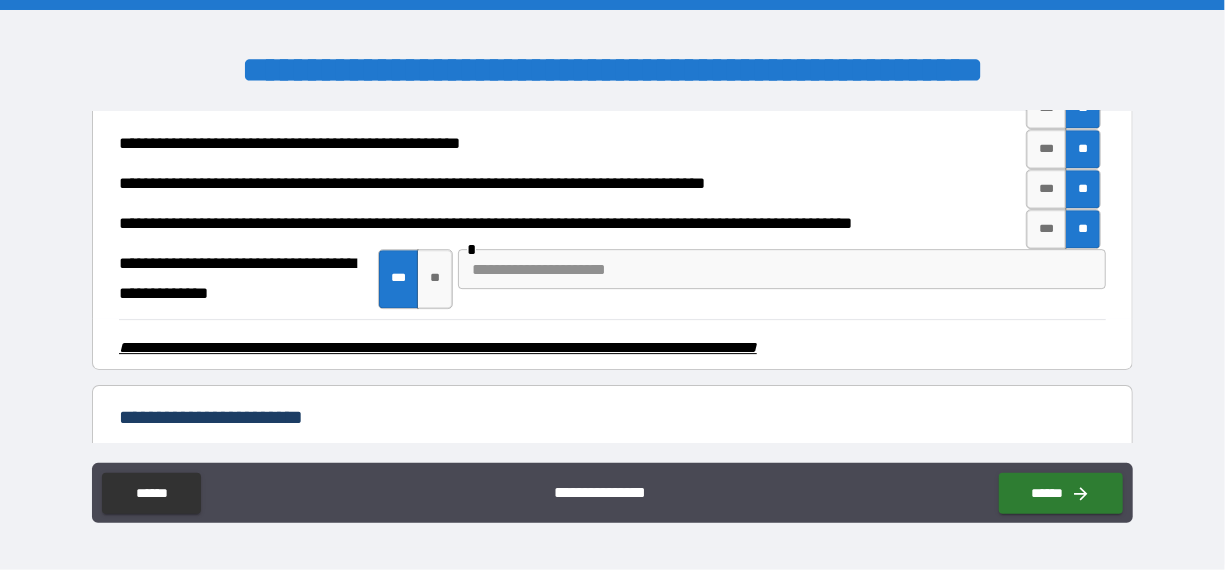 click at bounding box center [782, 269] 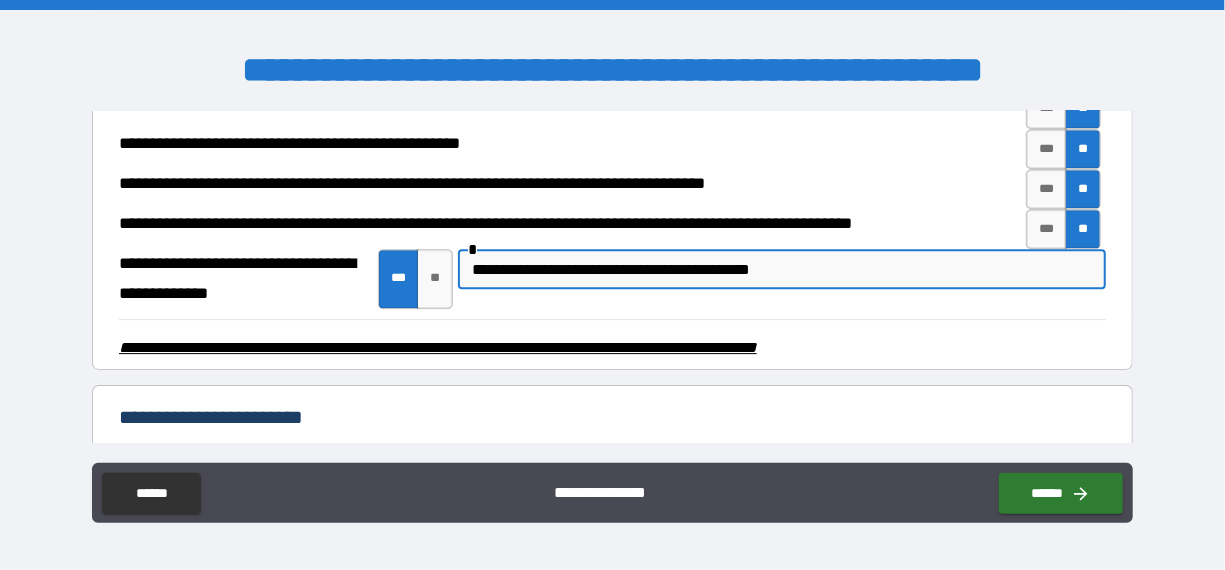 drag, startPoint x: 816, startPoint y: 258, endPoint x: 731, endPoint y: 264, distance: 85.2115 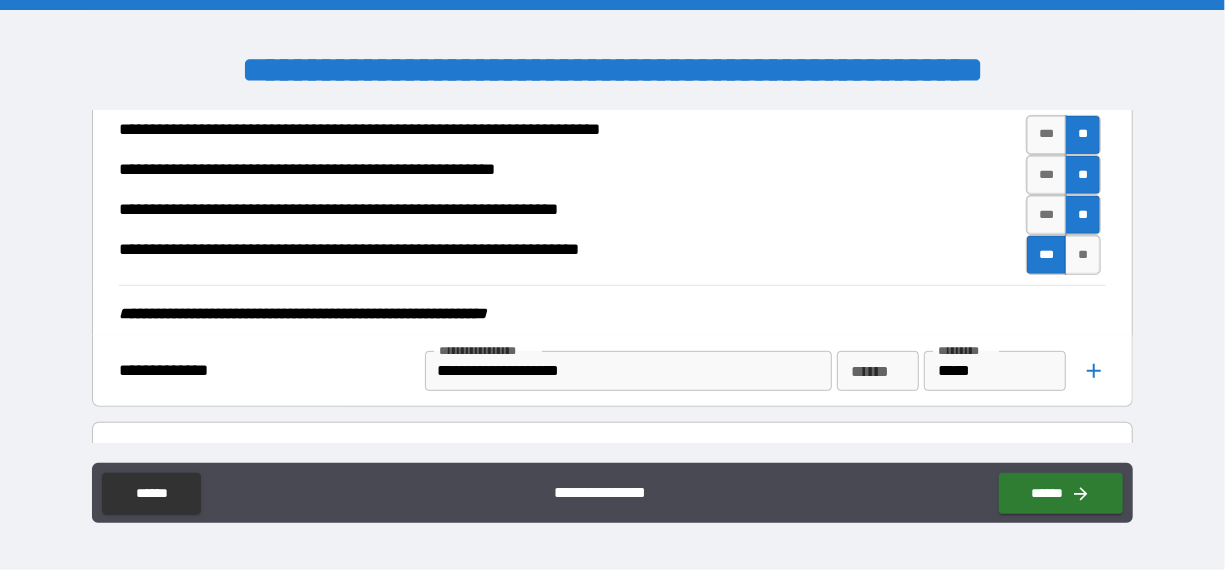 scroll, scrollTop: 4200, scrollLeft: 0, axis: vertical 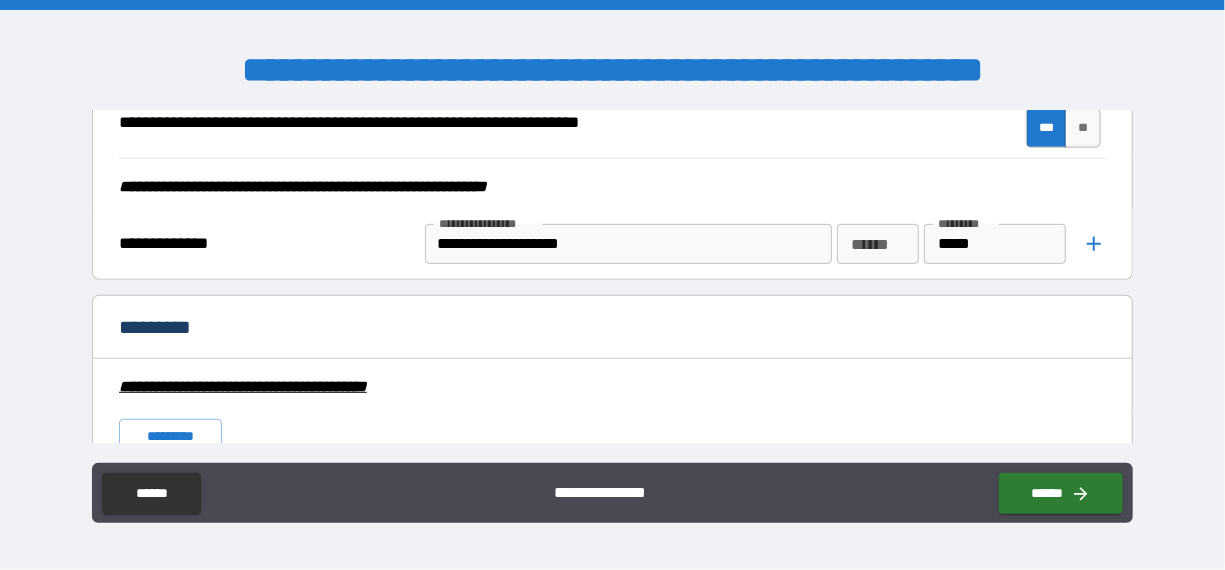 type on "**********" 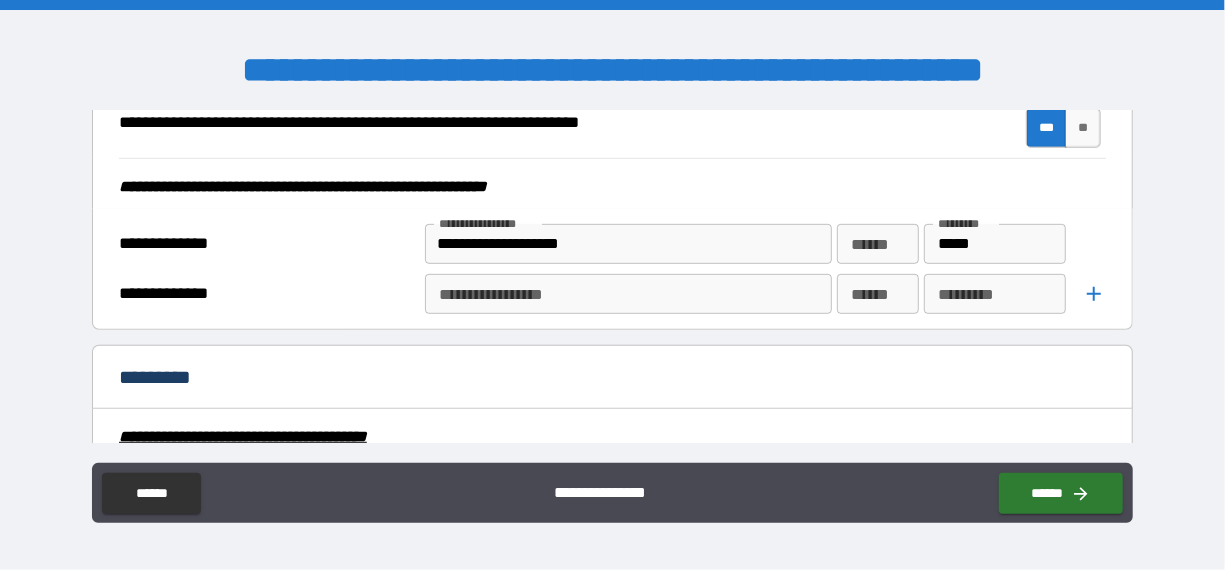 click on "**********" at bounding box center [628, 294] 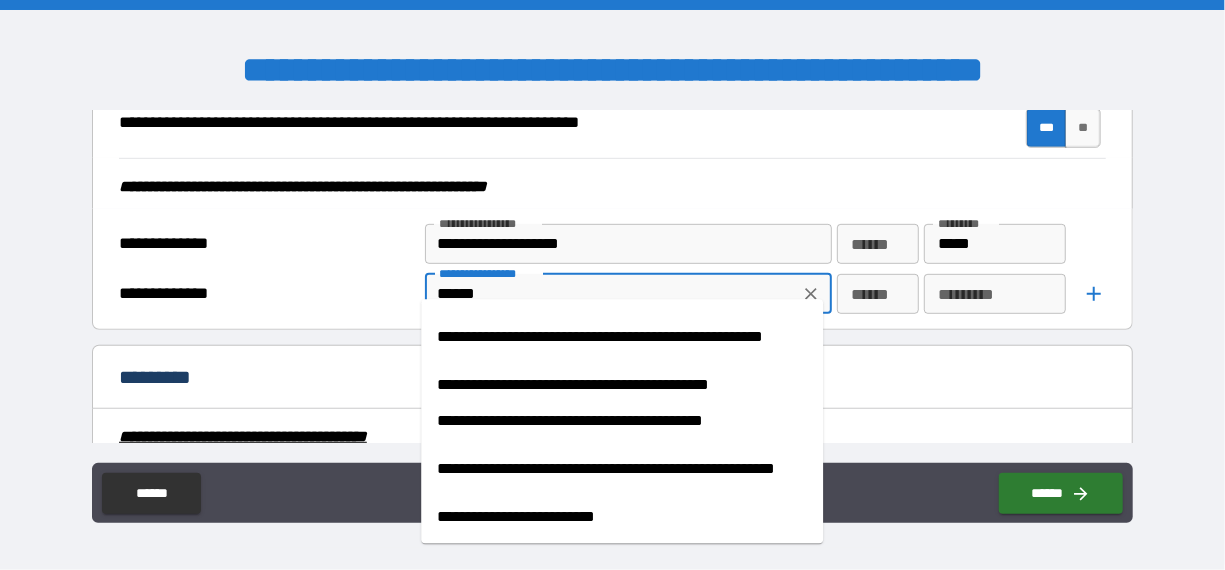 scroll, scrollTop: 0, scrollLeft: 0, axis: both 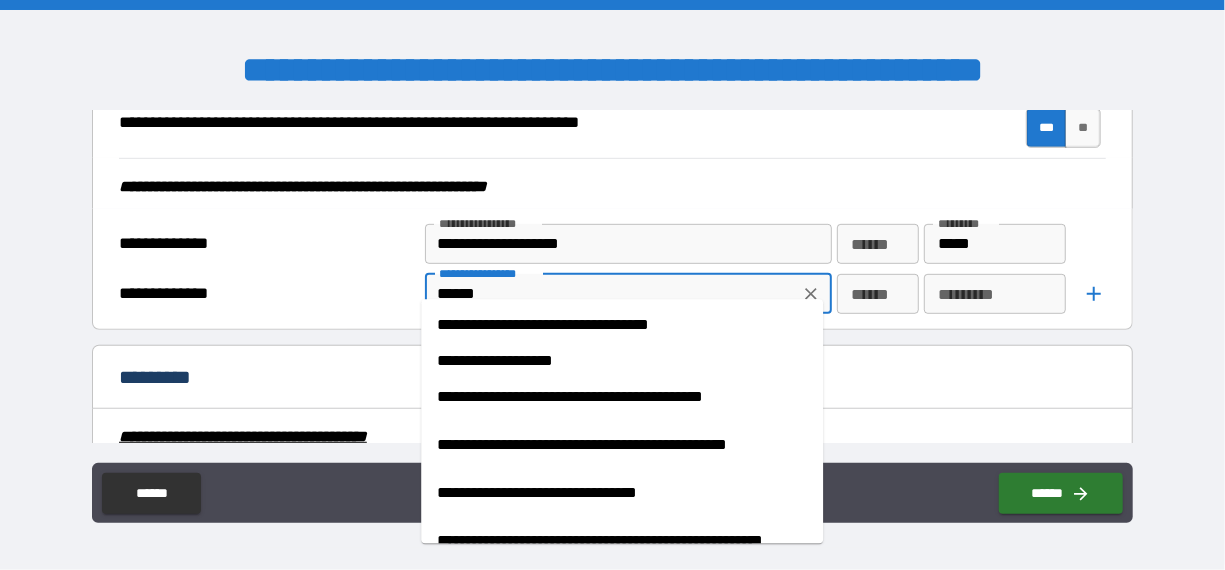 click on "**********" at bounding box center (614, 361) 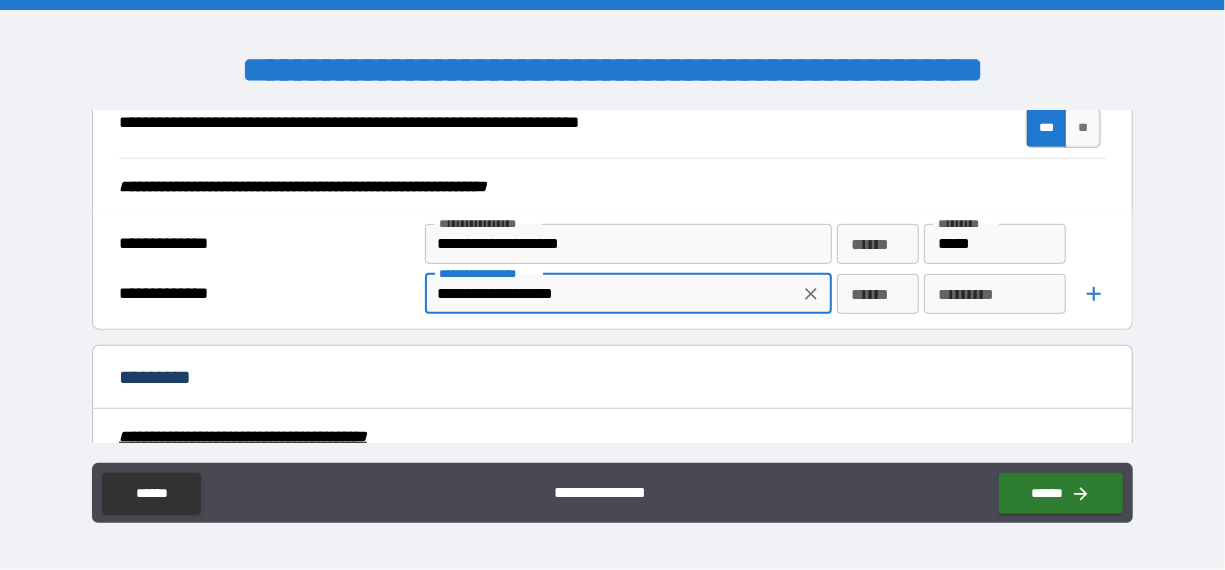 type on "**********" 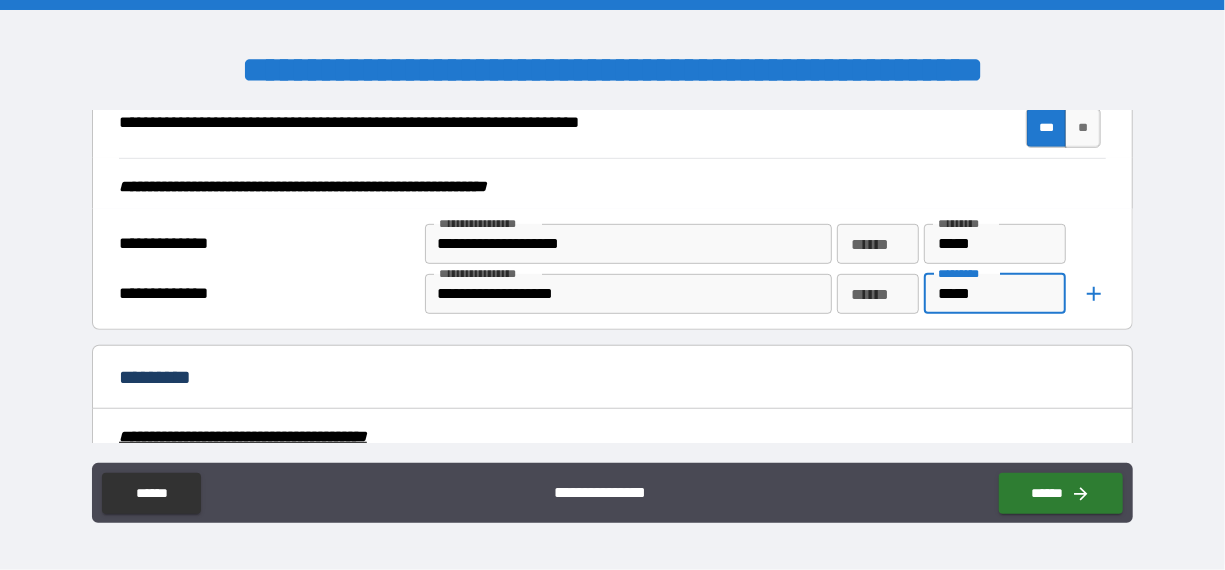 type on "*****" 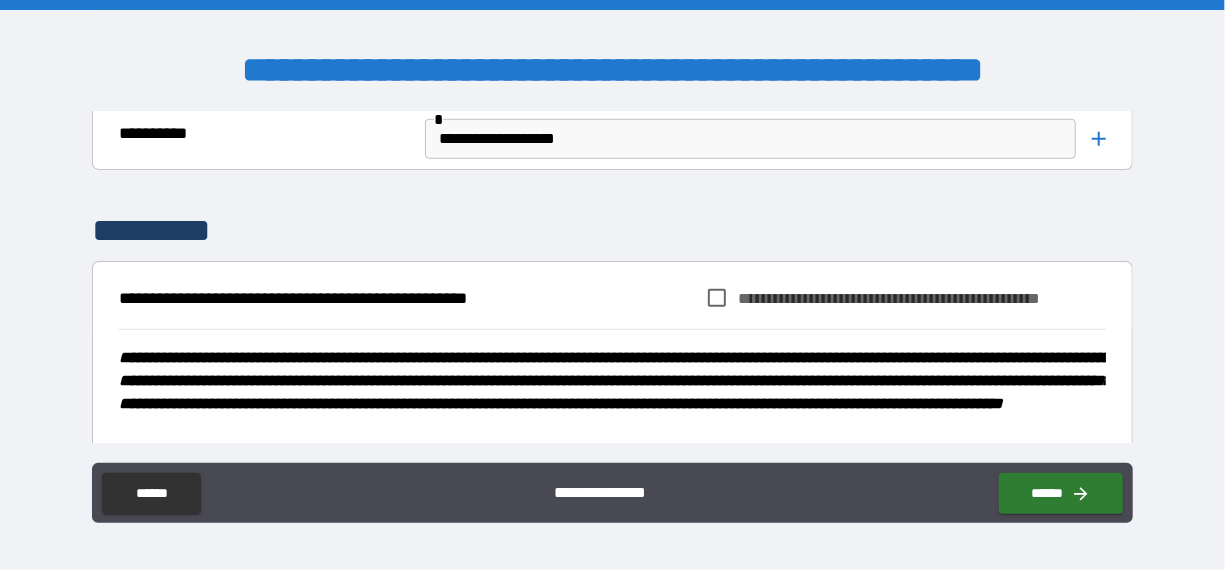 scroll, scrollTop: 8200, scrollLeft: 0, axis: vertical 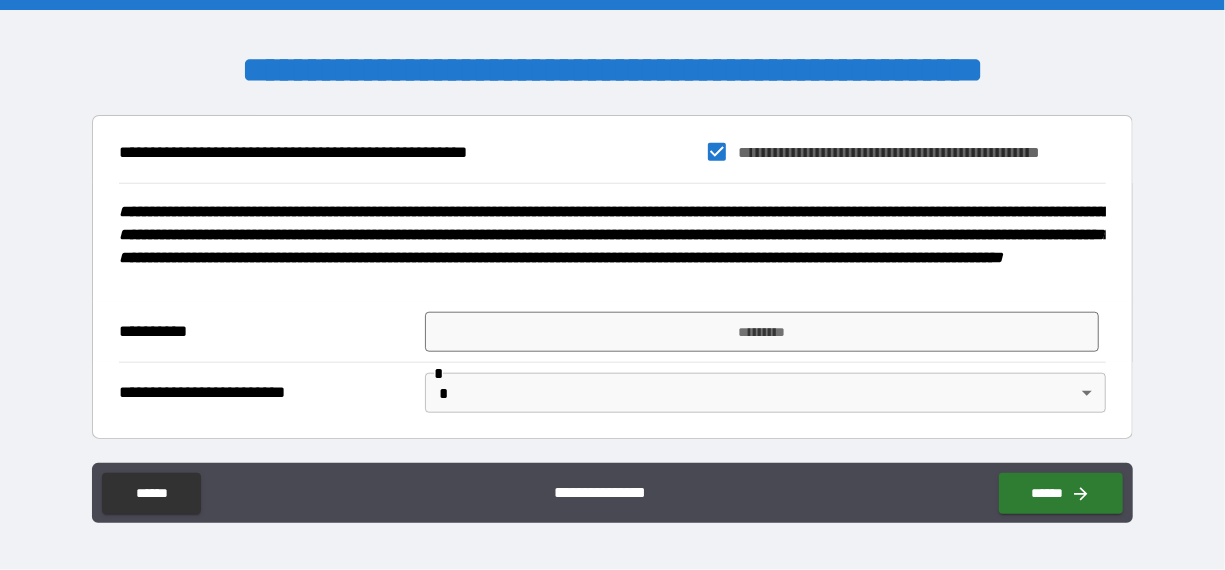 click on "**********" at bounding box center [612, 285] 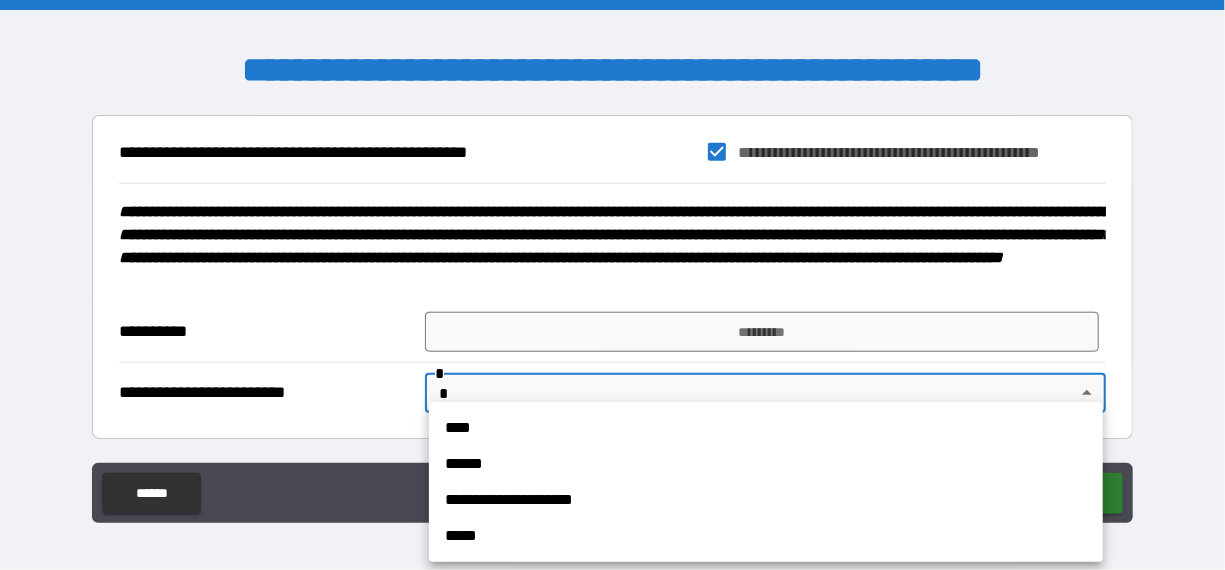 click on "****" at bounding box center [766, 428] 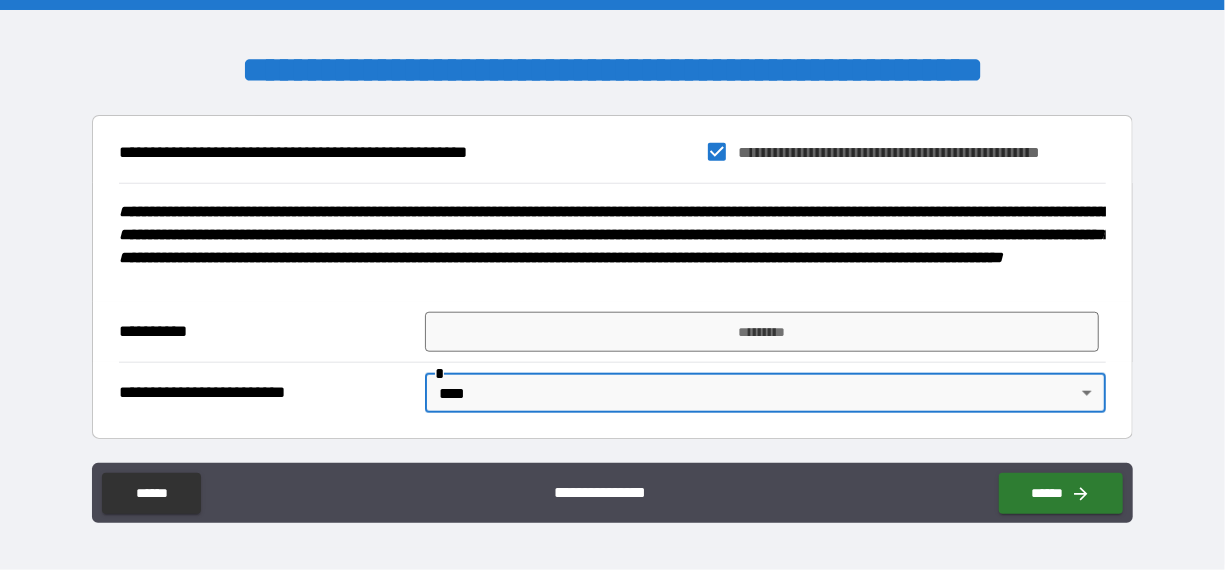 type on "****" 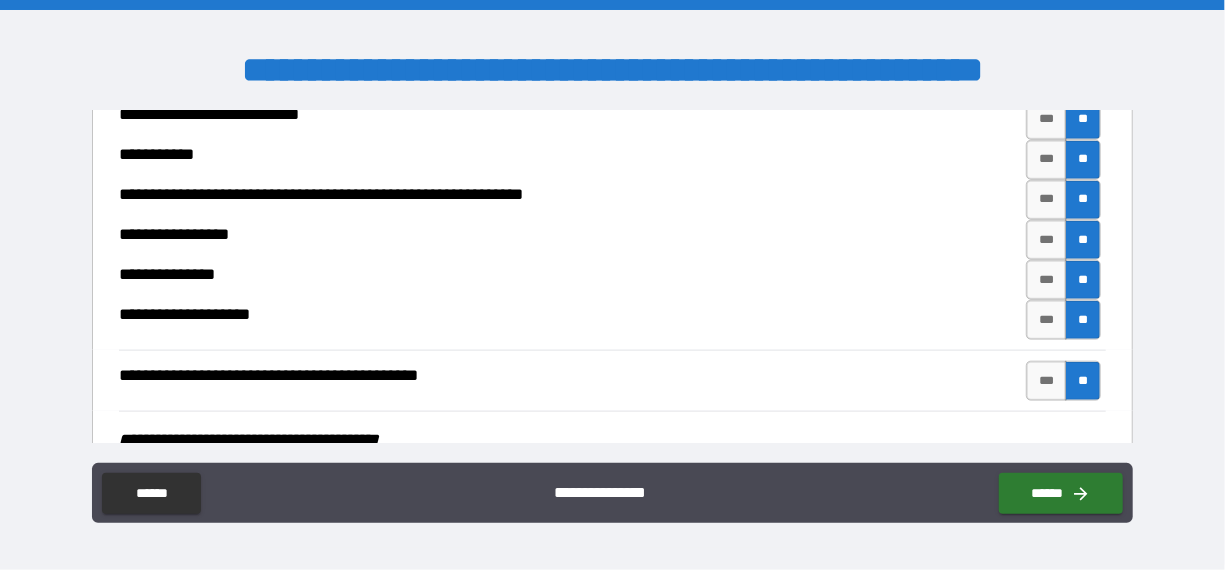 scroll, scrollTop: 4246, scrollLeft: 0, axis: vertical 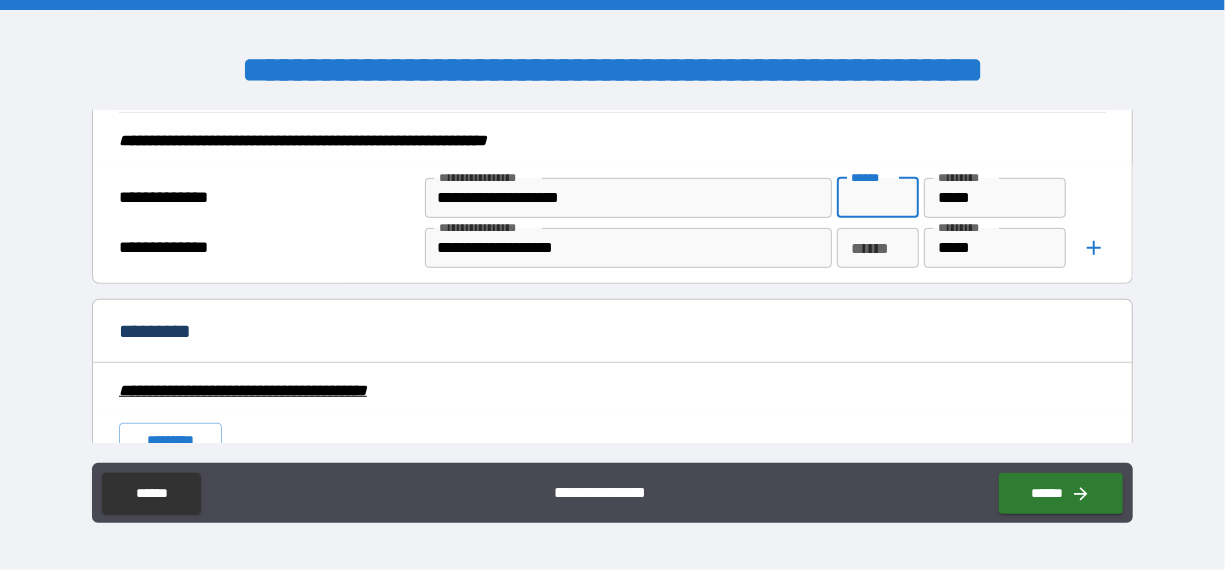 click on "****** ******" at bounding box center (877, 198) 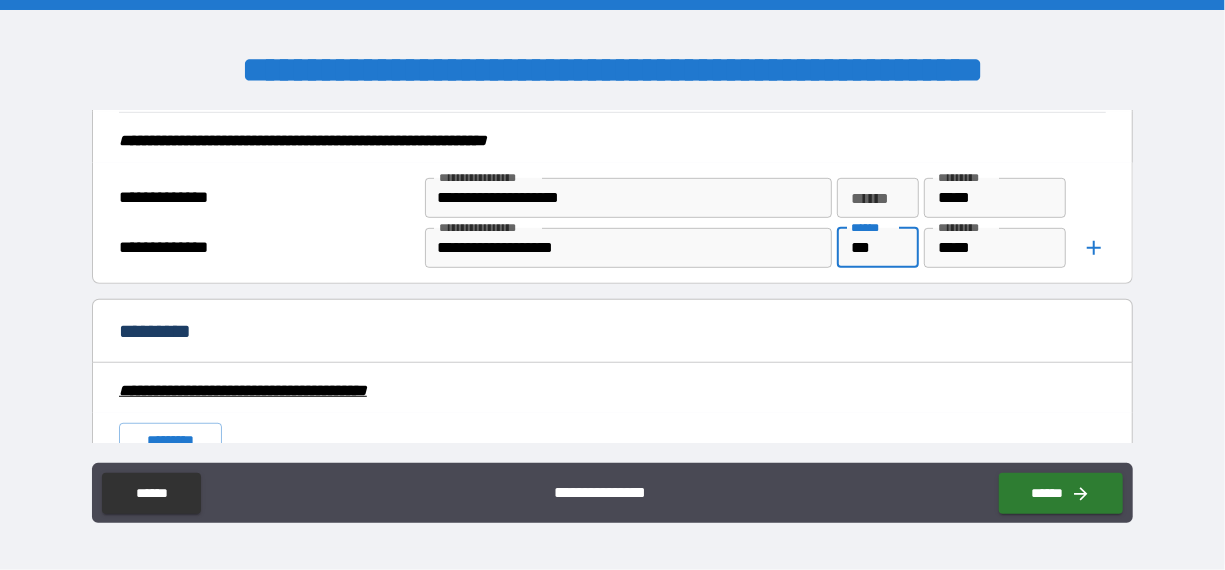 type on "***" 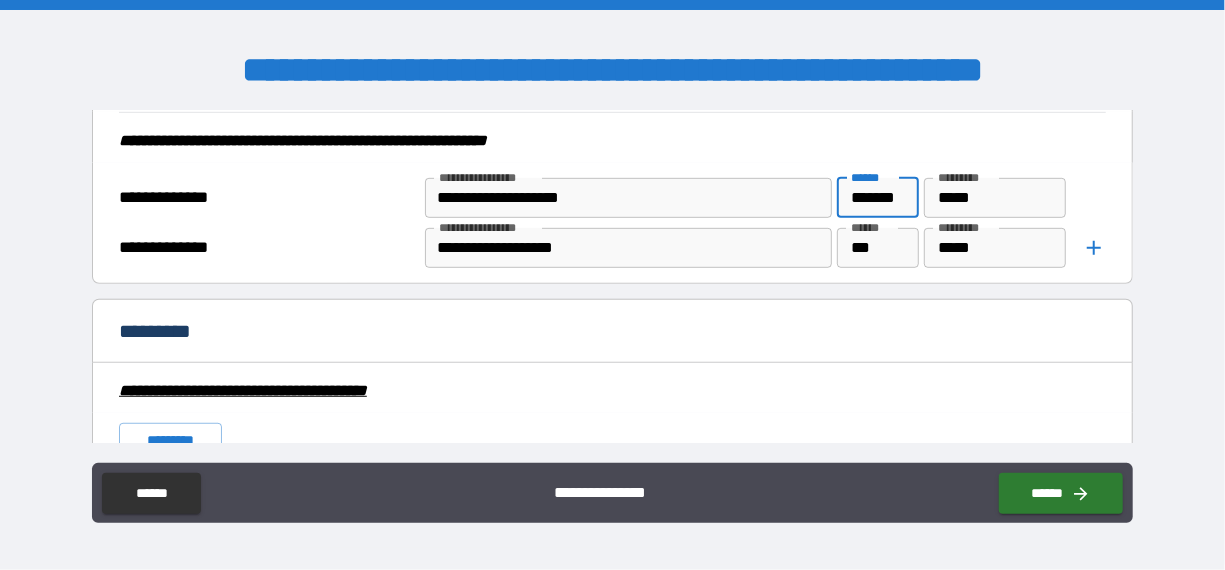 scroll, scrollTop: 0, scrollLeft: 11, axis: horizontal 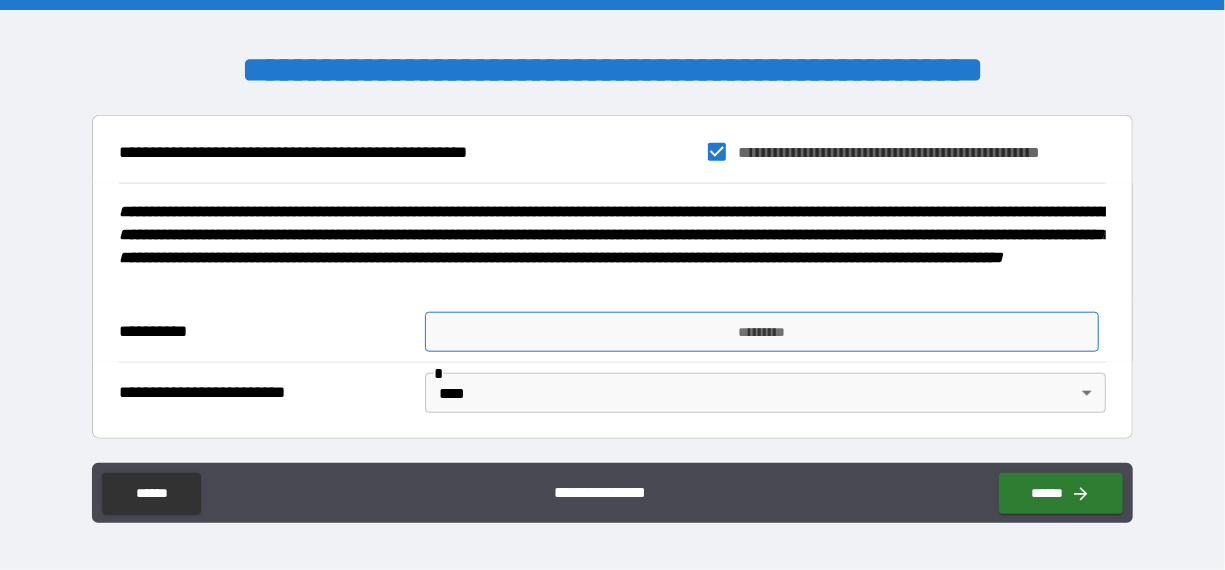 type on "*******" 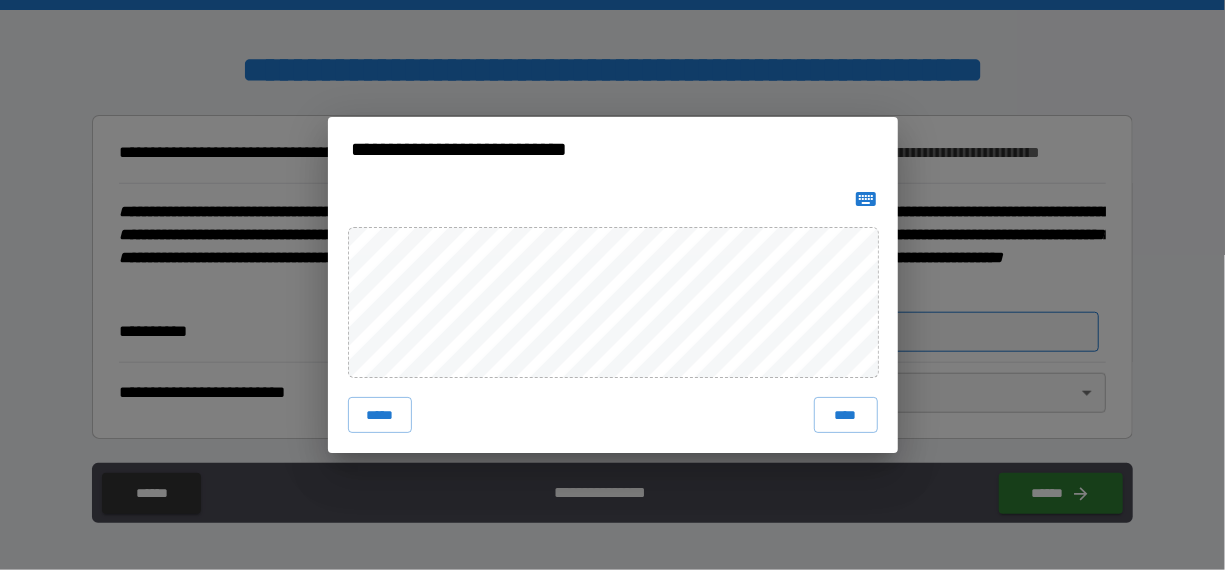 scroll, scrollTop: 0, scrollLeft: 0, axis: both 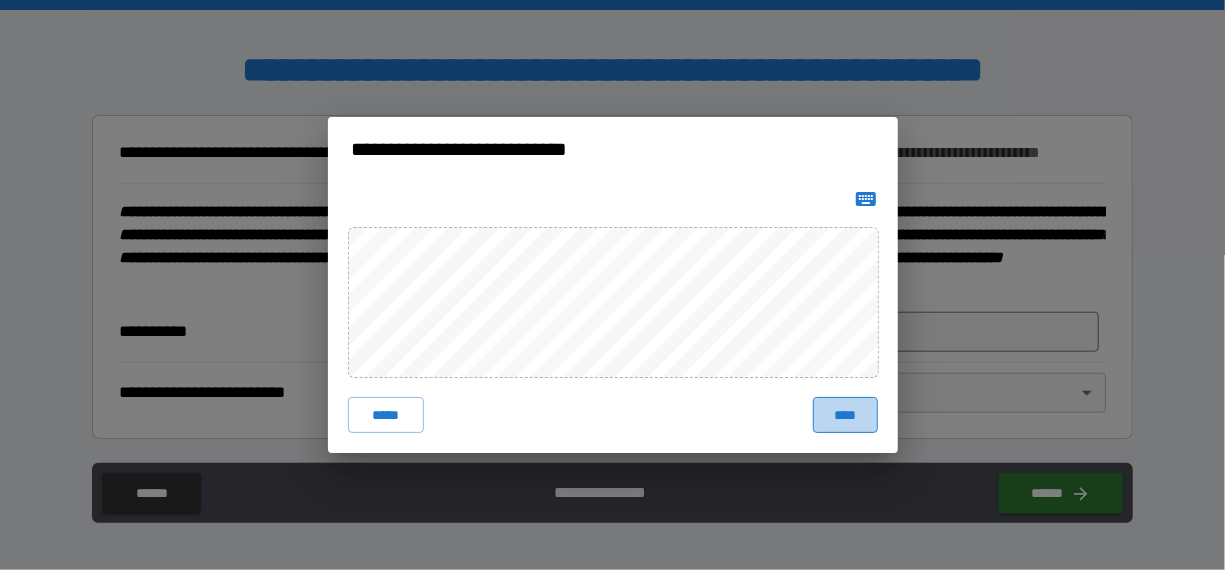 click on "****" at bounding box center (845, 415) 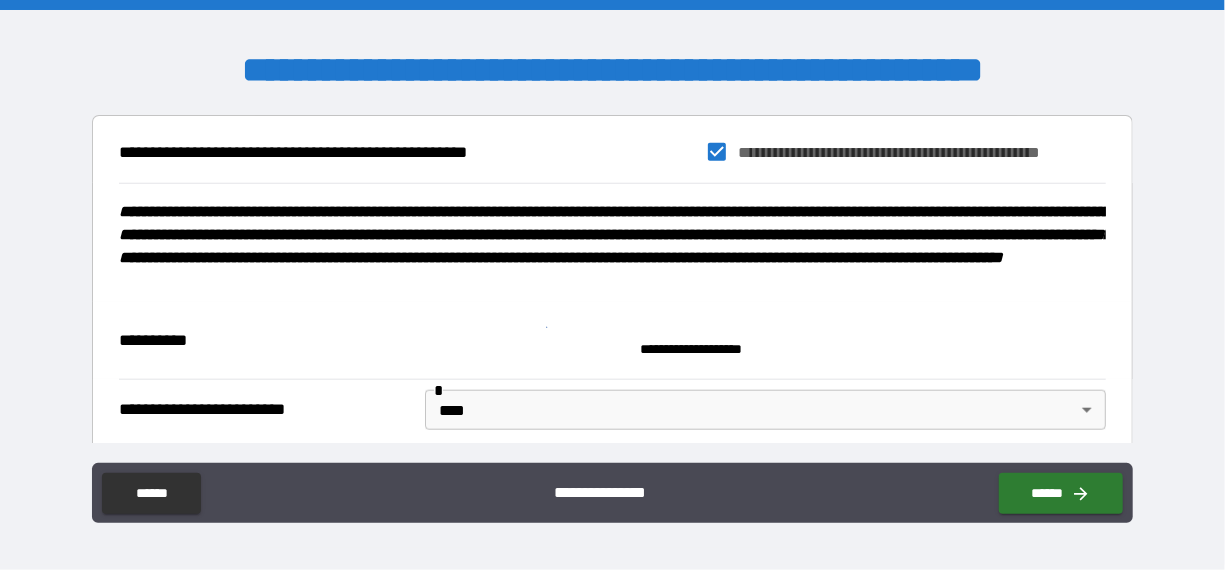 scroll, scrollTop: 8263, scrollLeft: 0, axis: vertical 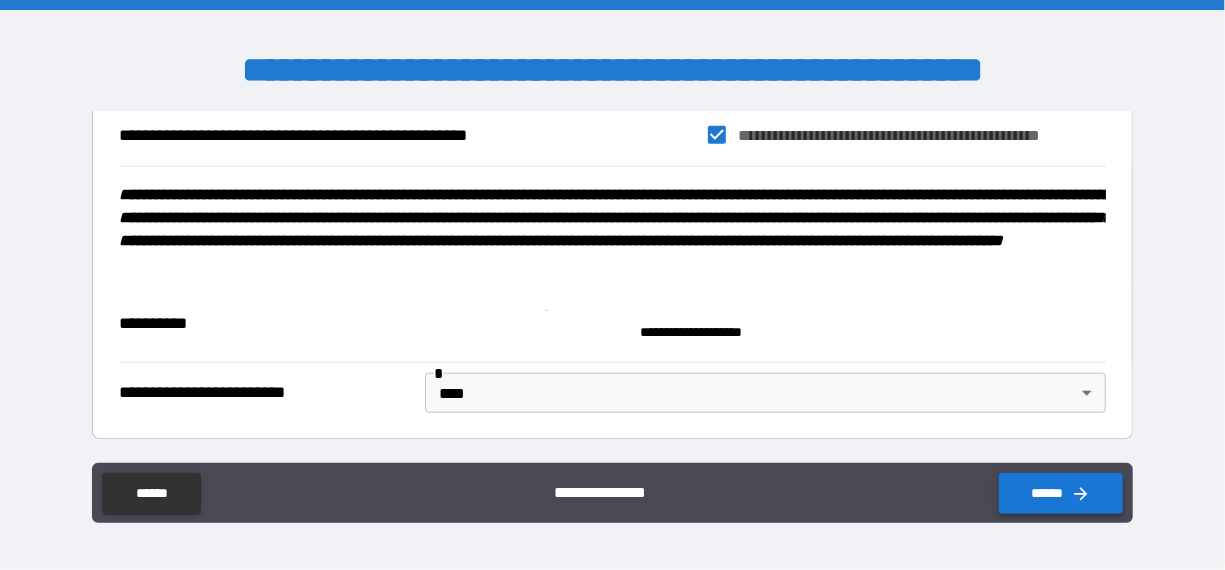 click on "******" at bounding box center (1061, 493) 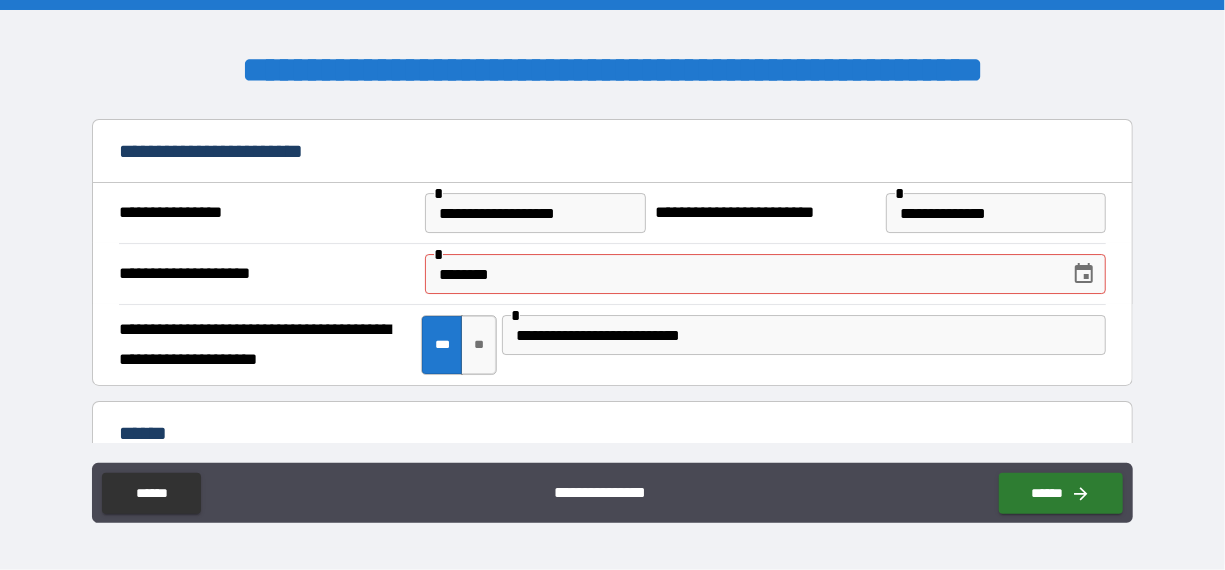 scroll, scrollTop: 3200, scrollLeft: 0, axis: vertical 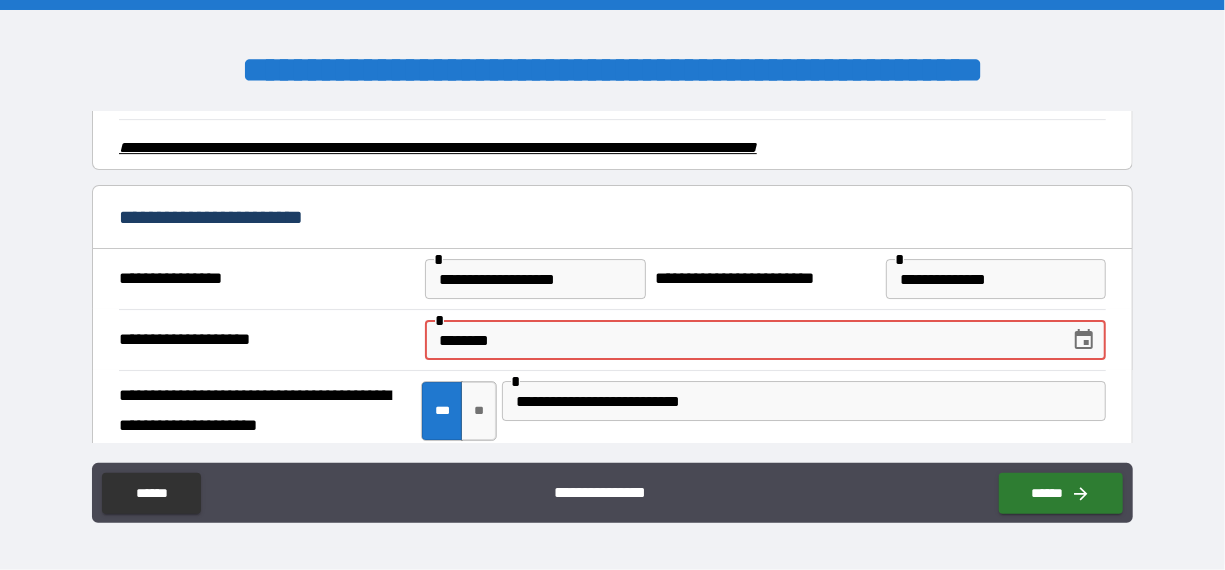 click on "********" at bounding box center (740, 340) 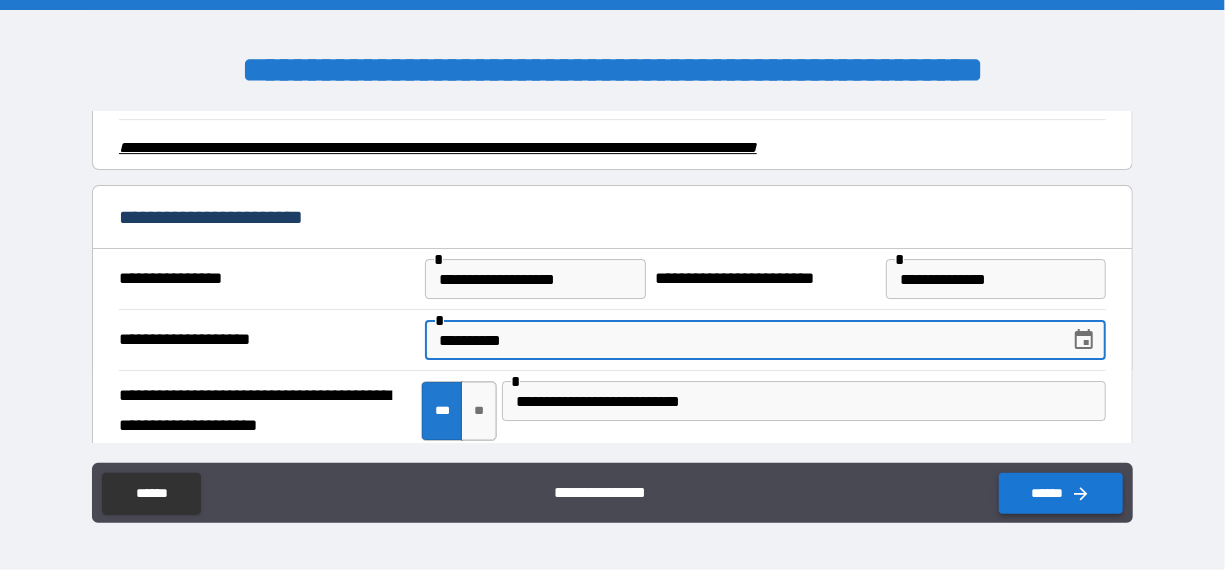 type on "**********" 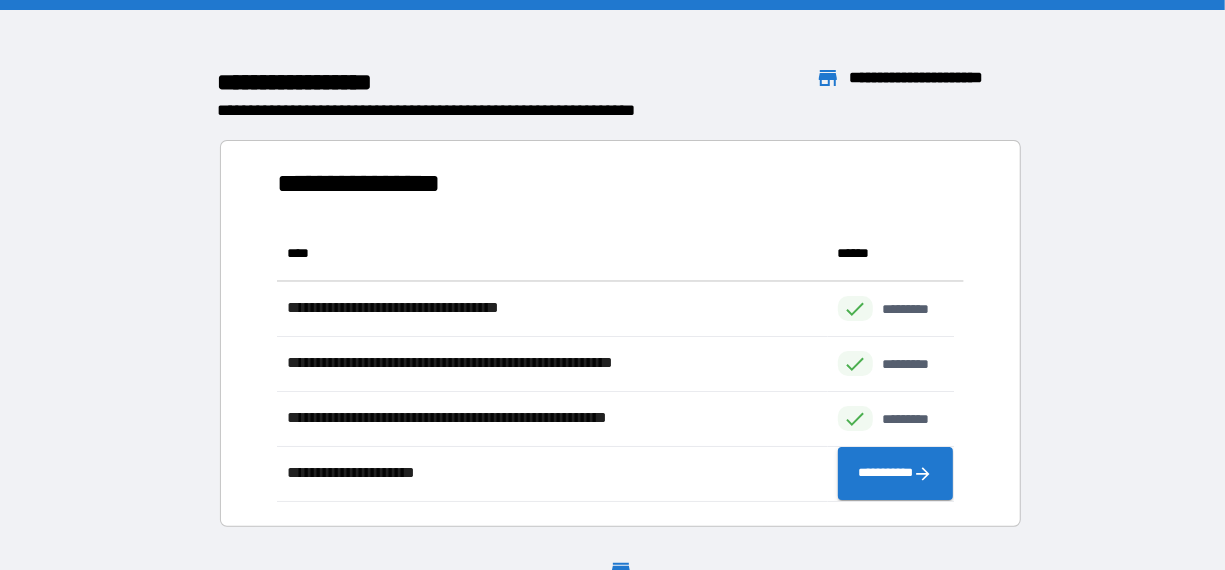 scroll, scrollTop: 260, scrollLeft: 662, axis: both 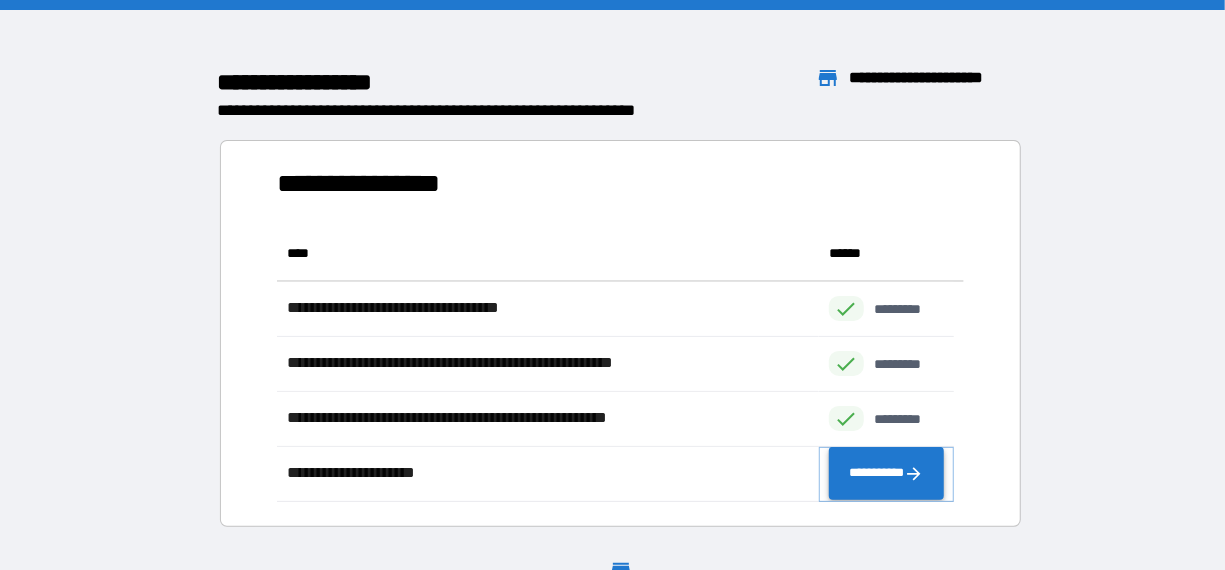 click on "**********" at bounding box center (886, 474) 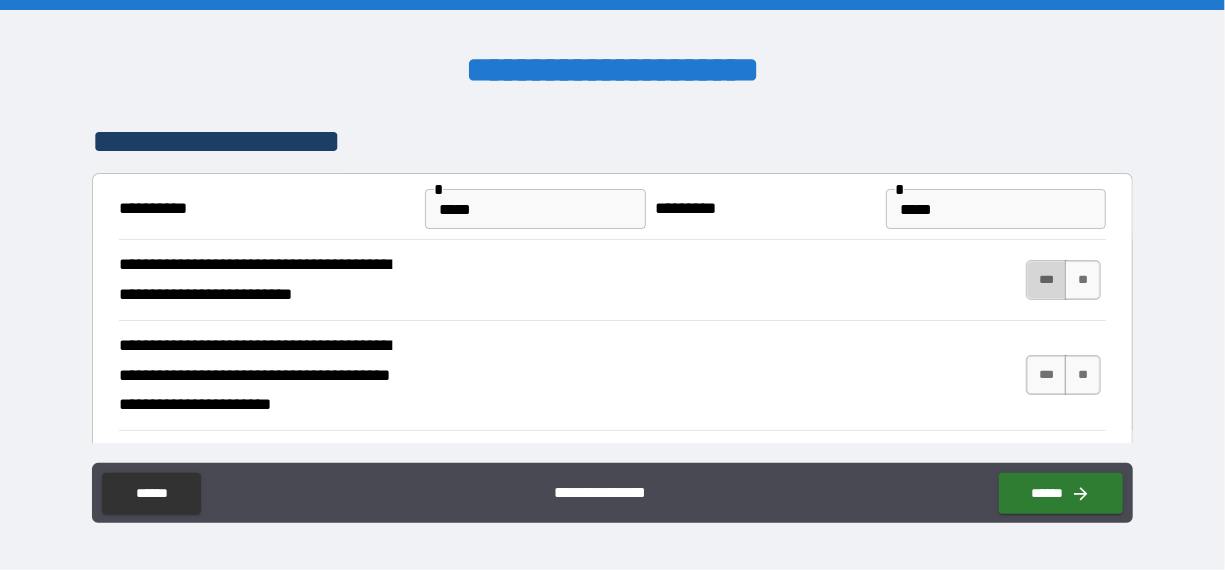click on "***" at bounding box center [1047, 280] 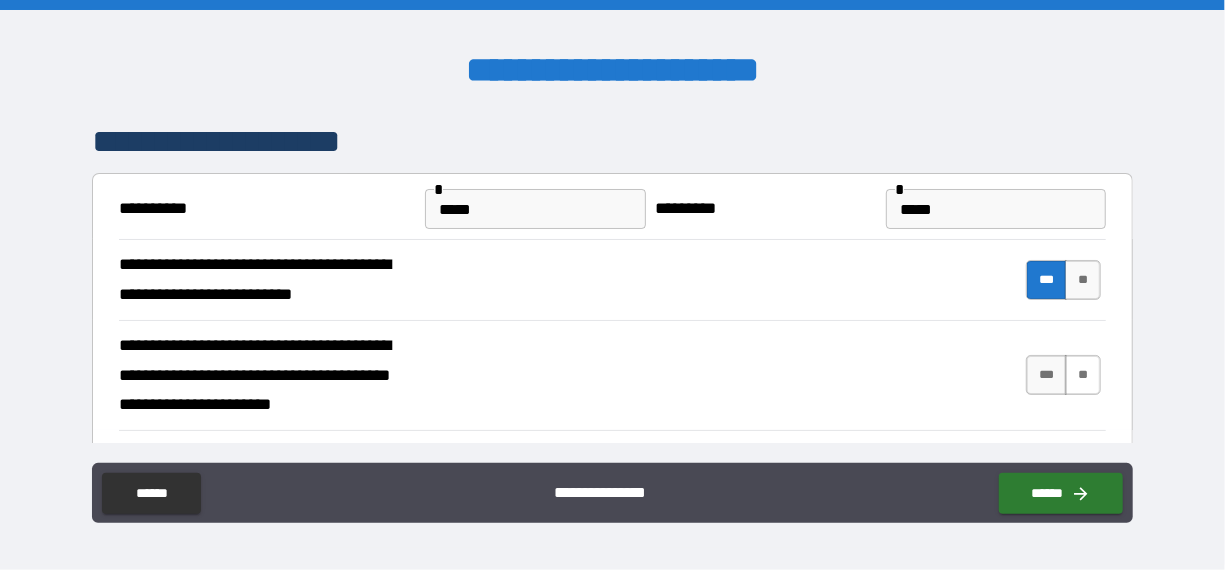 click on "**" at bounding box center (1083, 375) 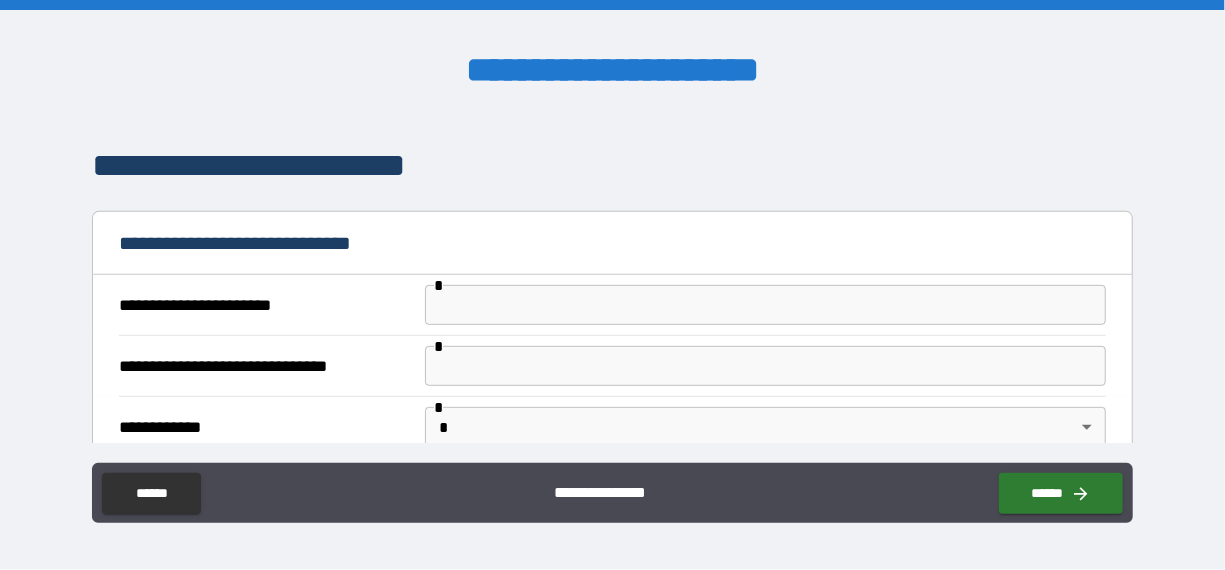 scroll, scrollTop: 500, scrollLeft: 0, axis: vertical 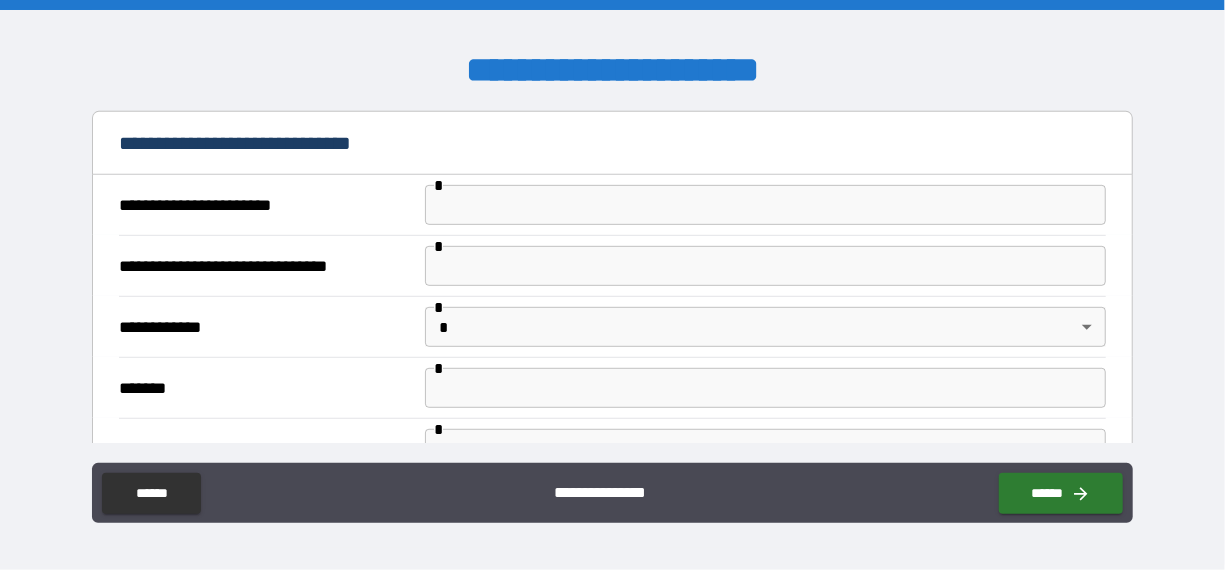 click at bounding box center (765, 205) 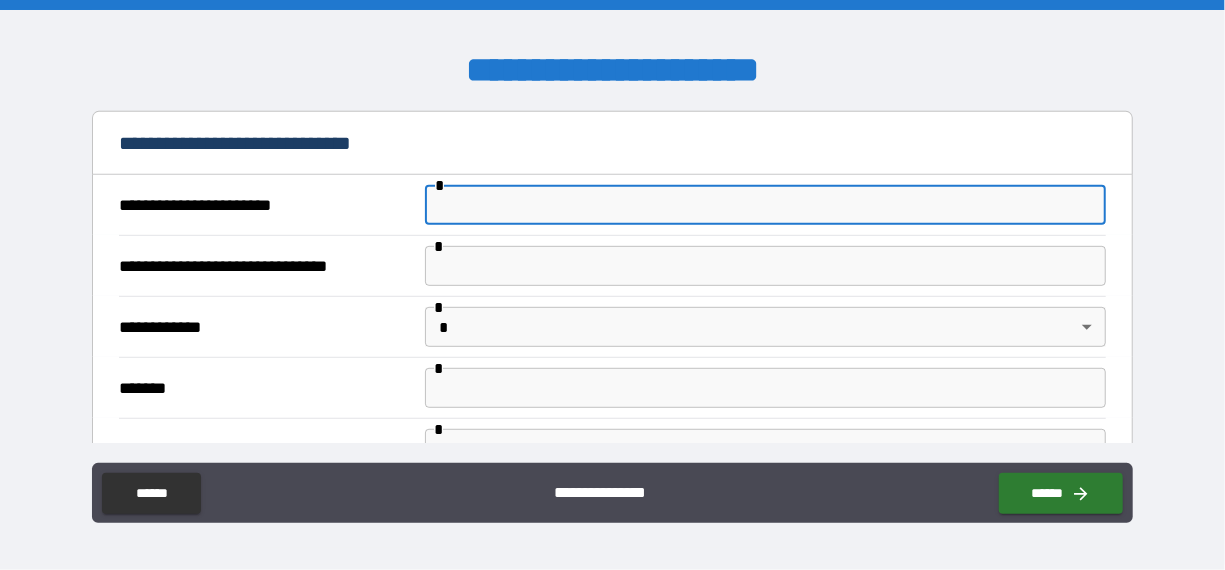 click at bounding box center [765, 205] 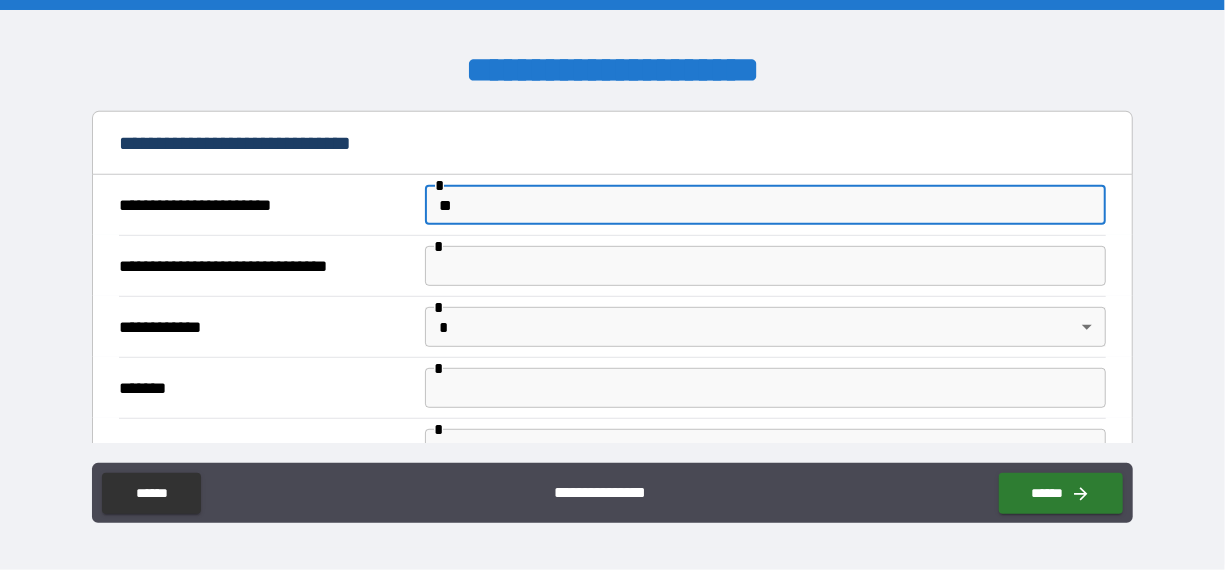 type on "*" 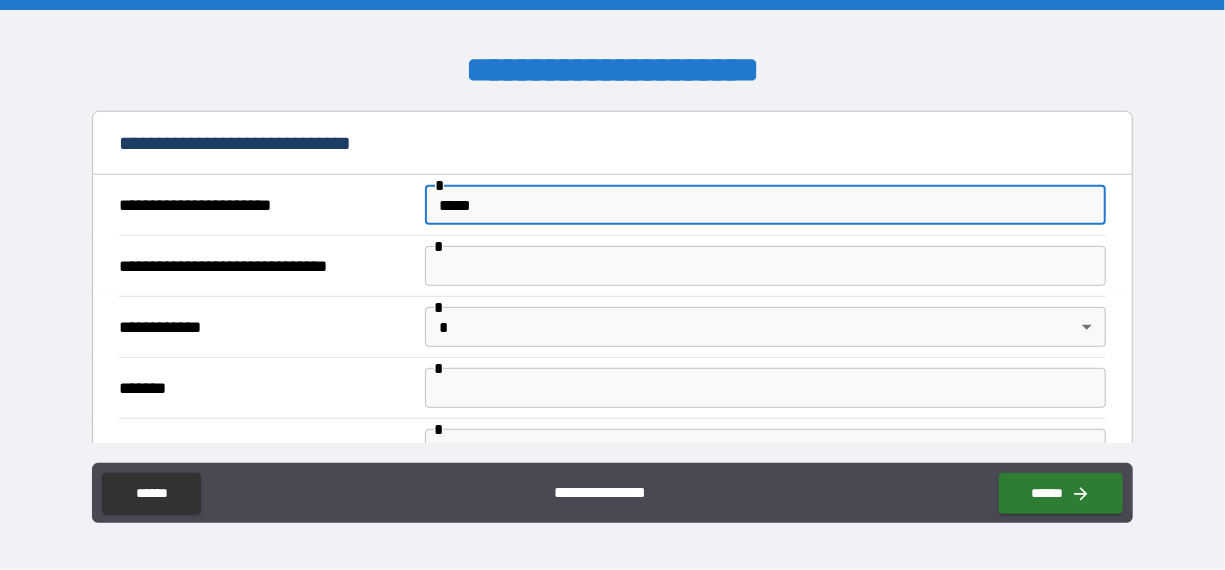 type on "*****" 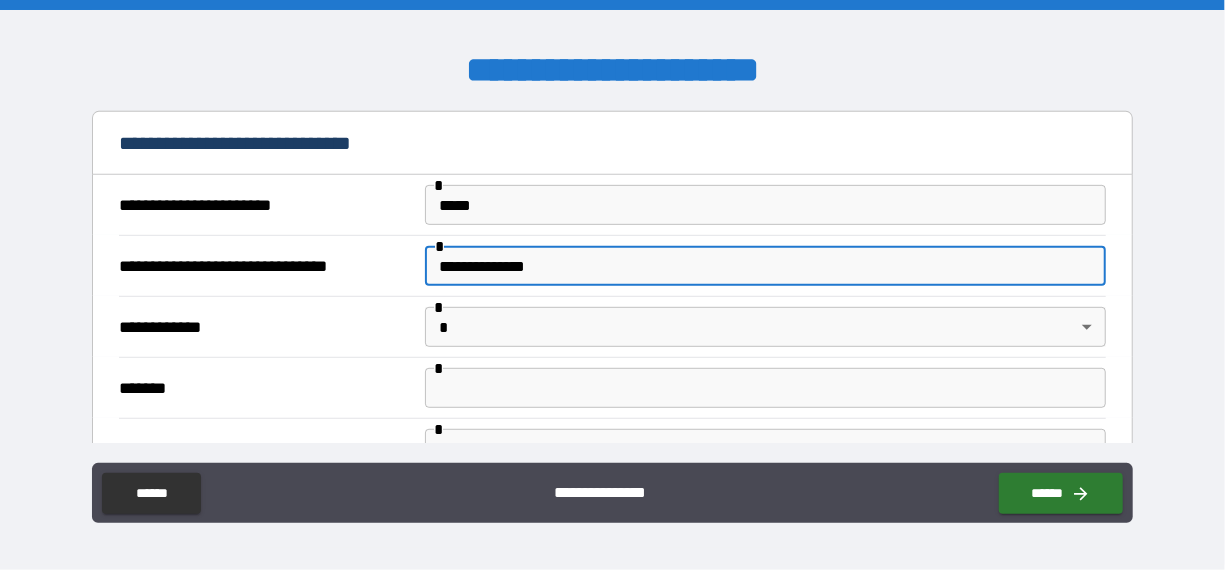 drag, startPoint x: 446, startPoint y: 263, endPoint x: 479, endPoint y: 260, distance: 33.13608 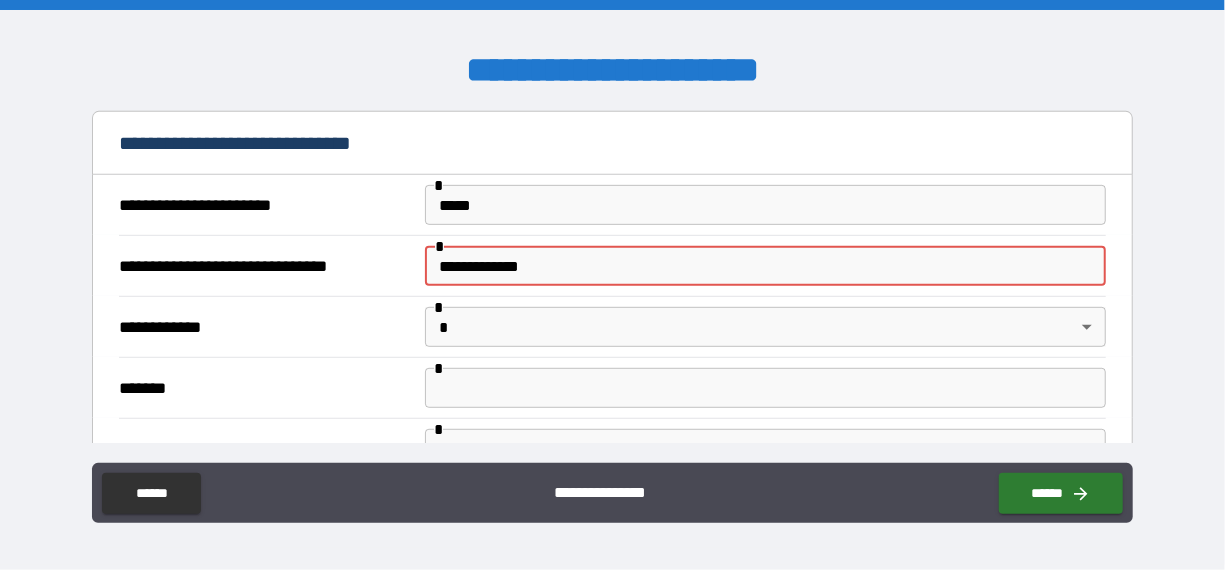 drag, startPoint x: 538, startPoint y: 265, endPoint x: 577, endPoint y: 260, distance: 39.319206 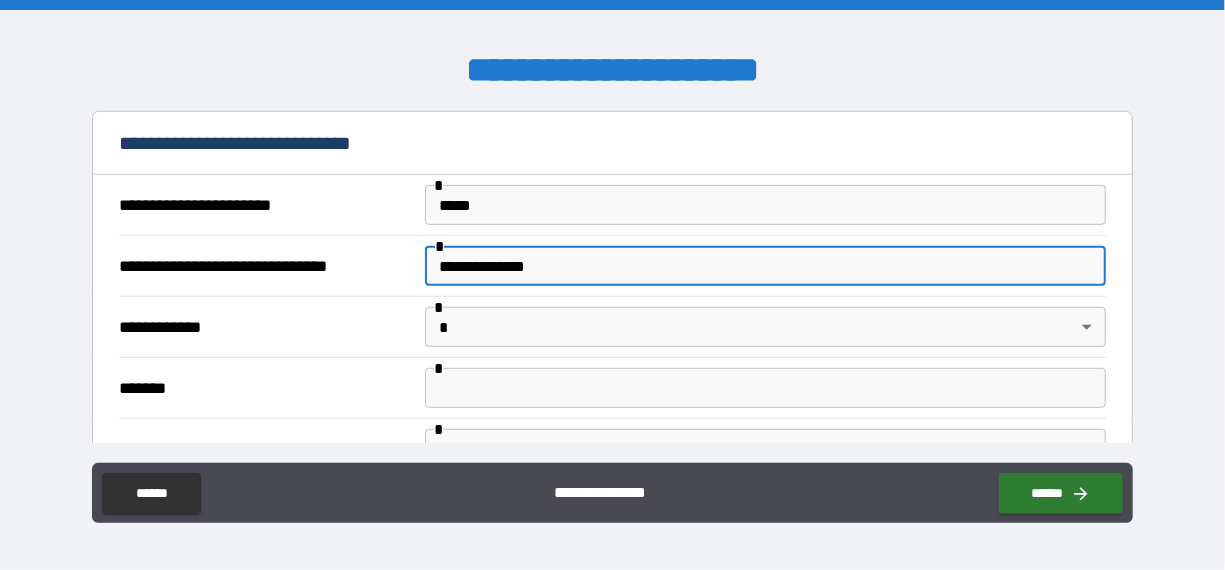 type on "**********" 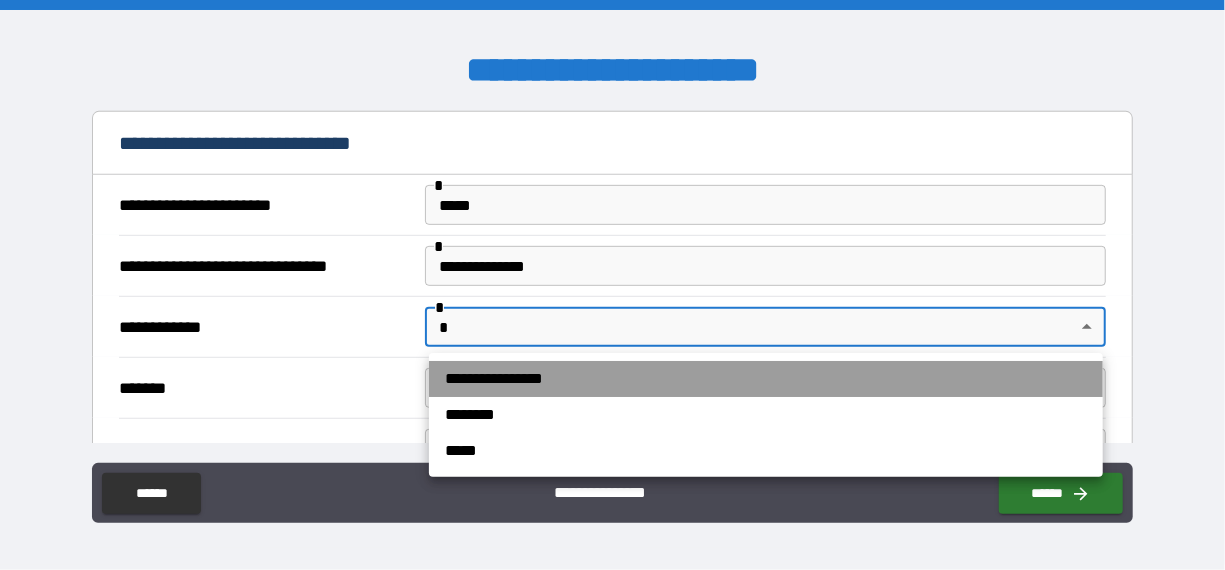 click on "**********" at bounding box center [766, 379] 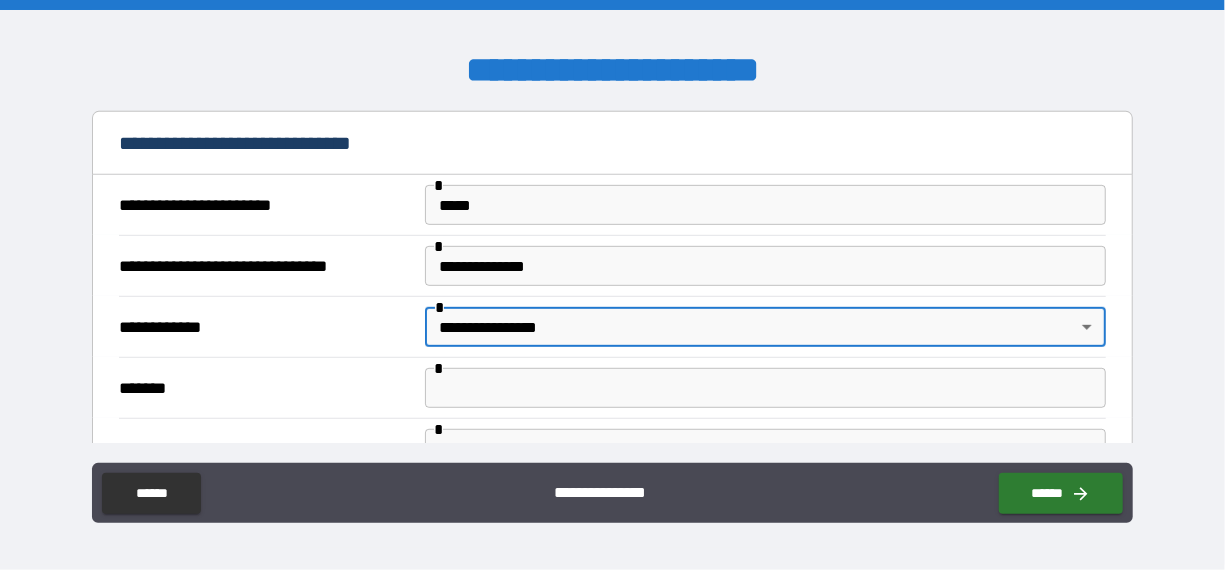 click at bounding box center (765, 388) 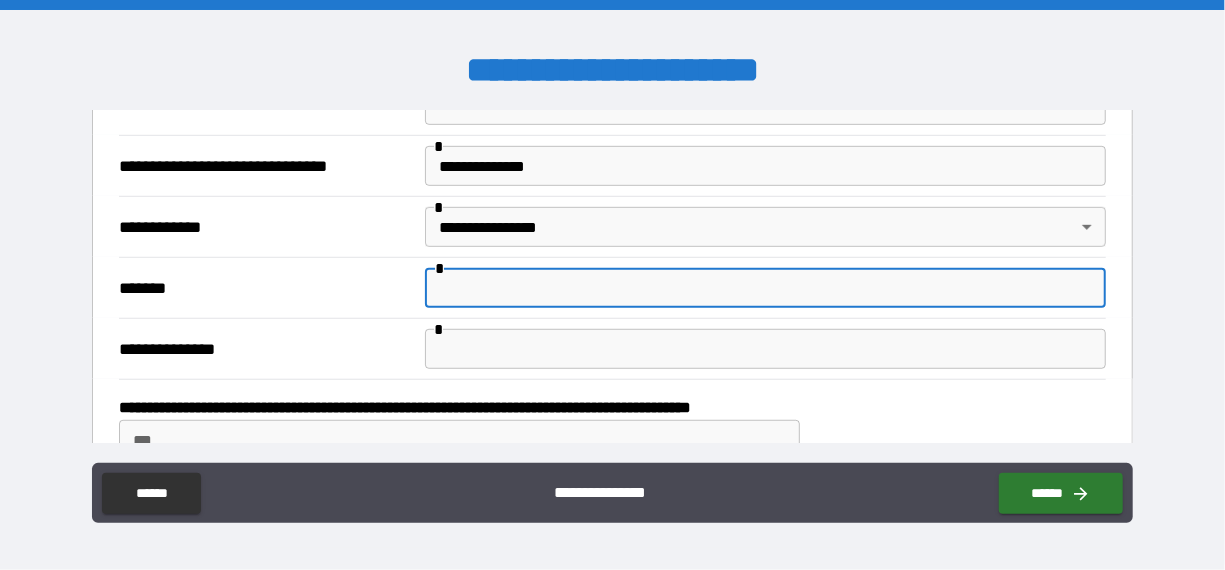 scroll, scrollTop: 700, scrollLeft: 0, axis: vertical 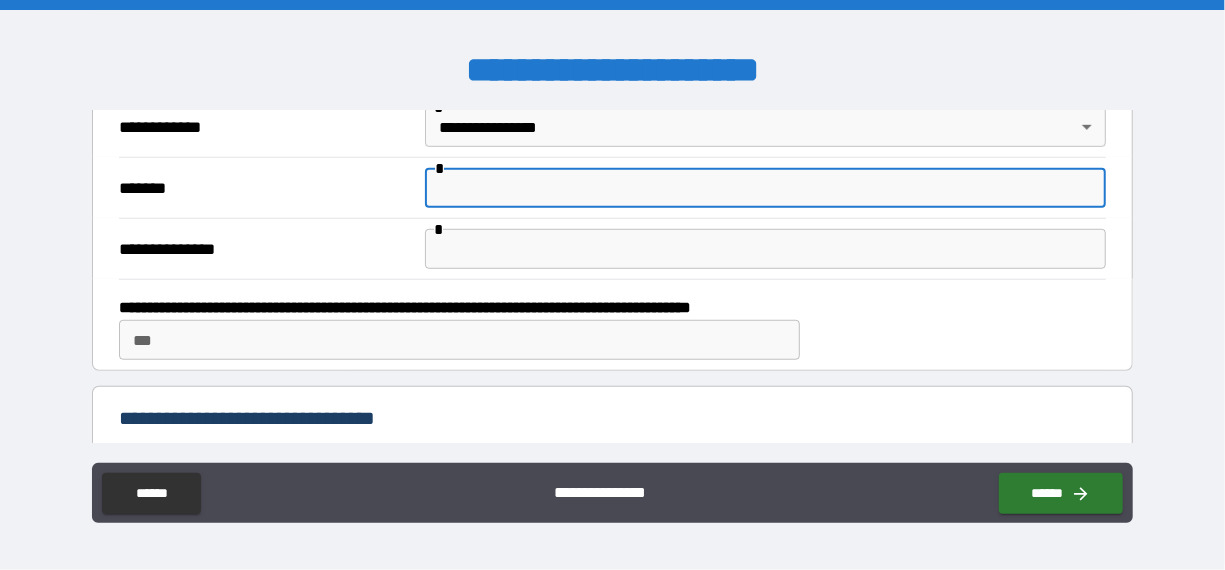 click at bounding box center [765, 249] 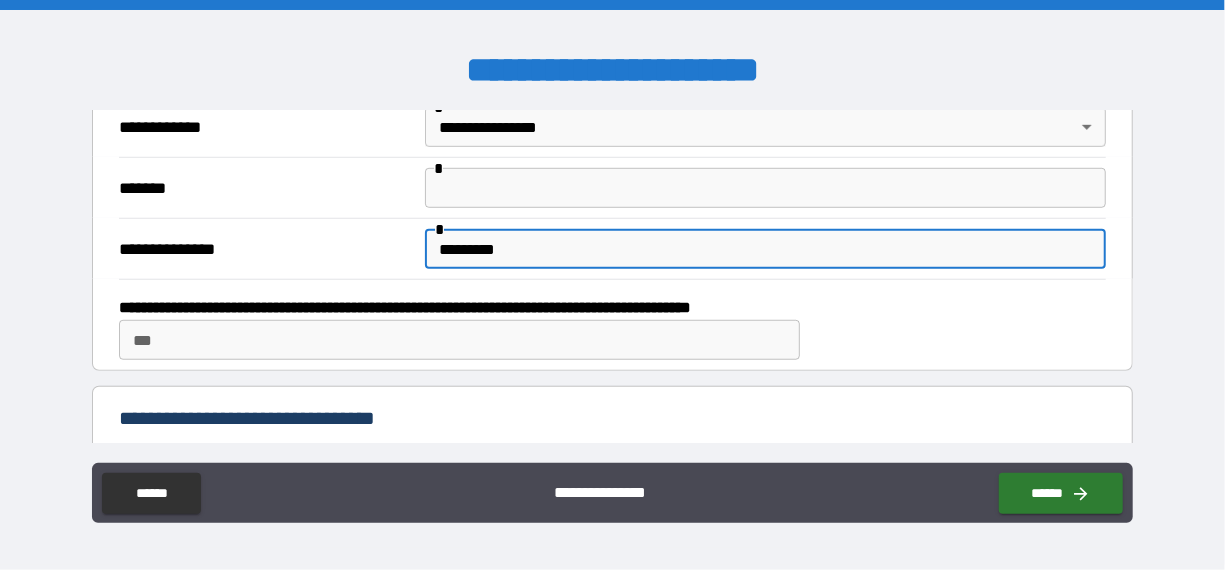 type on "*********" 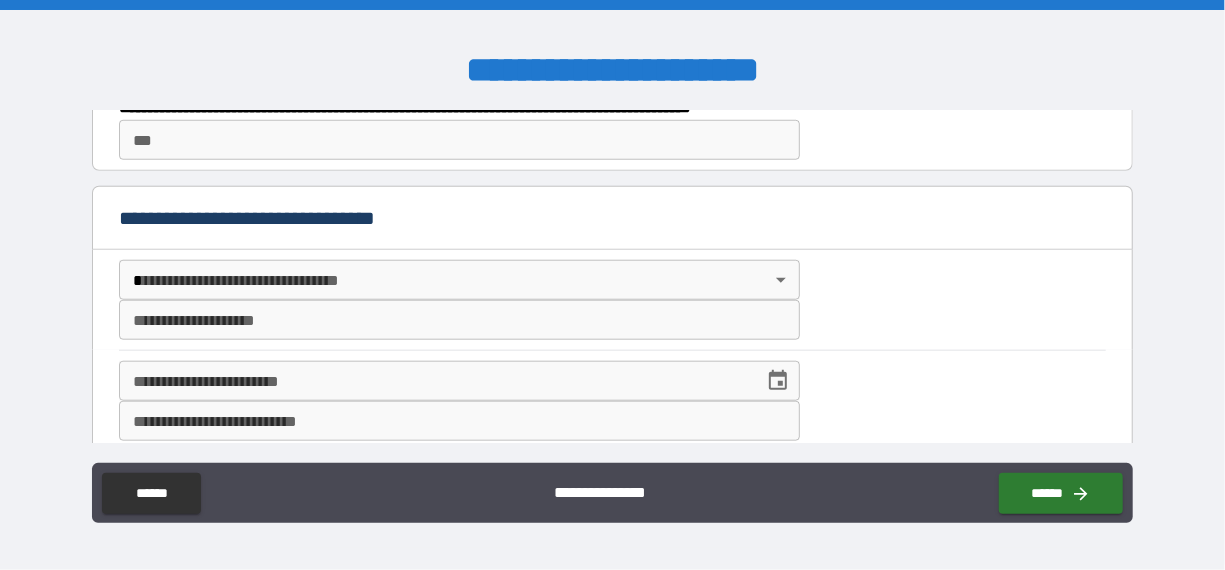scroll, scrollTop: 1000, scrollLeft: 0, axis: vertical 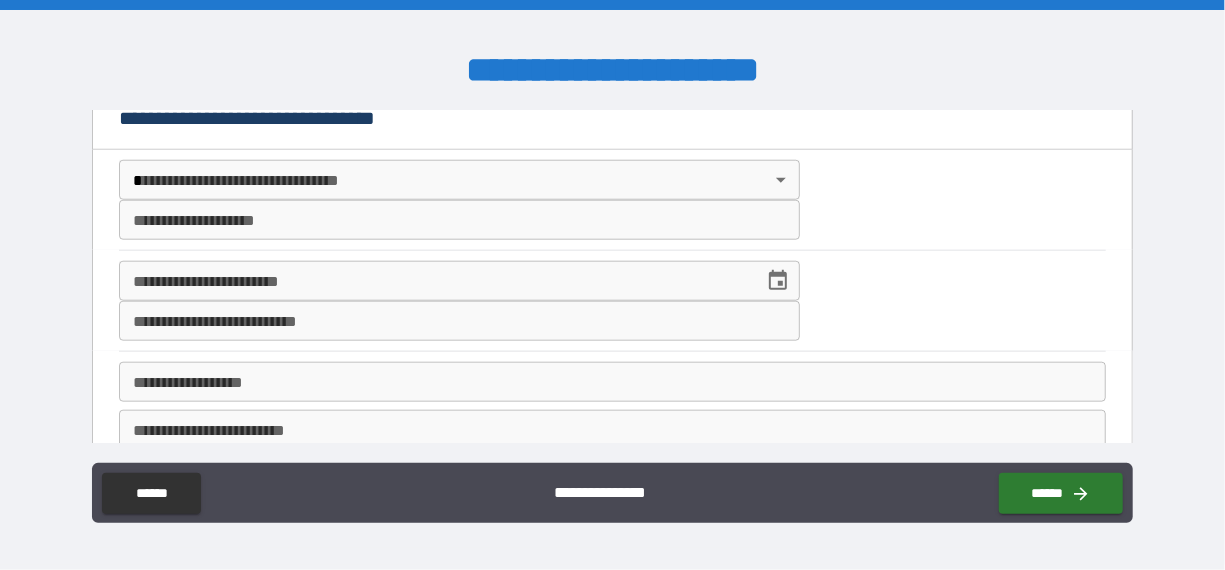 type on "*******" 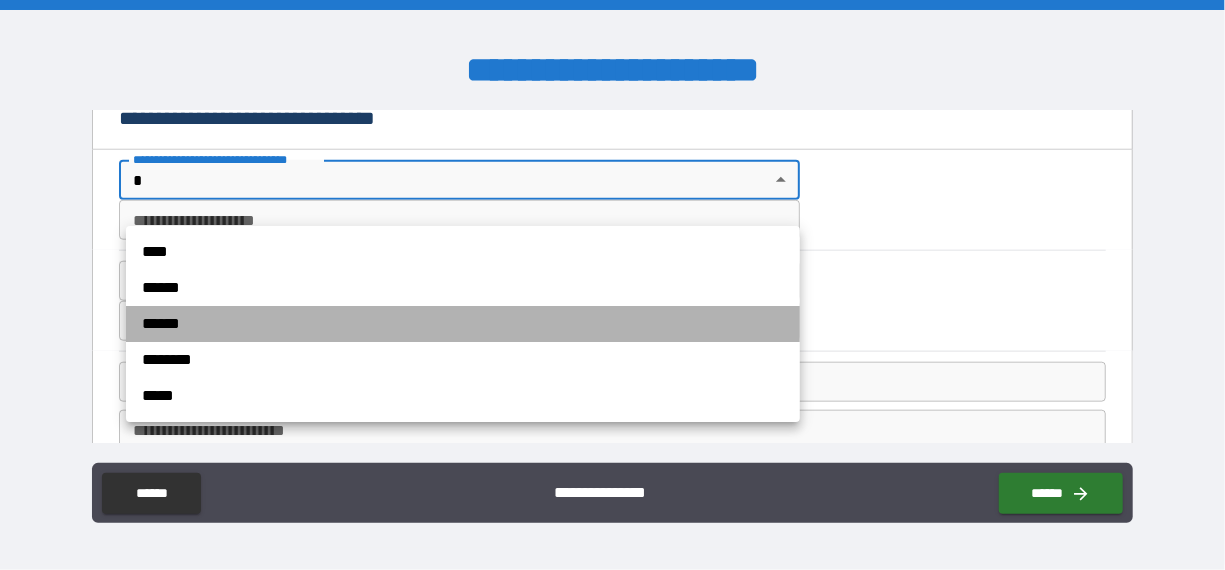 click on "******" at bounding box center [463, 324] 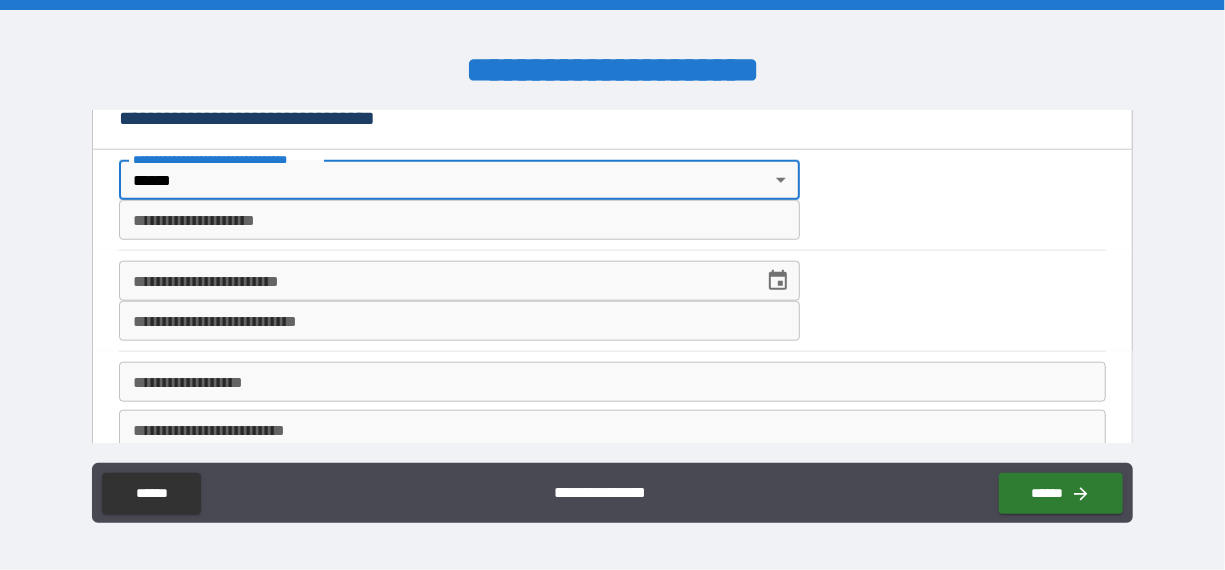 click on "**********" at bounding box center [459, 220] 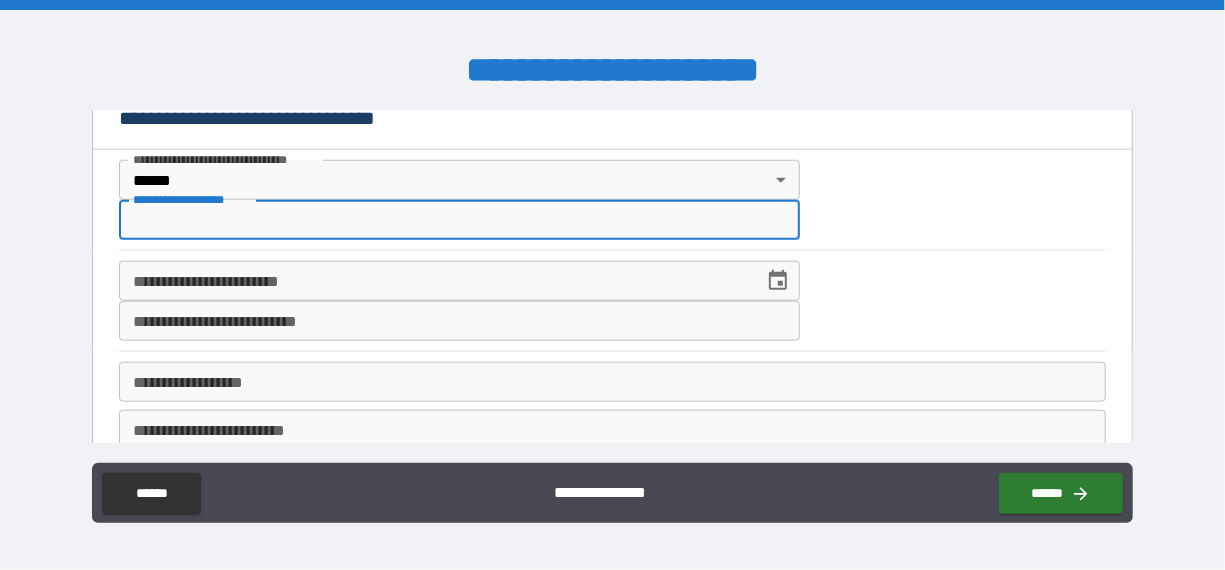 type on "**********" 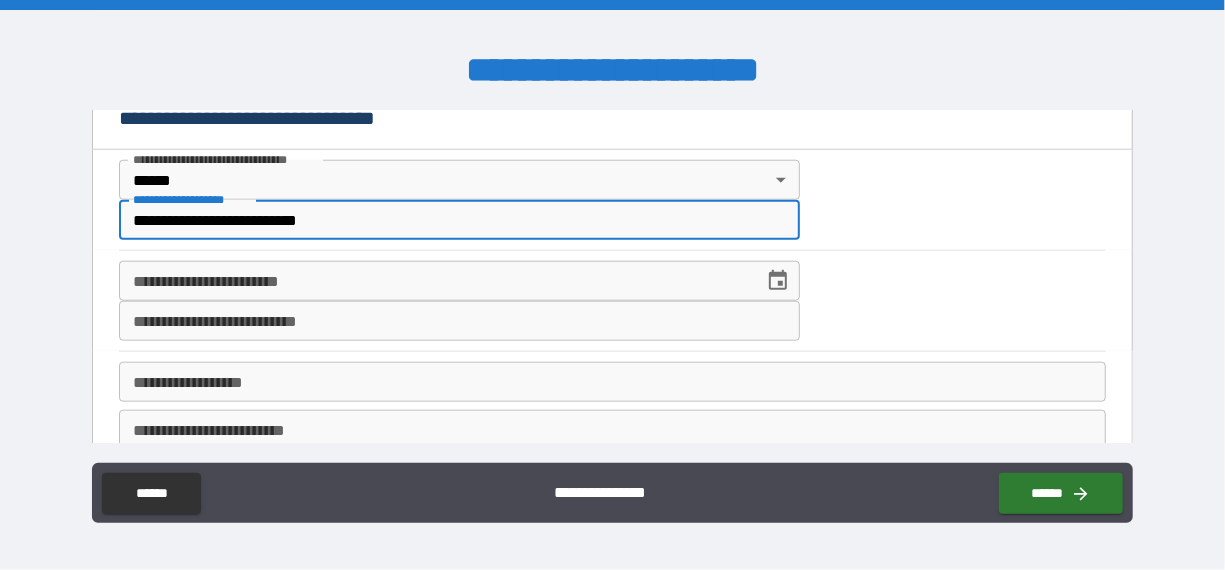 type on "**********" 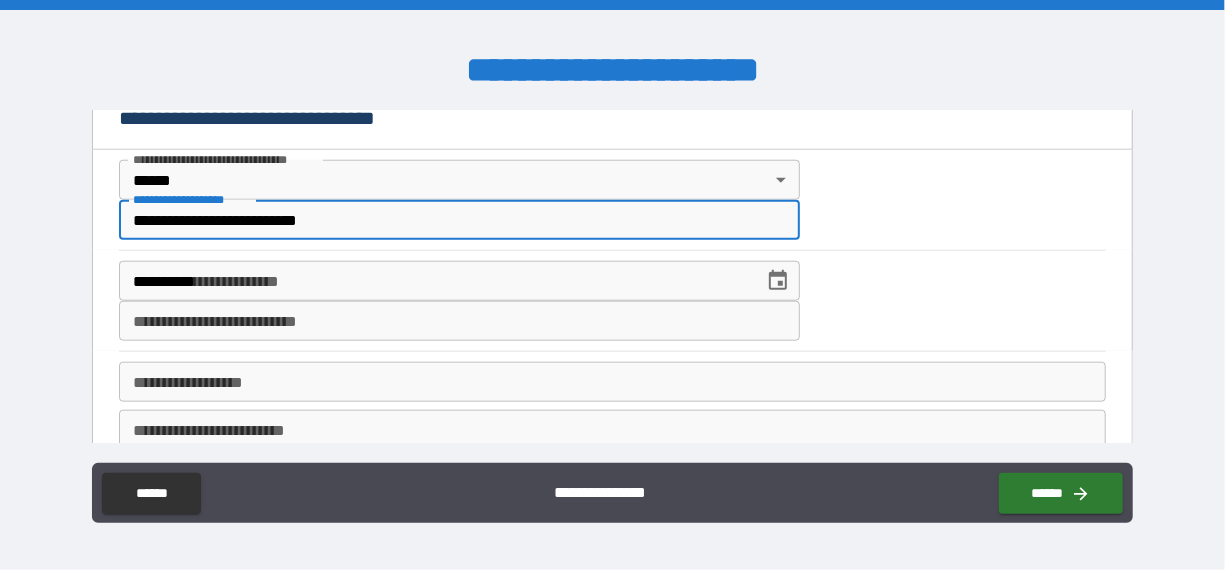 type on "**********" 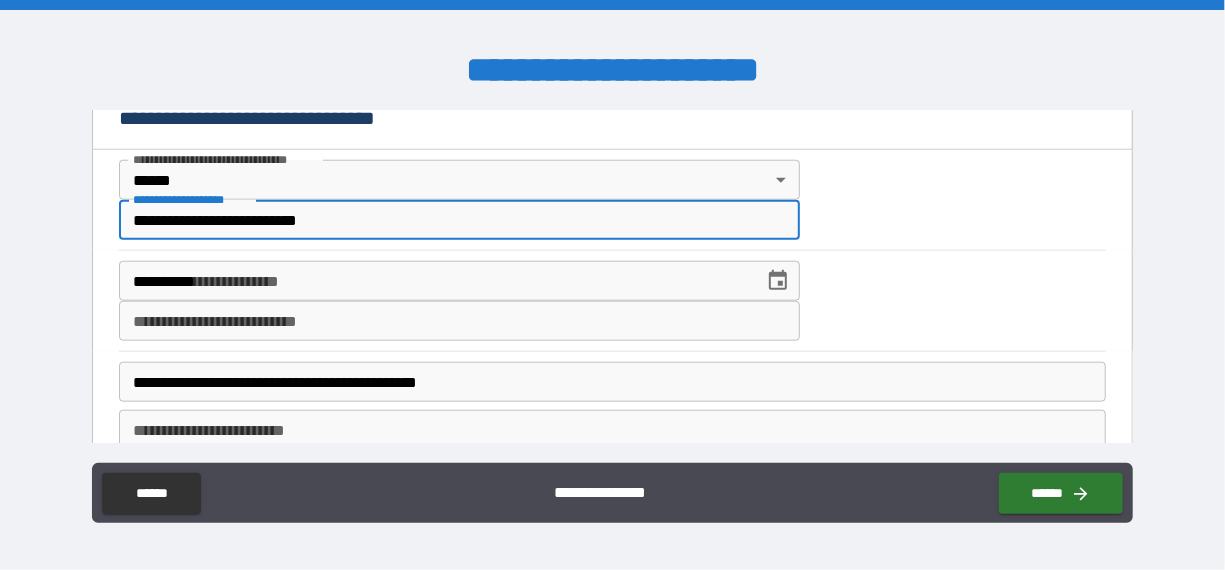 type on "******" 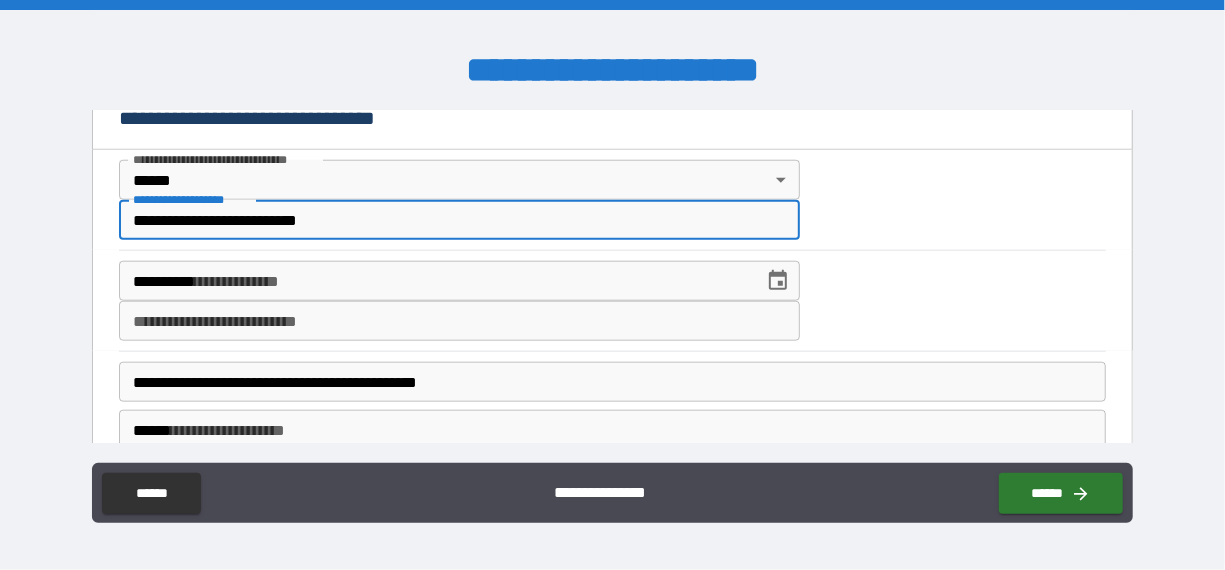 type on "*******" 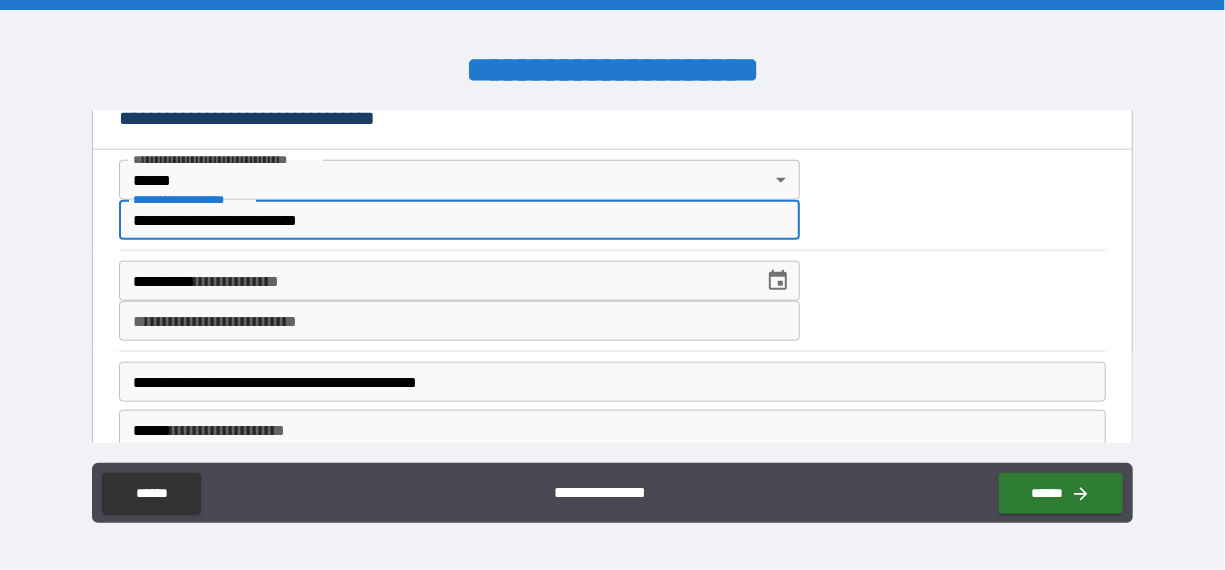 type on "*****" 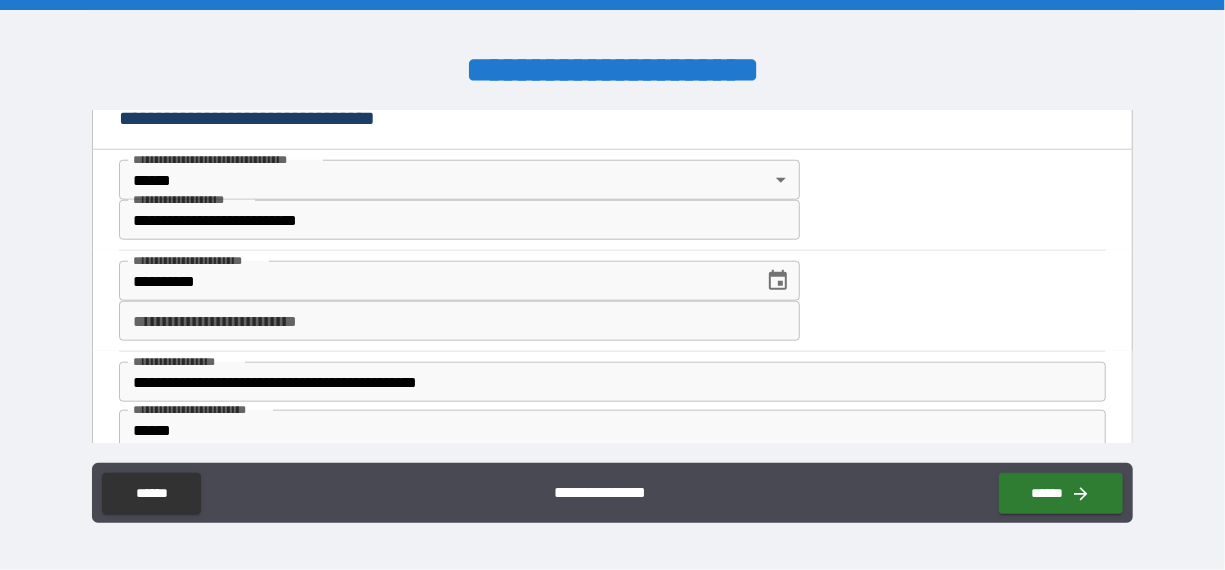 scroll, scrollTop: 1100, scrollLeft: 0, axis: vertical 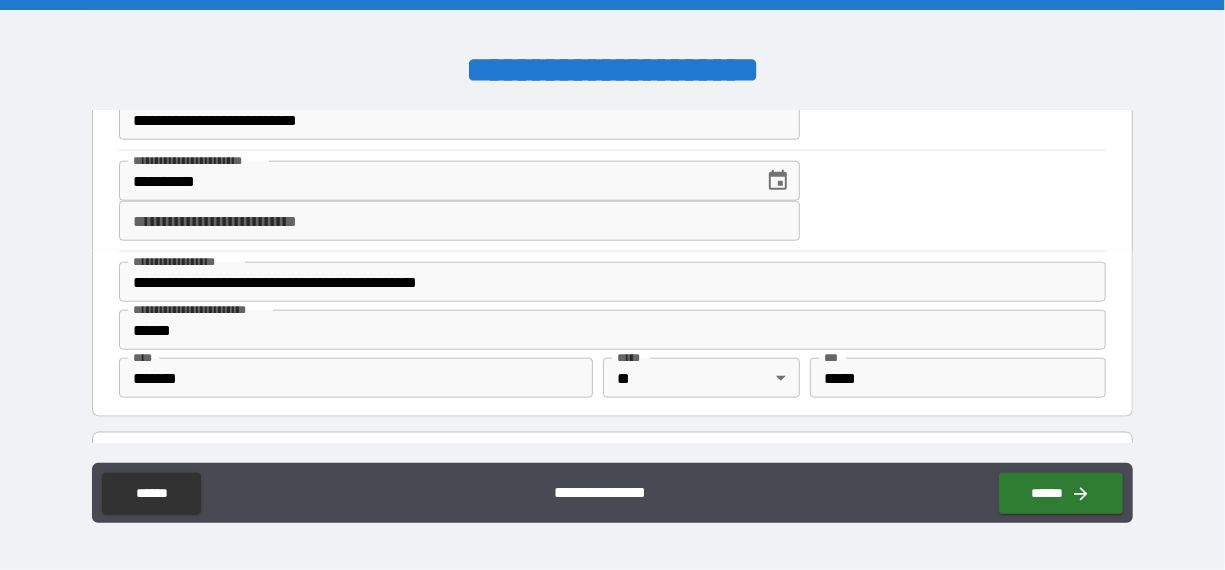 click on "**********" at bounding box center (613, 282) 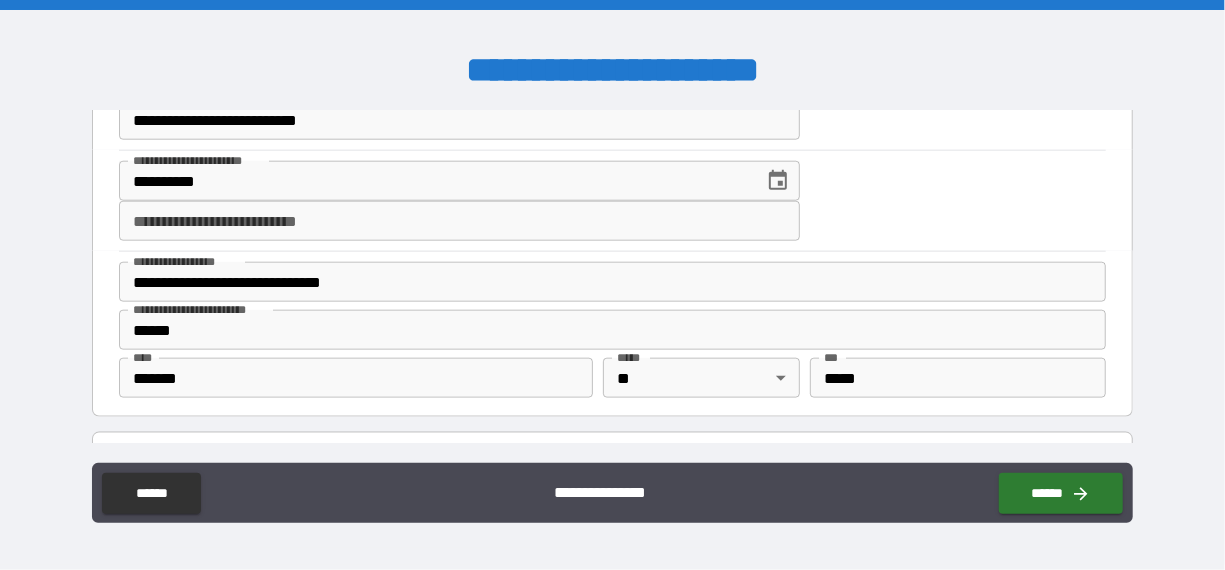 click on "**********" at bounding box center (613, 200) 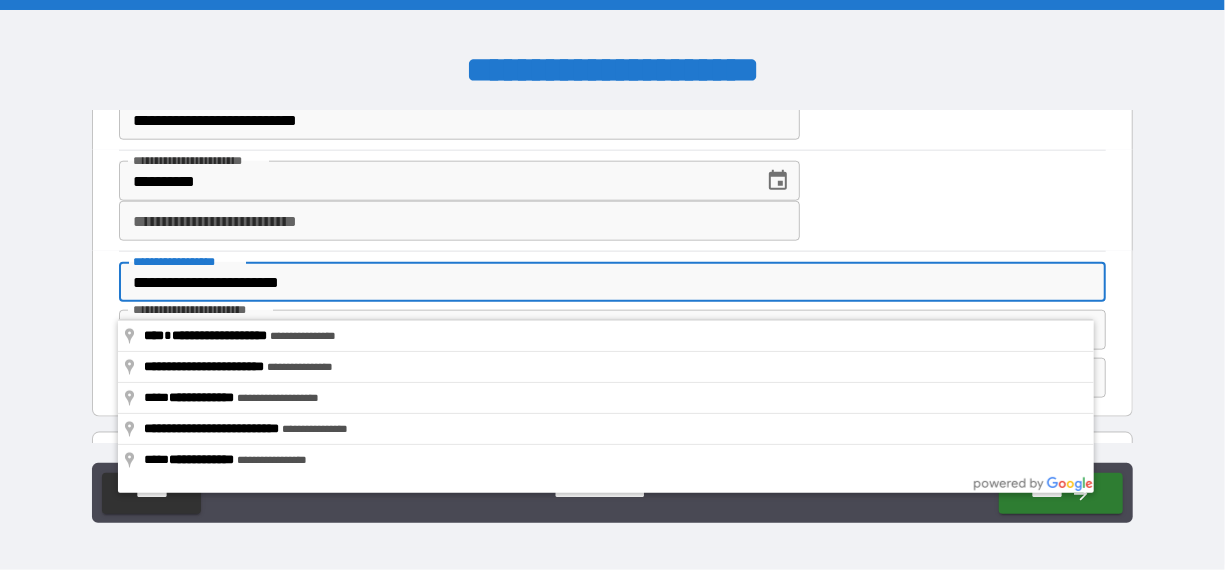 type on "**********" 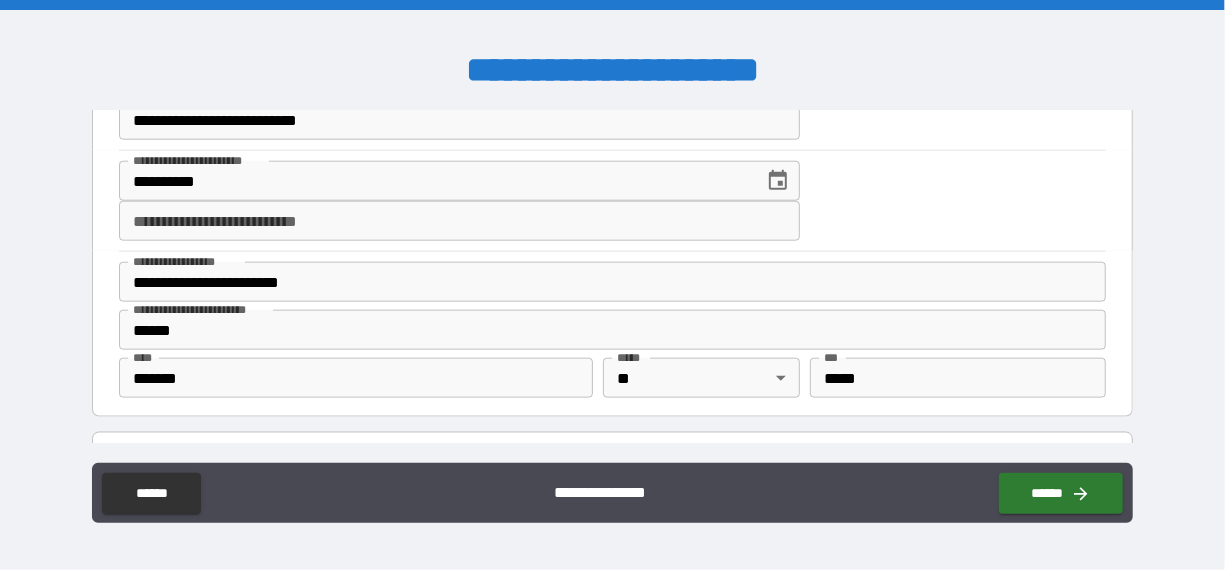 click on "**********" at bounding box center (613, 201) 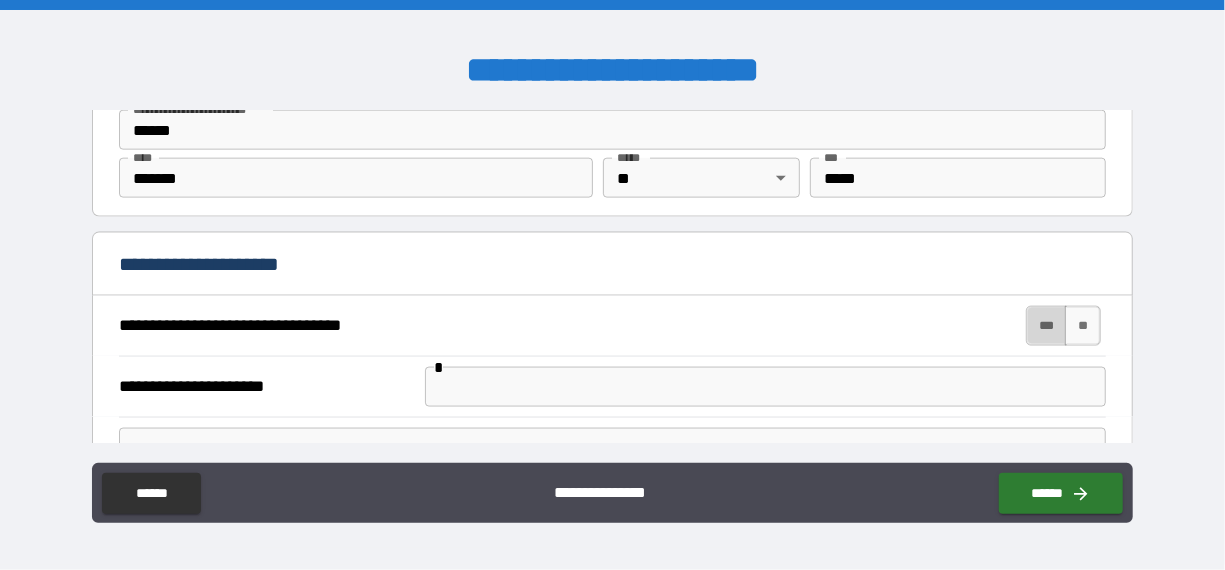 click on "***" at bounding box center [1047, 326] 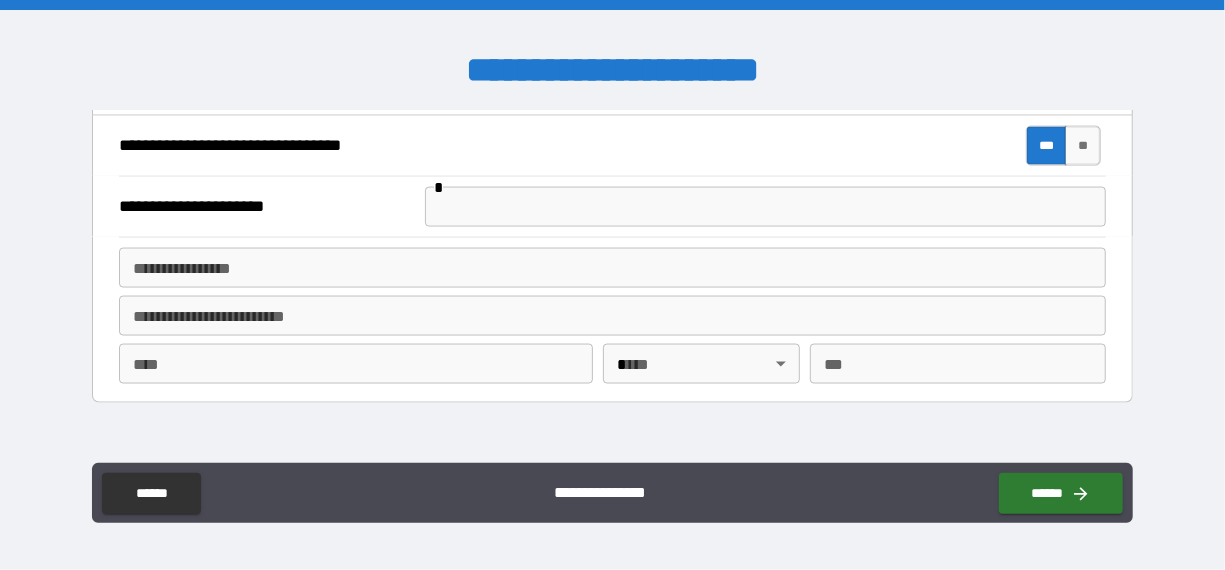 scroll, scrollTop: 1500, scrollLeft: 0, axis: vertical 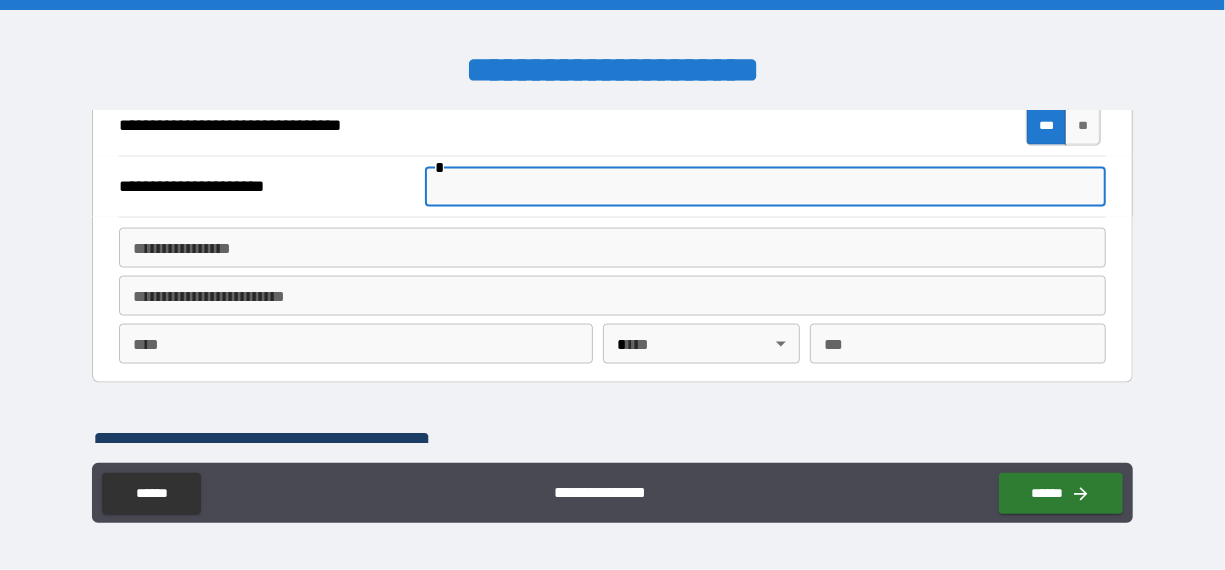 click at bounding box center [765, 187] 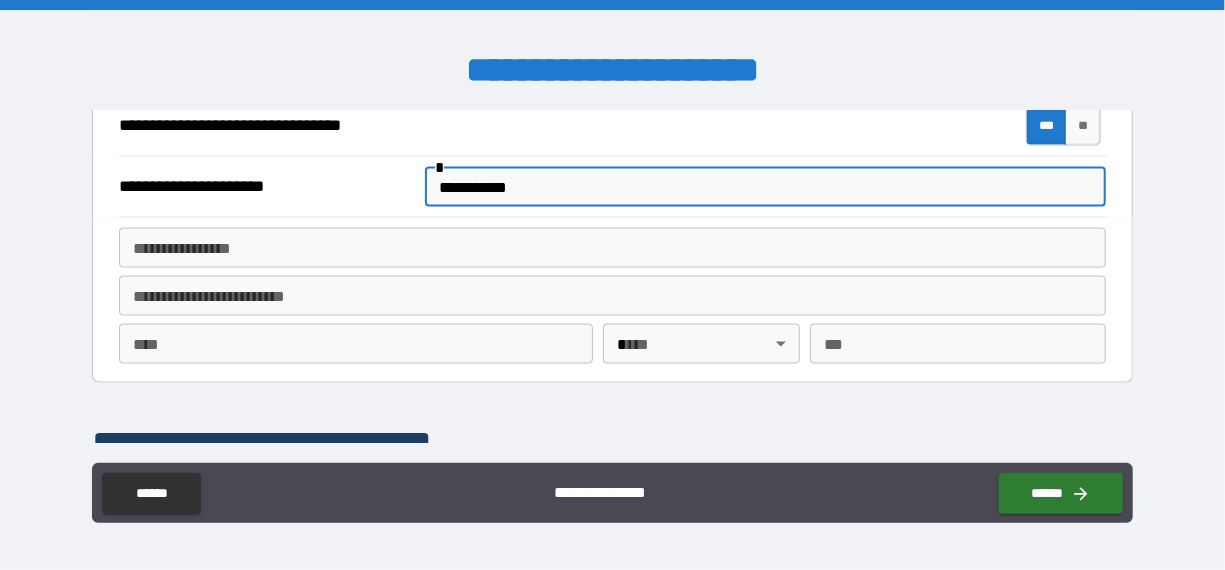type on "**********" 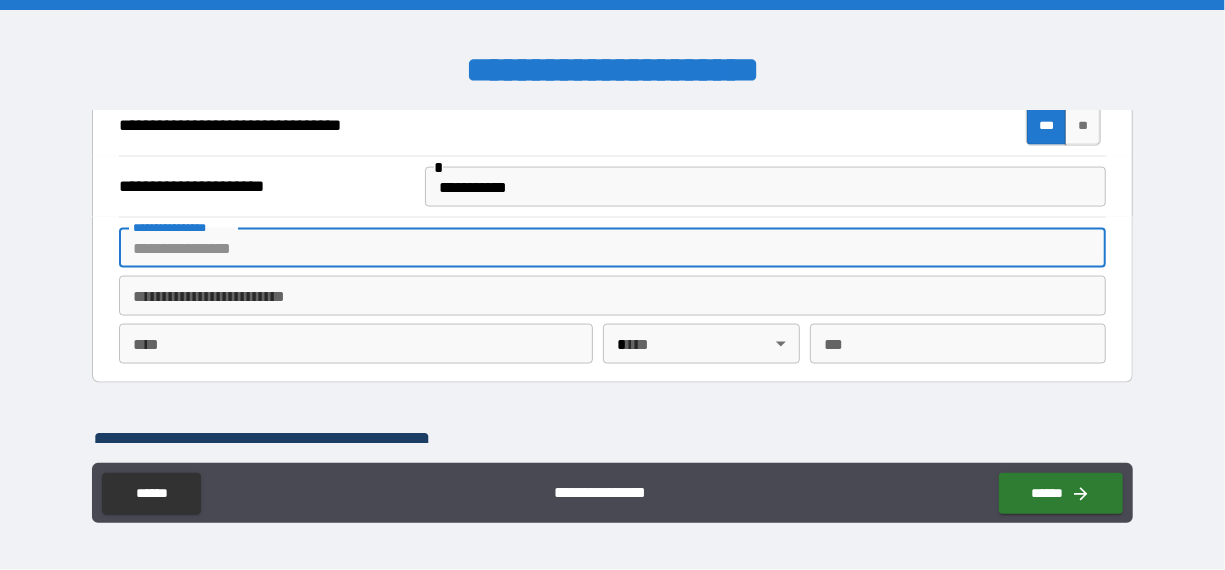 paste on "**********" 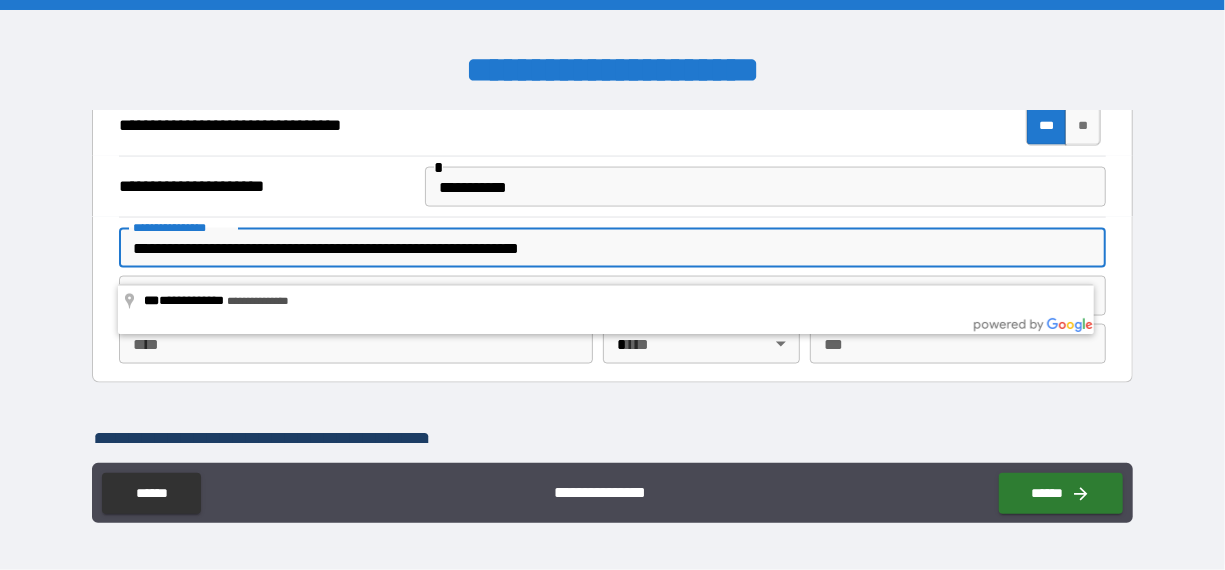 drag, startPoint x: 325, startPoint y: 264, endPoint x: 125, endPoint y: 260, distance: 200.04 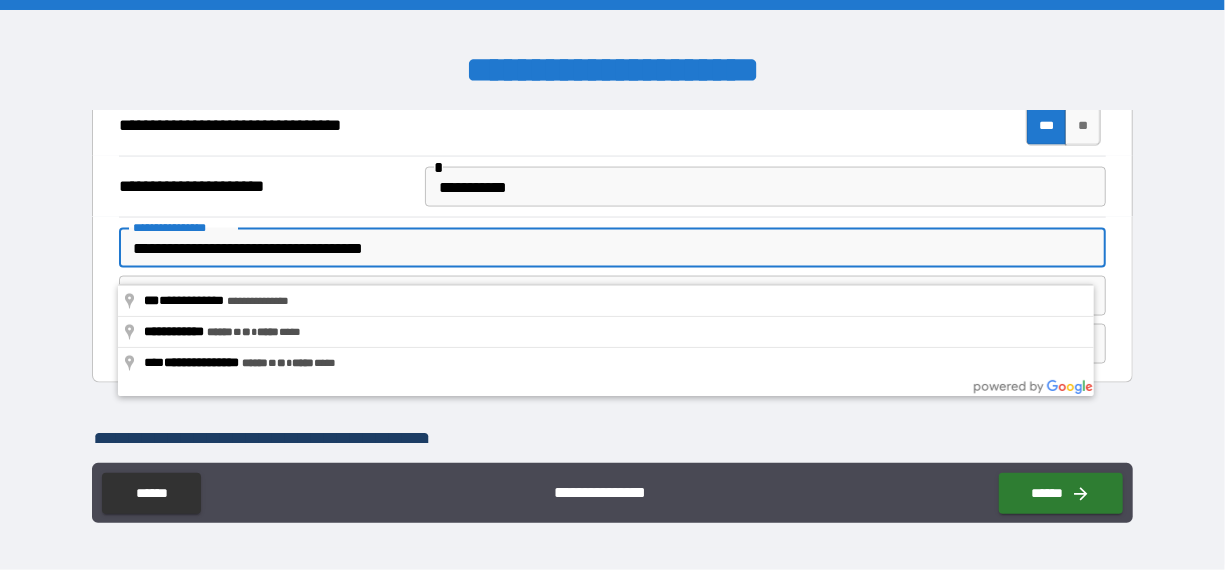 type on "**********" 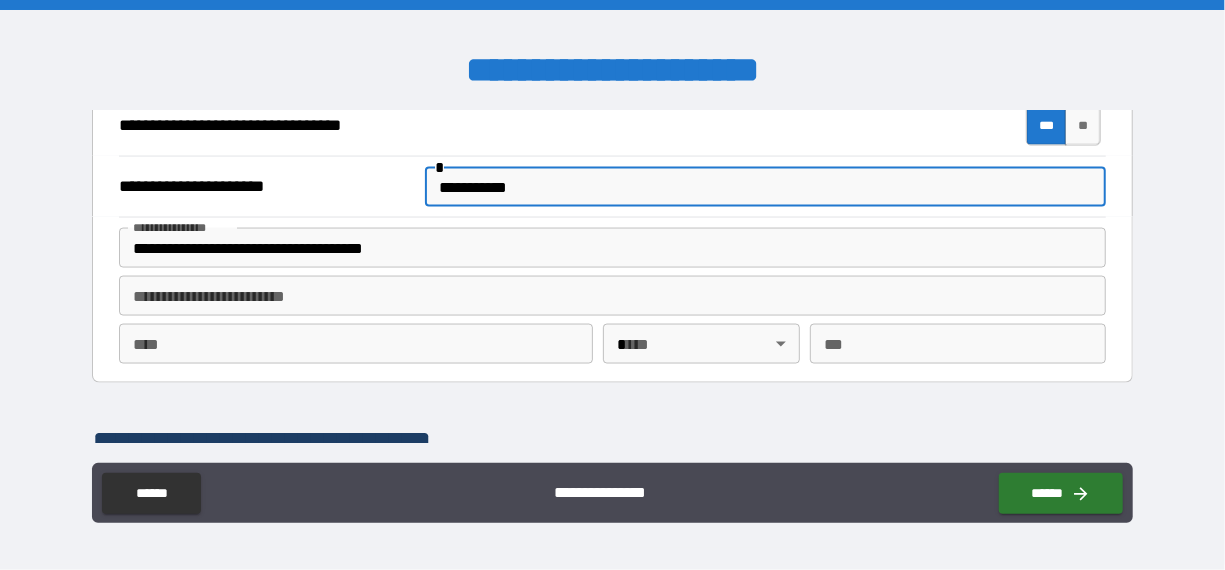 drag, startPoint x: 482, startPoint y: 194, endPoint x: 82, endPoint y: 279, distance: 408.93155 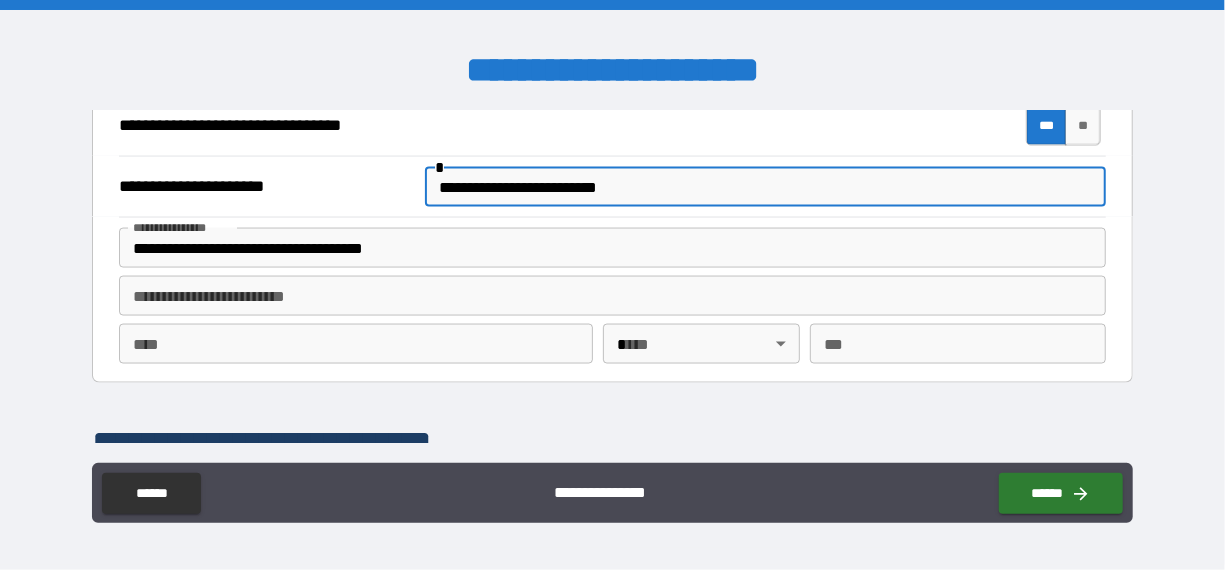 type on "**********" 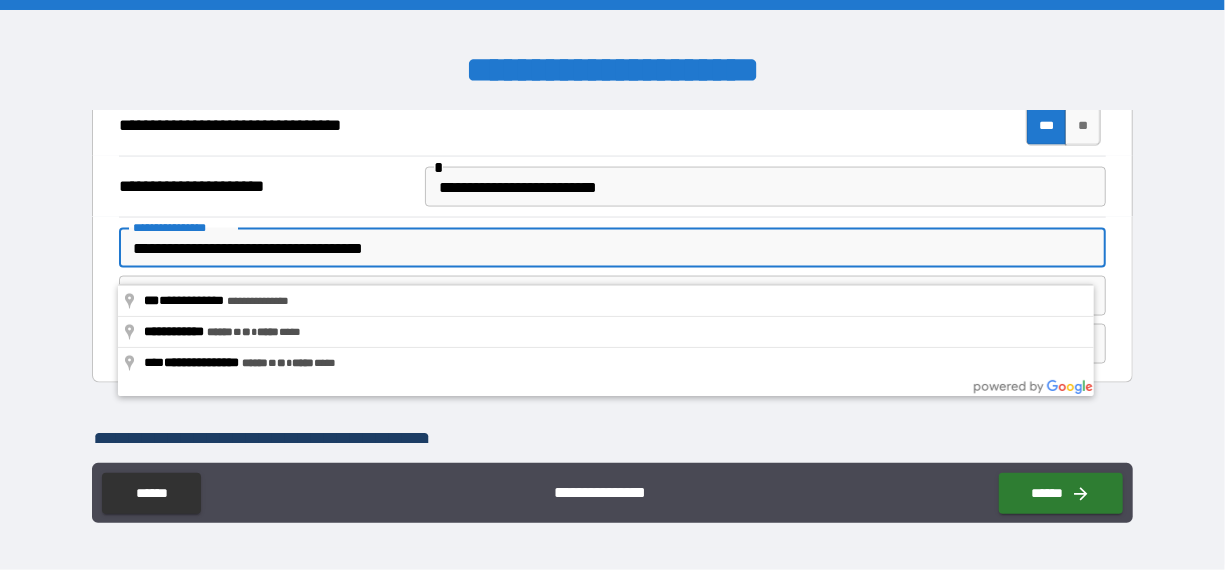 drag, startPoint x: 263, startPoint y: 267, endPoint x: 306, endPoint y: 262, distance: 43.289722 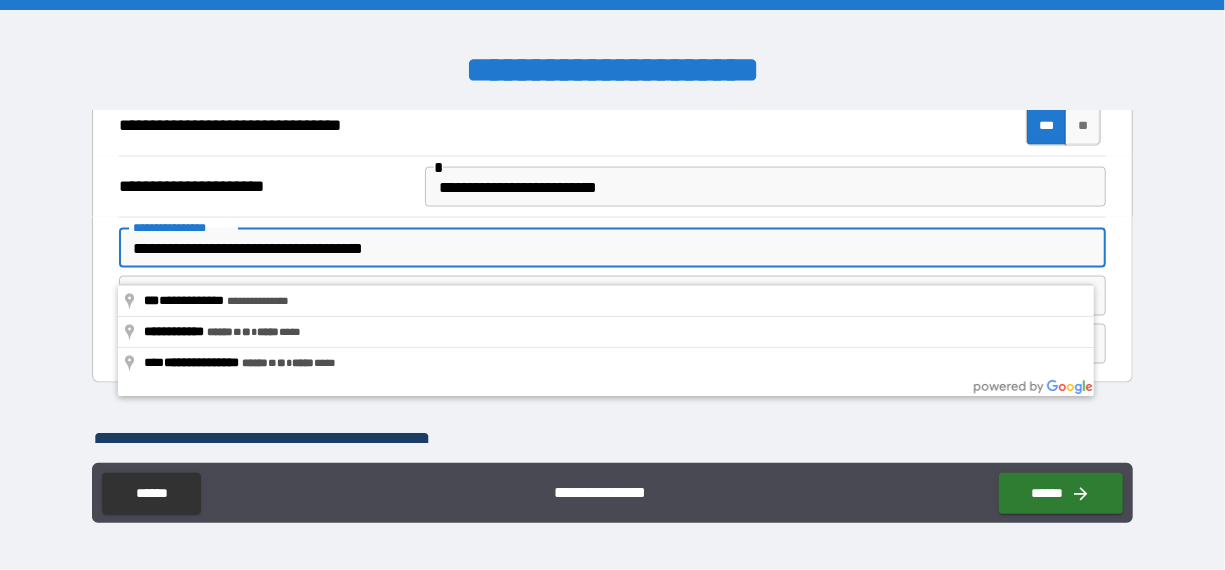 click on "**********" at bounding box center [613, 248] 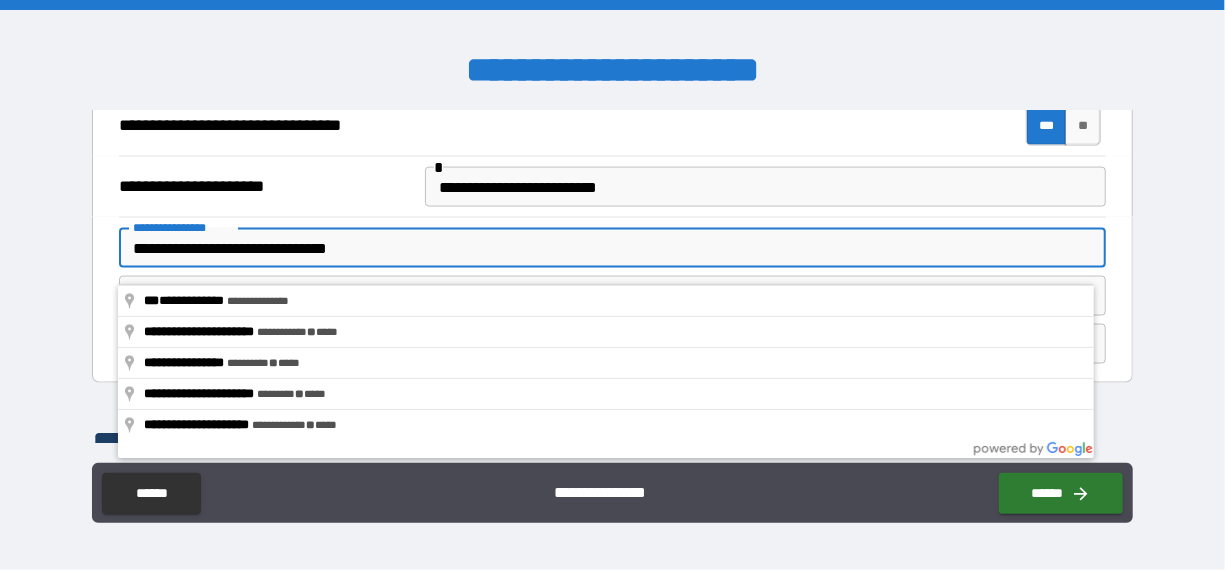 type on "**********" 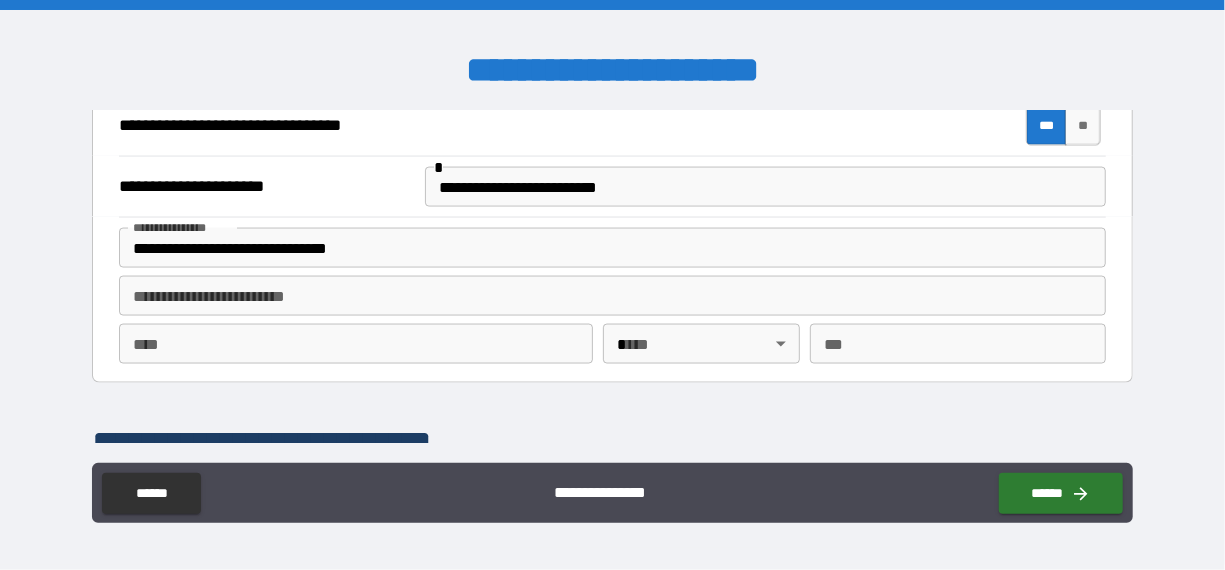 click on "**********" at bounding box center [612, 287] 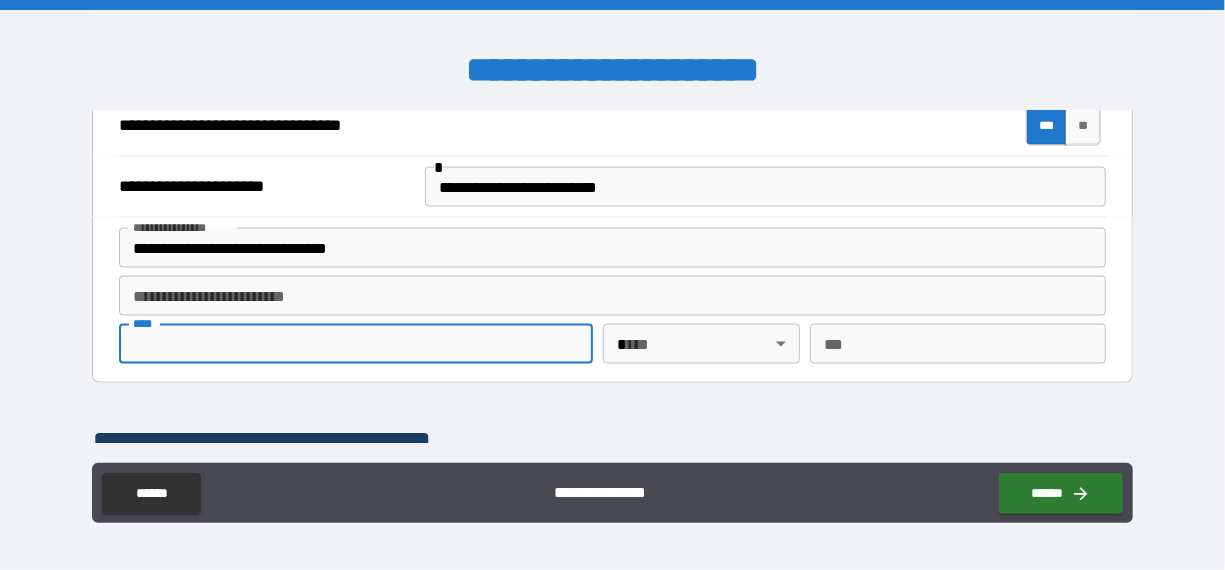 paste on "******" 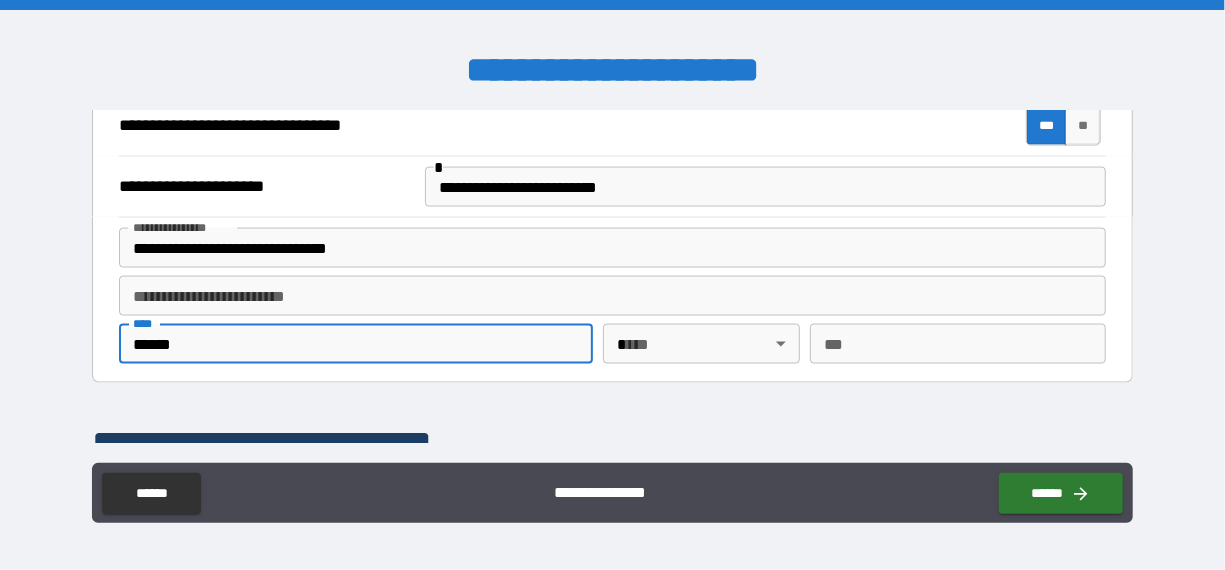 type on "******" 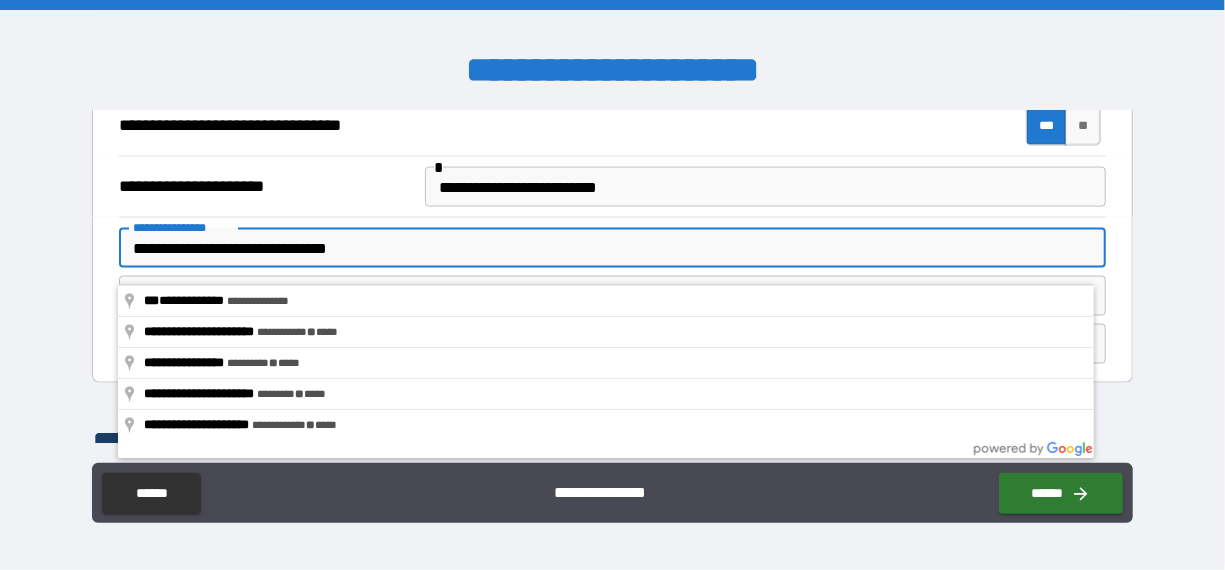 drag, startPoint x: 291, startPoint y: 262, endPoint x: 404, endPoint y: 260, distance: 113.0177 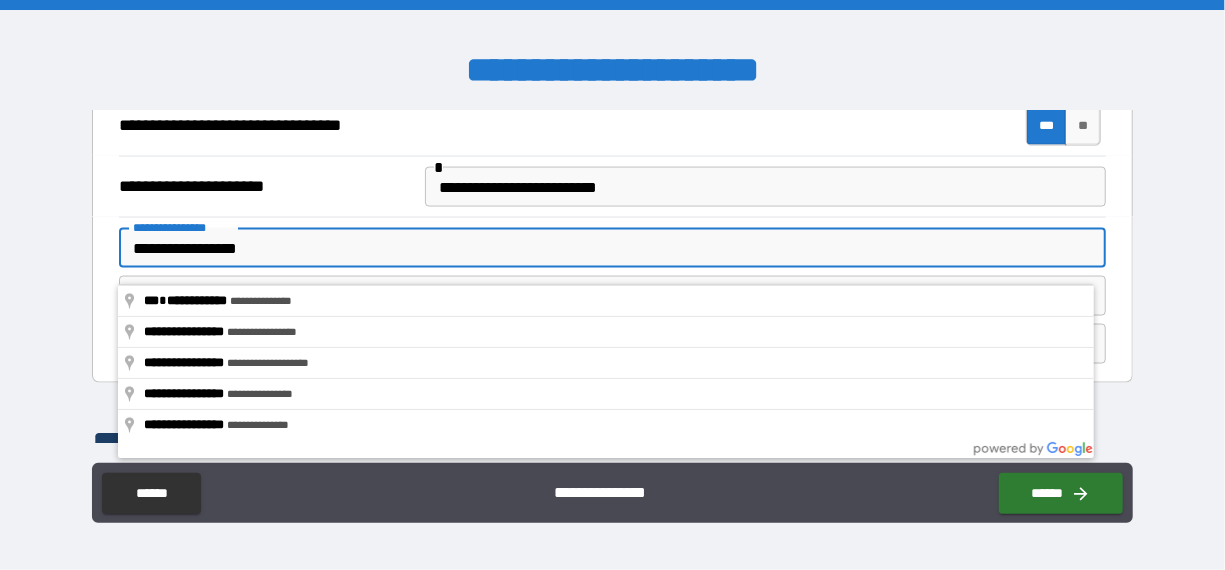 type on "**********" 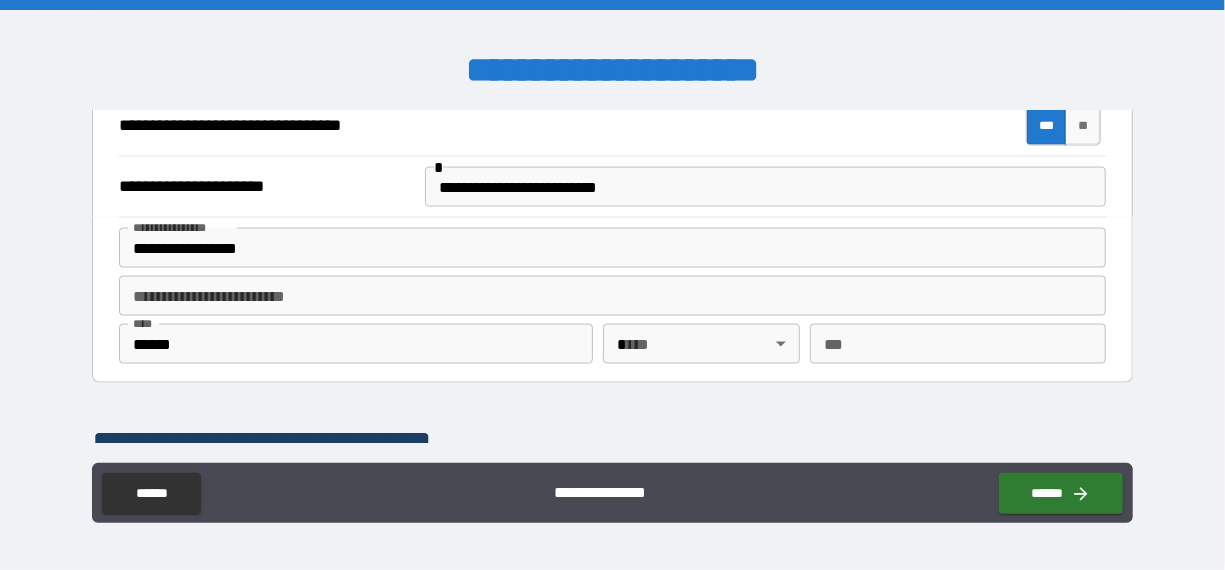 click on "**********" at bounding box center (613, 186) 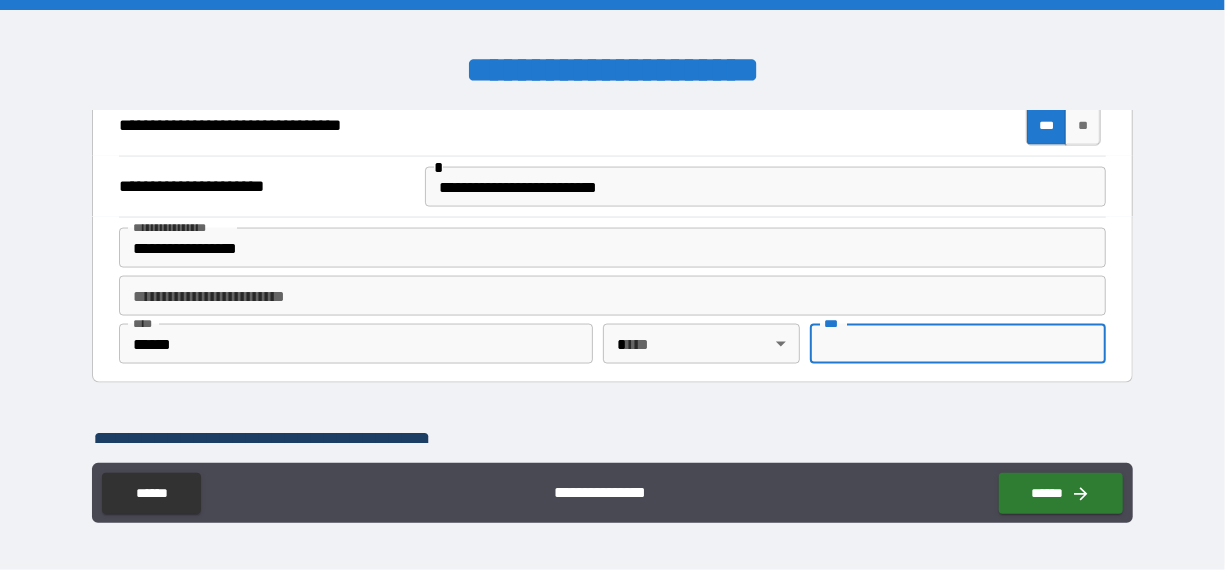paste on "*****" 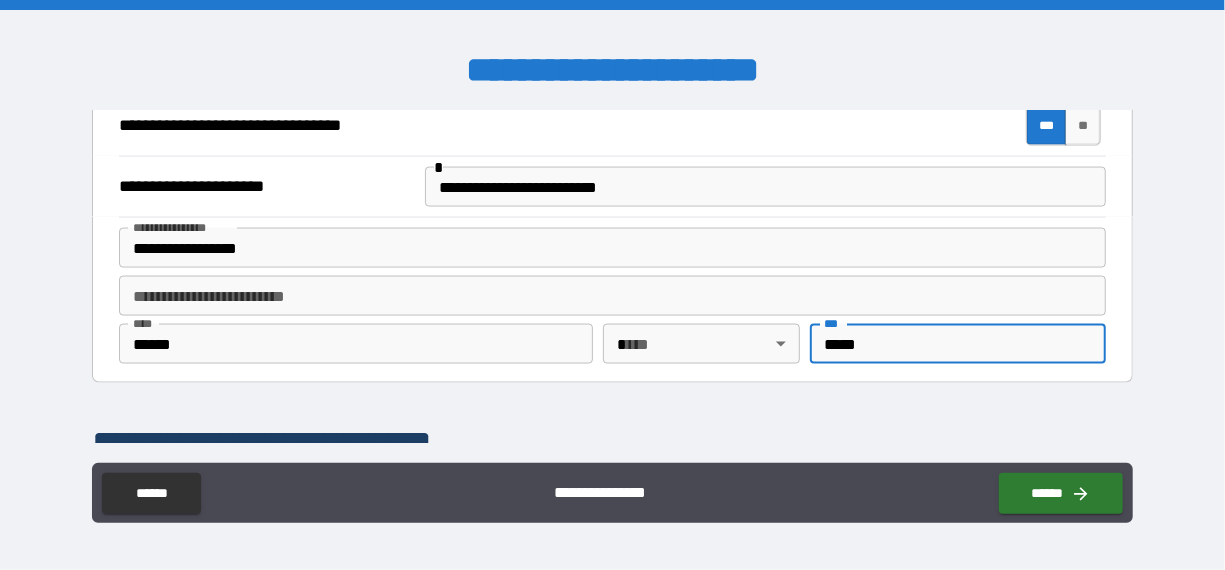 type on "*****" 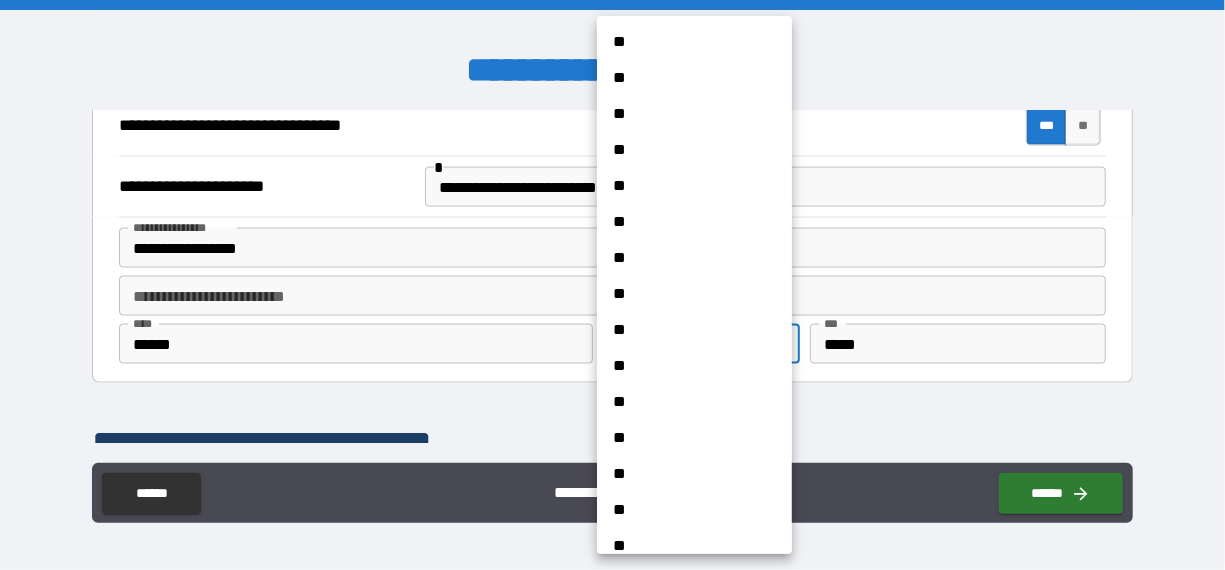scroll, scrollTop: 1400, scrollLeft: 0, axis: vertical 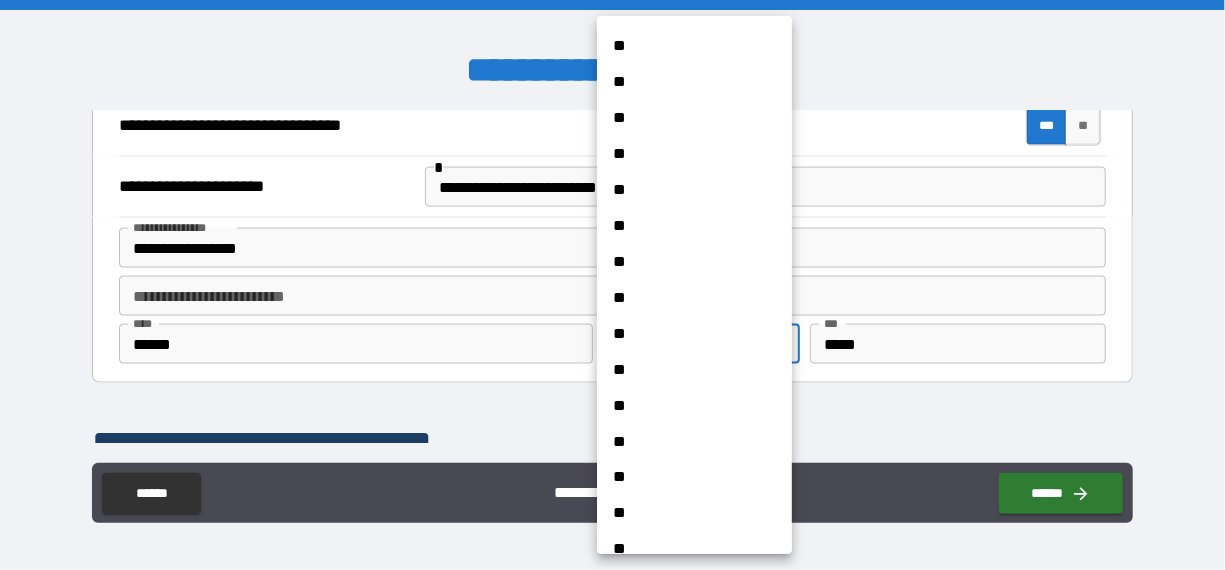 click on "**" at bounding box center [687, 442] 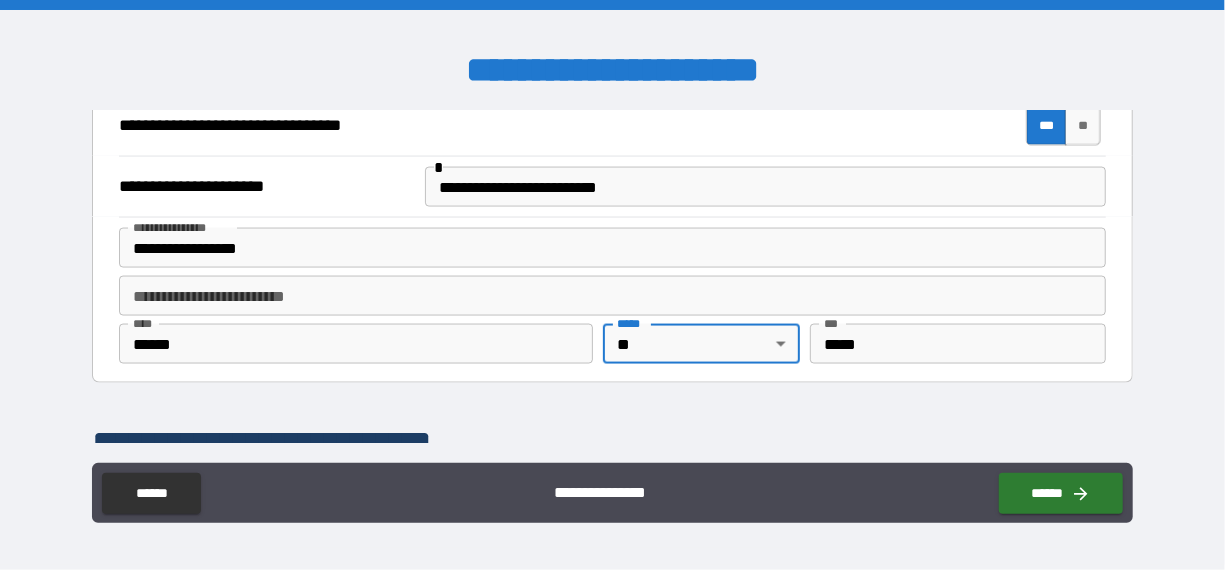 type on "**" 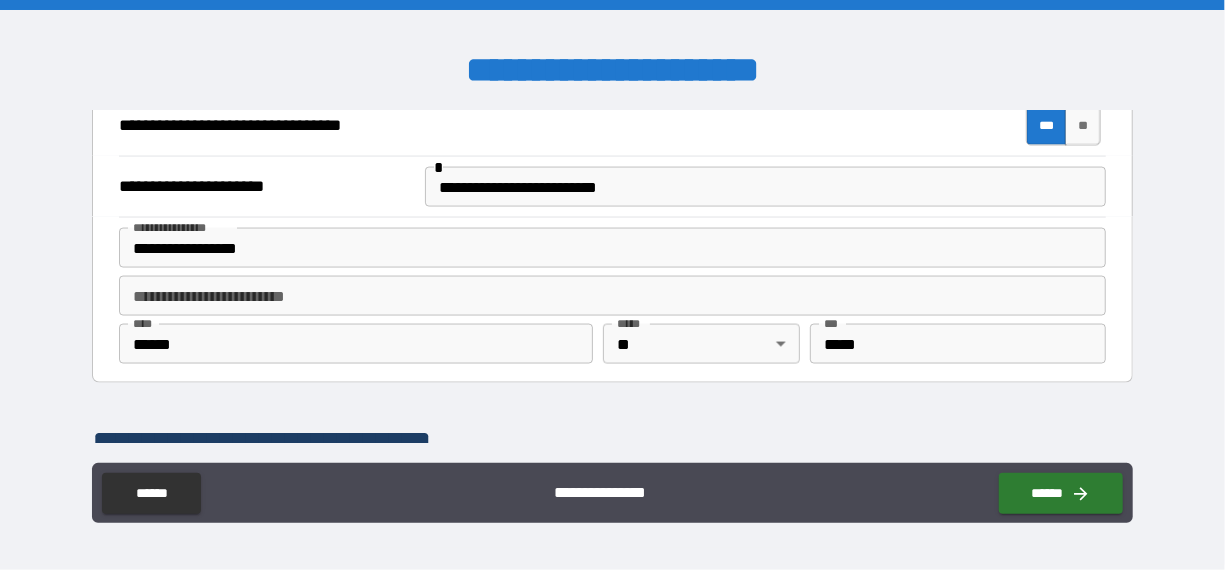 click on "**********" at bounding box center [613, 277] 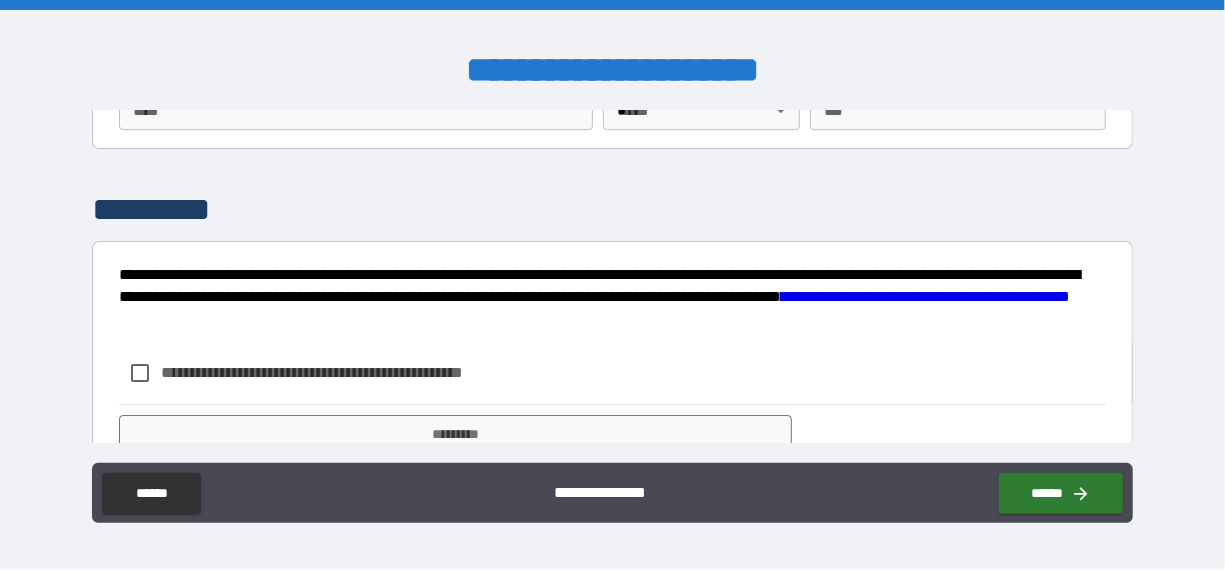 scroll, scrollTop: 3300, scrollLeft: 0, axis: vertical 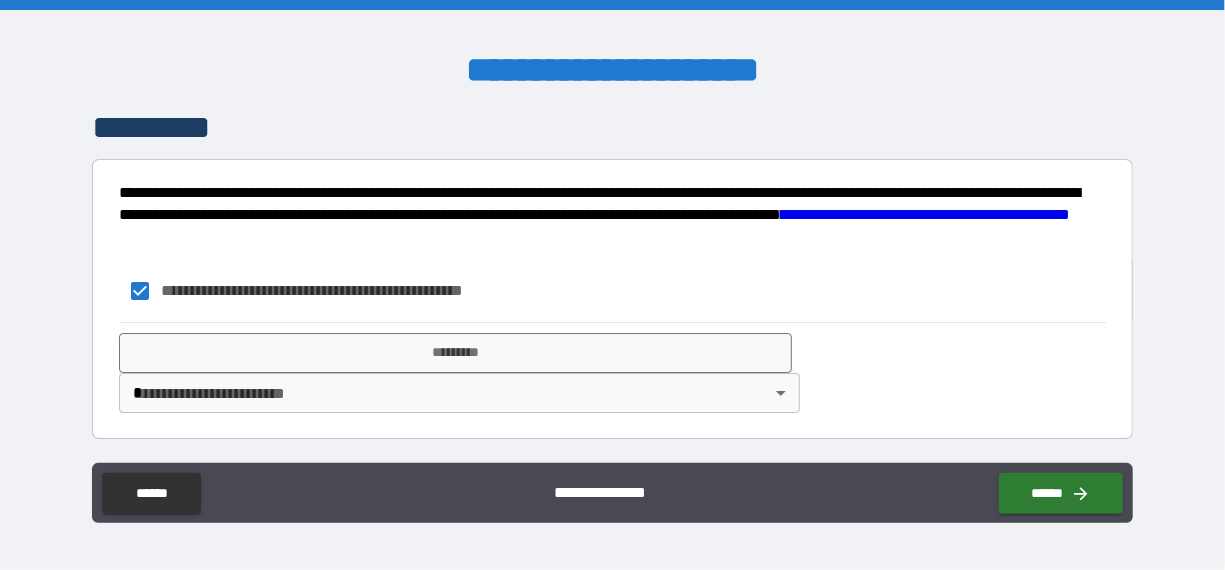 click on "**********" at bounding box center [612, 285] 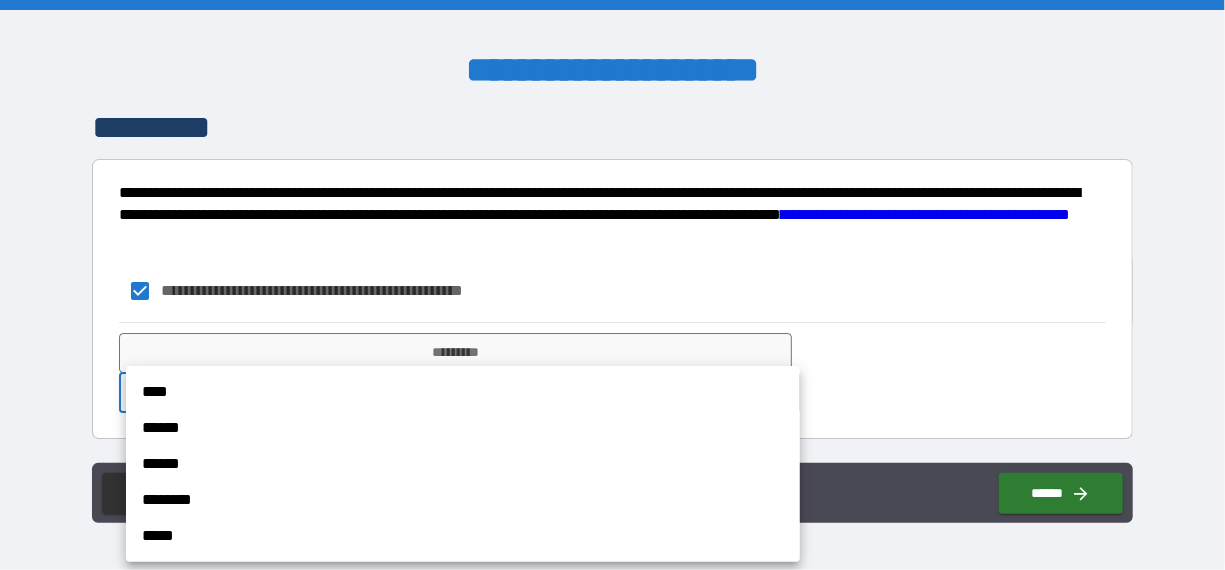 click on "****" at bounding box center [463, 392] 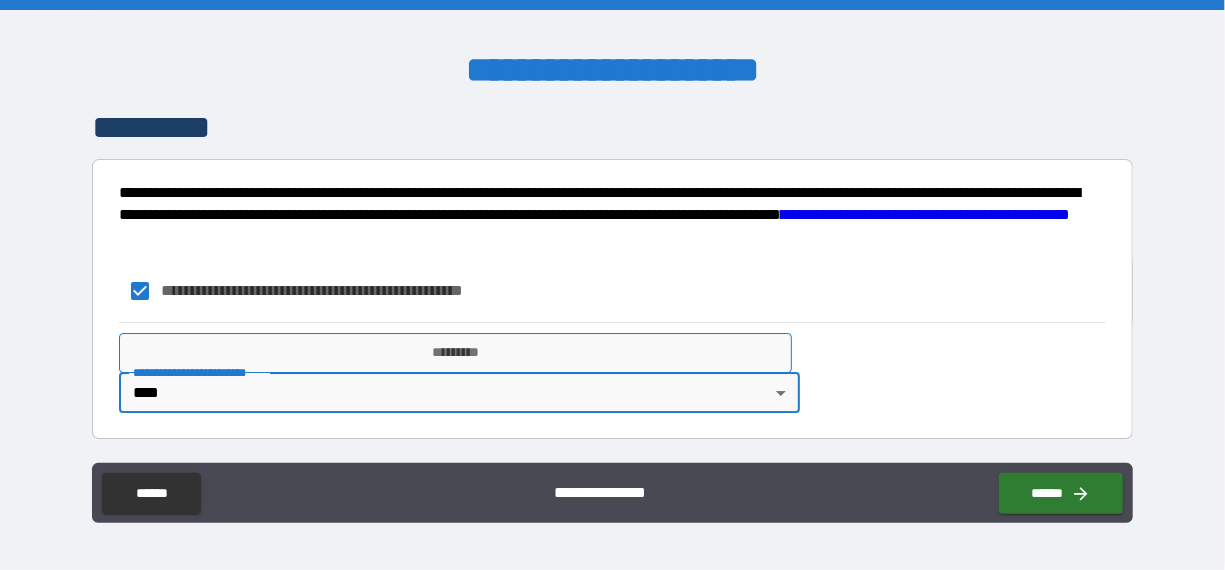 click on "*********" at bounding box center (456, 353) 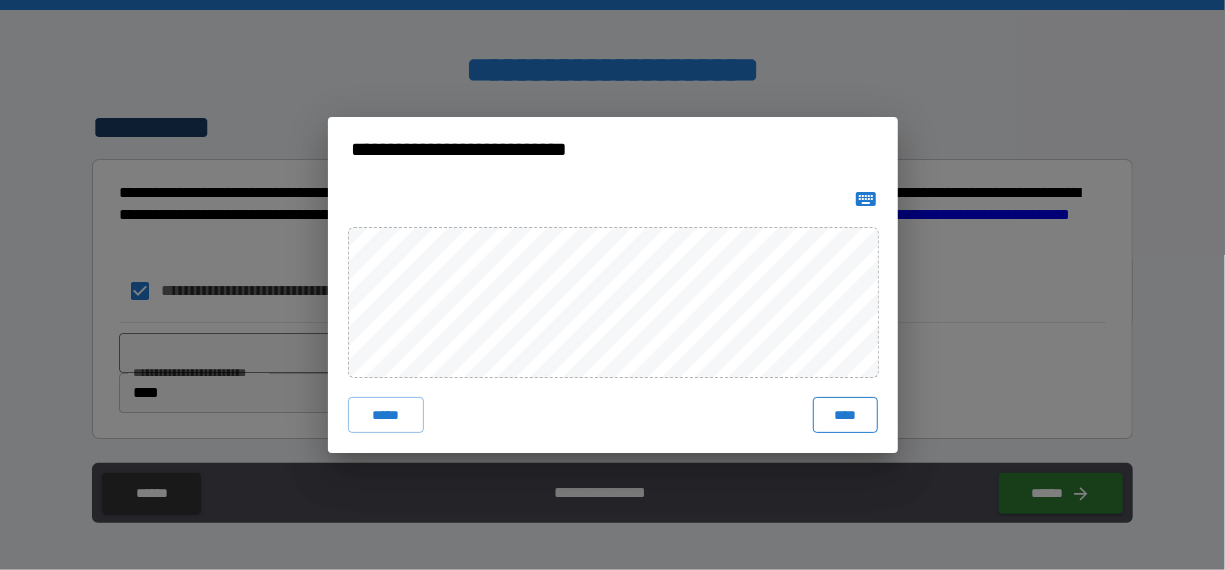 click on "****" at bounding box center (845, 415) 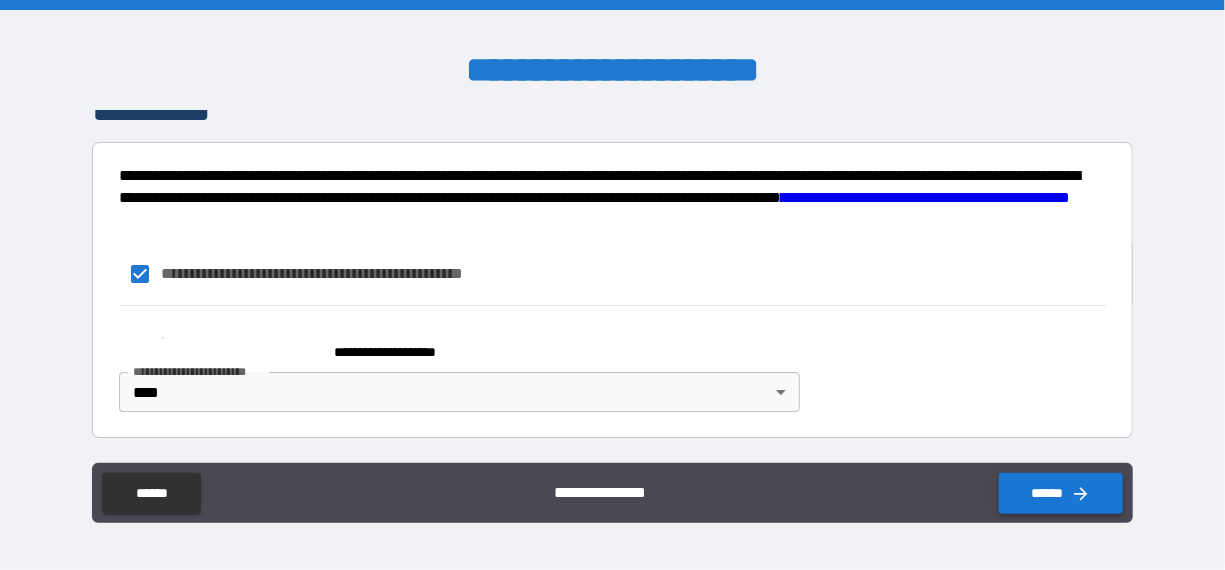 click on "******" at bounding box center [1061, 493] 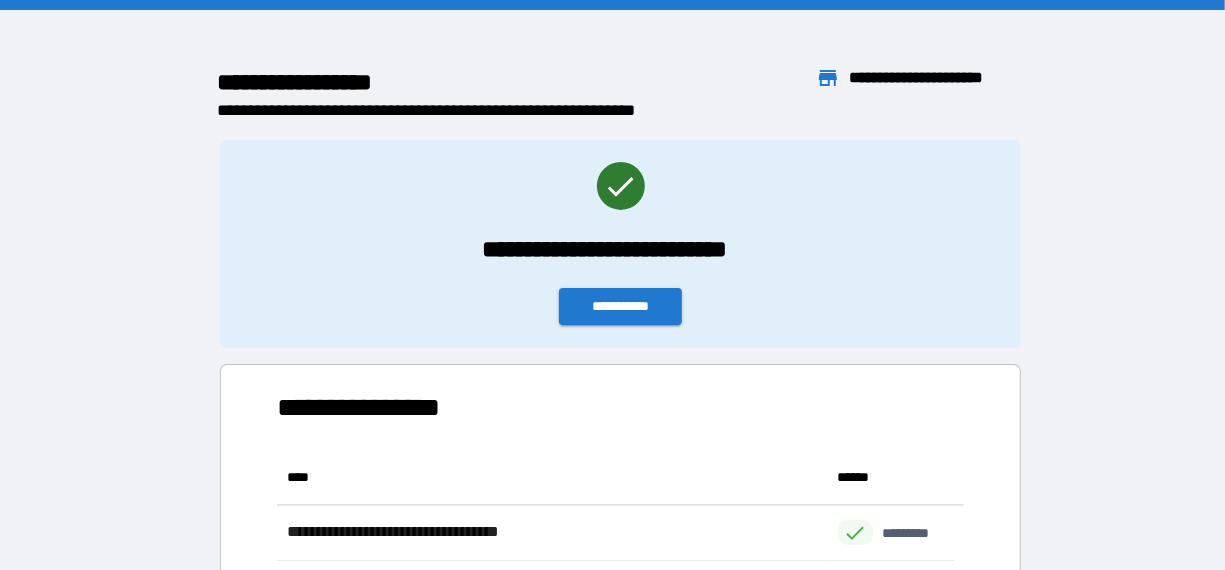 scroll, scrollTop: 16, scrollLeft: 16, axis: both 